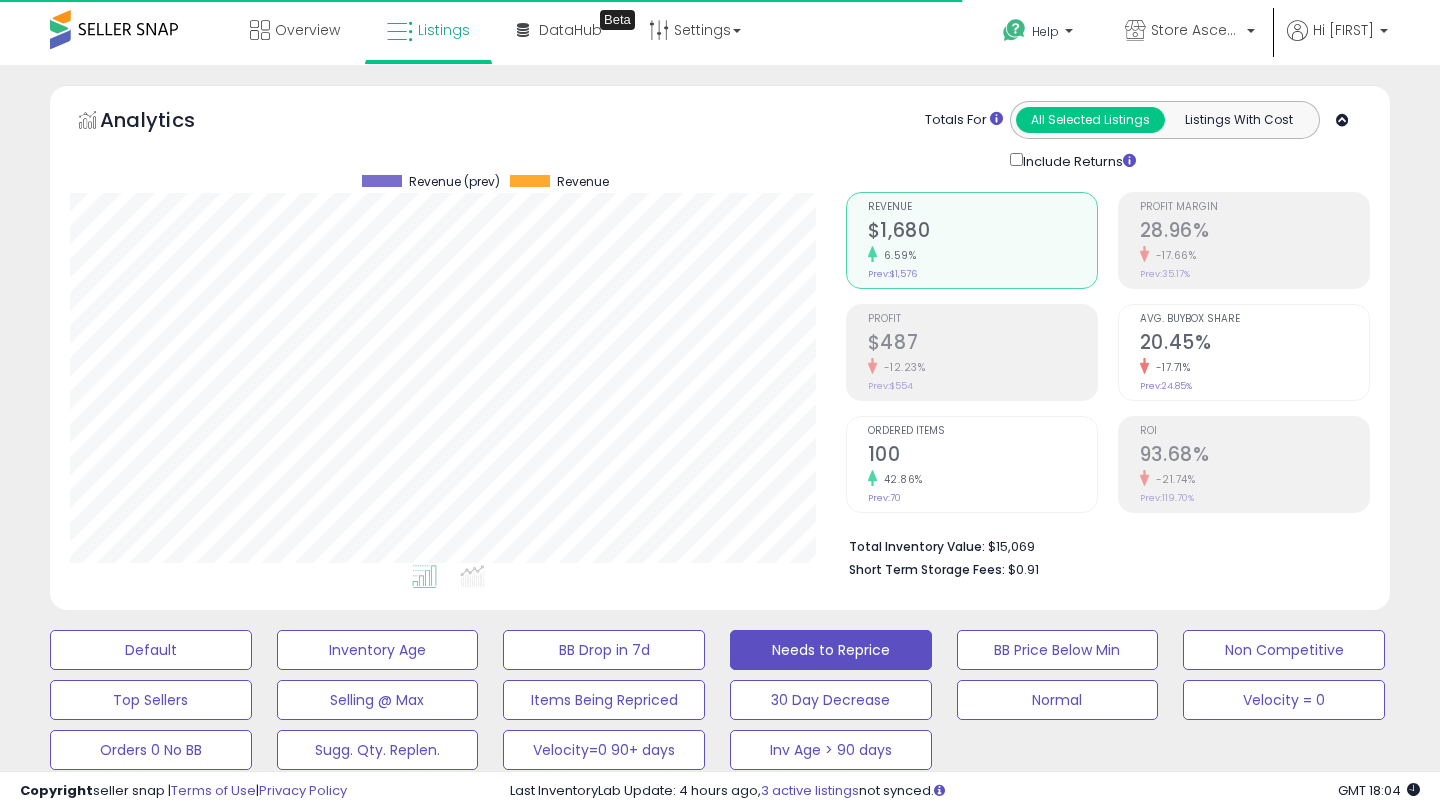 select on "**" 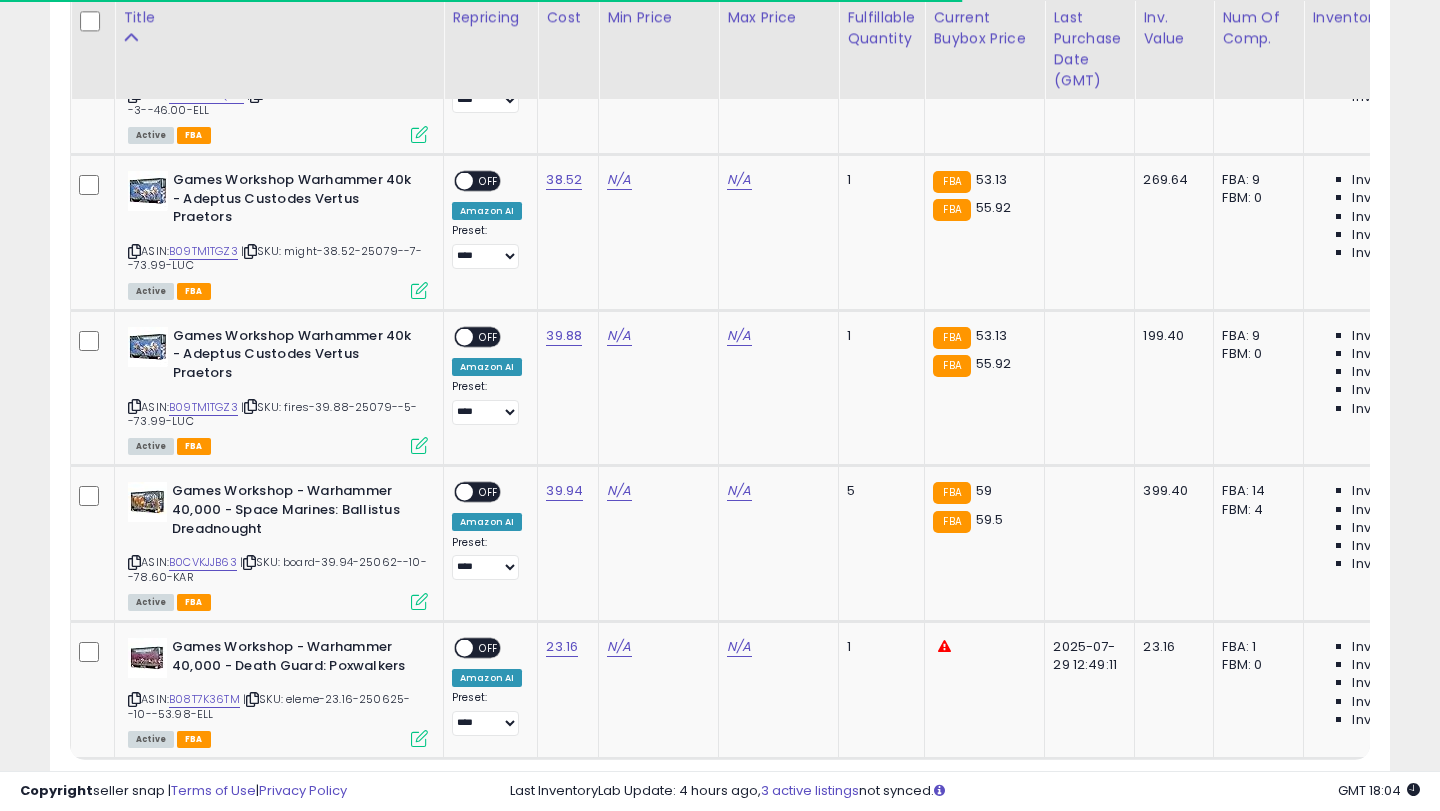 scroll, scrollTop: 999590, scrollLeft: 999224, axis: both 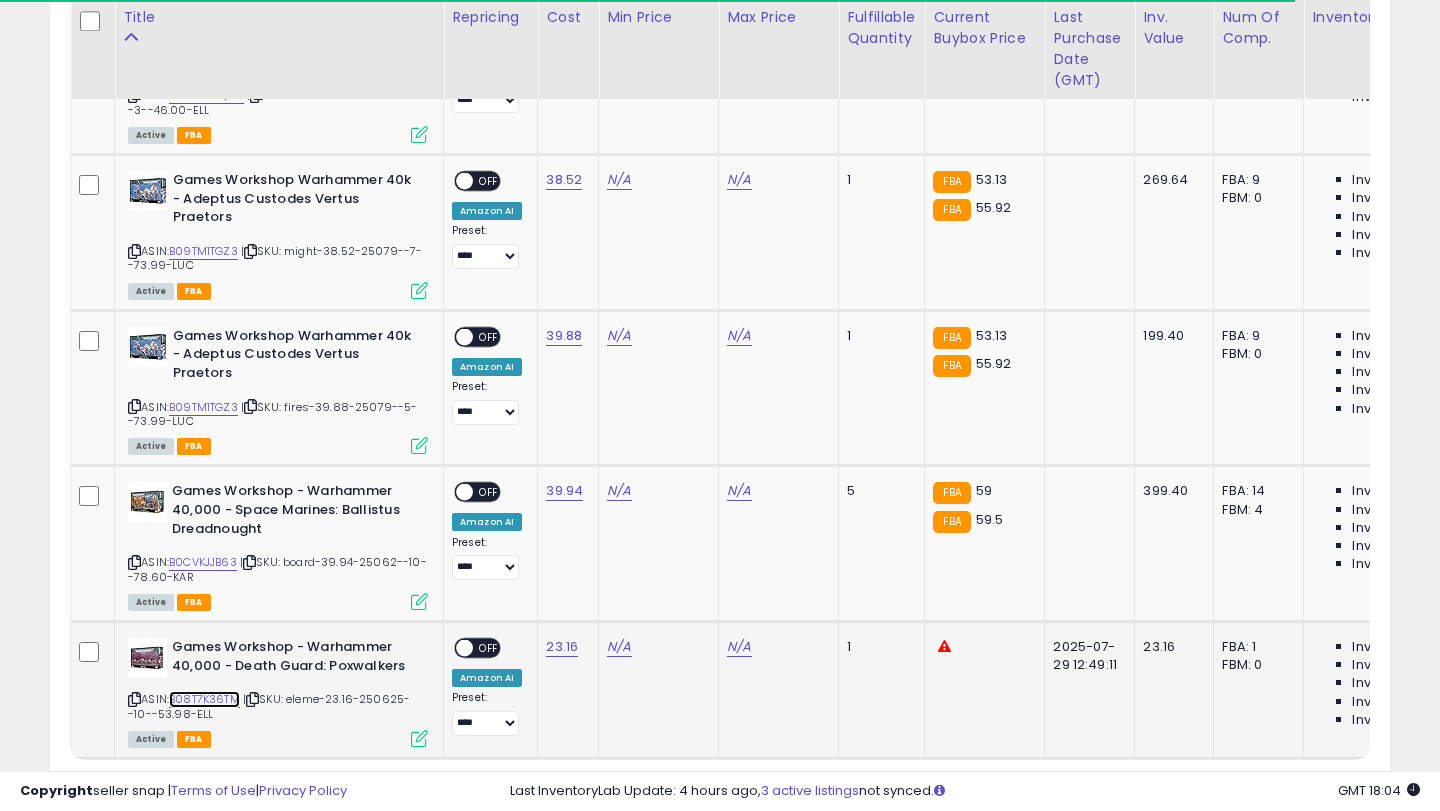 click on "B08T7K36TM" at bounding box center [204, 699] 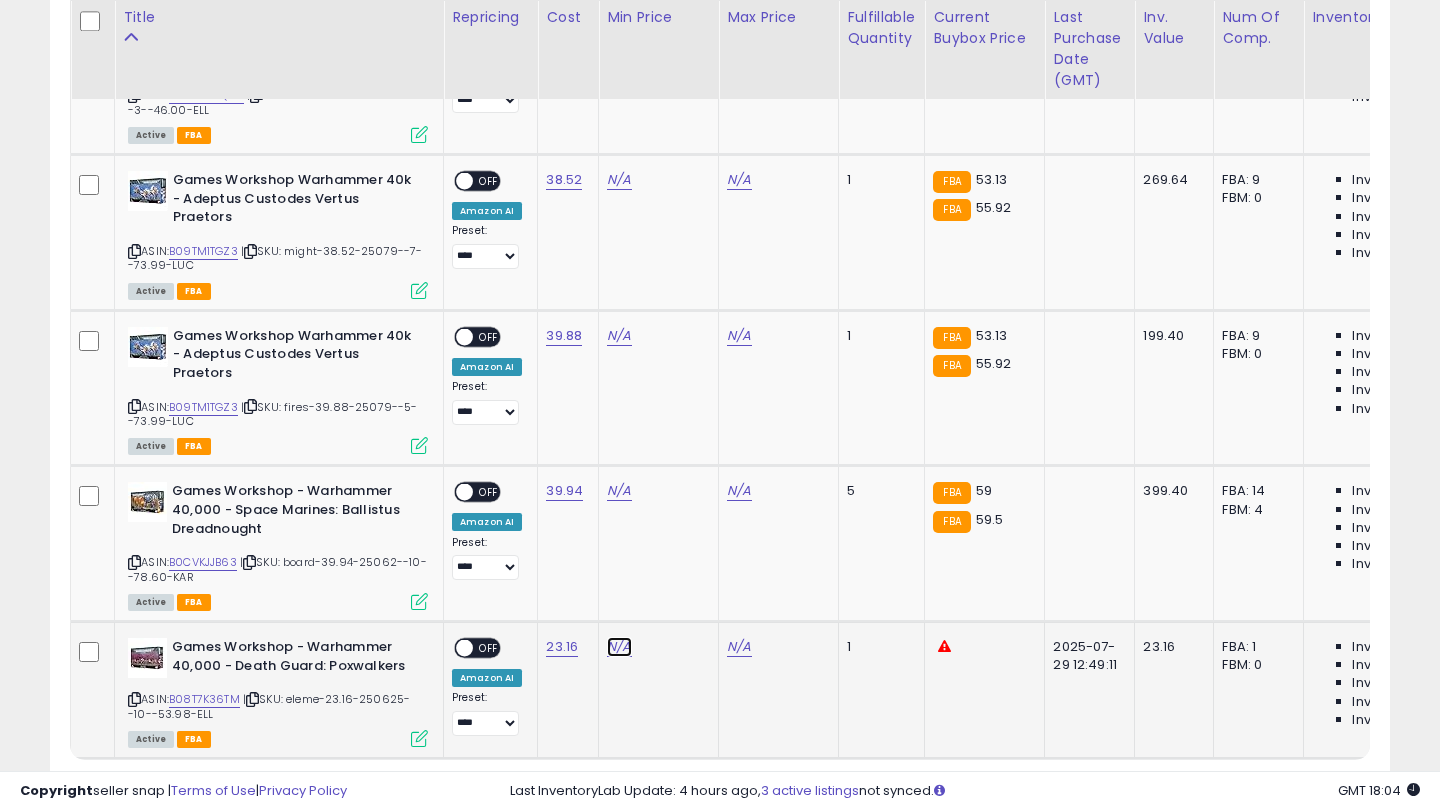 click on "N/A" at bounding box center (619, -6798) 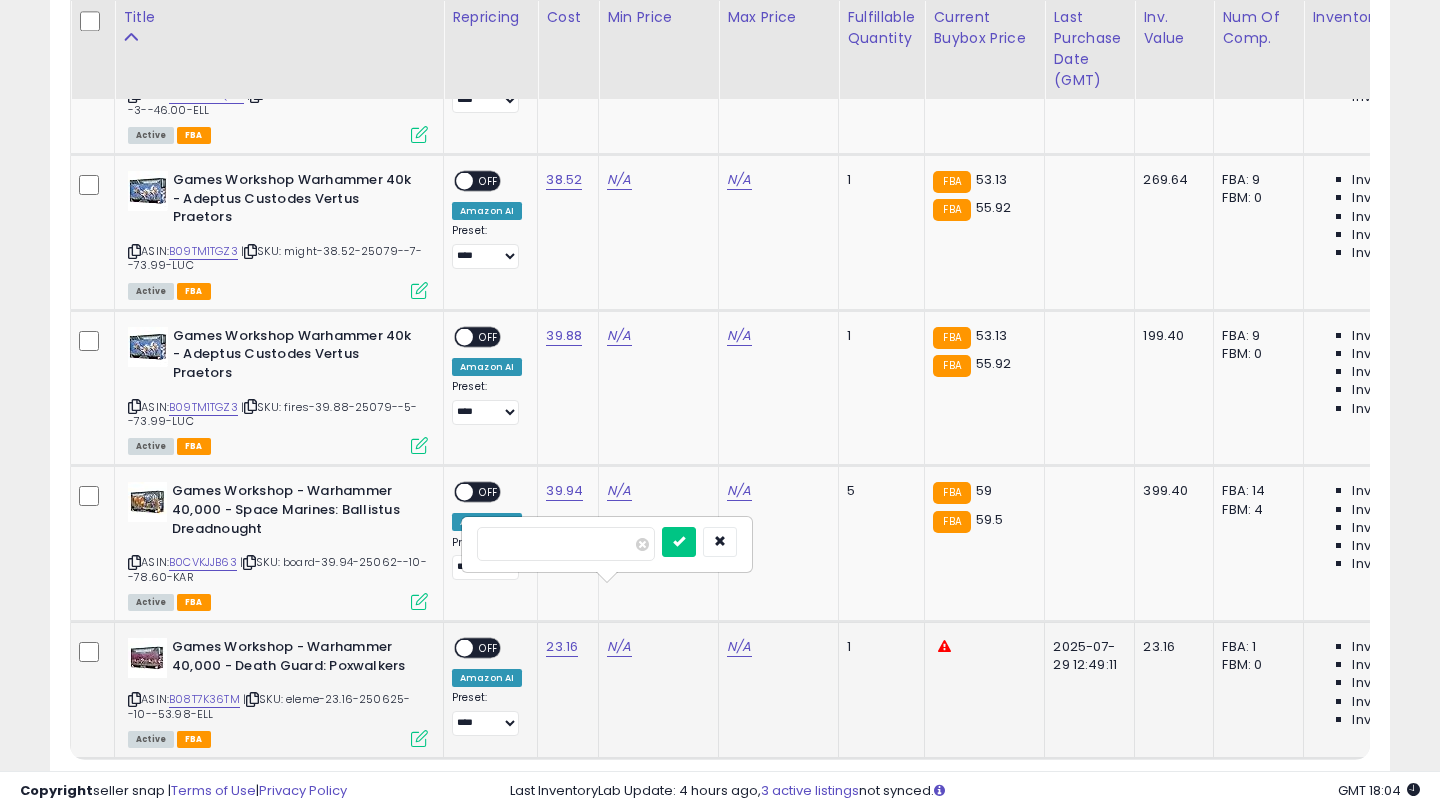 type on "**" 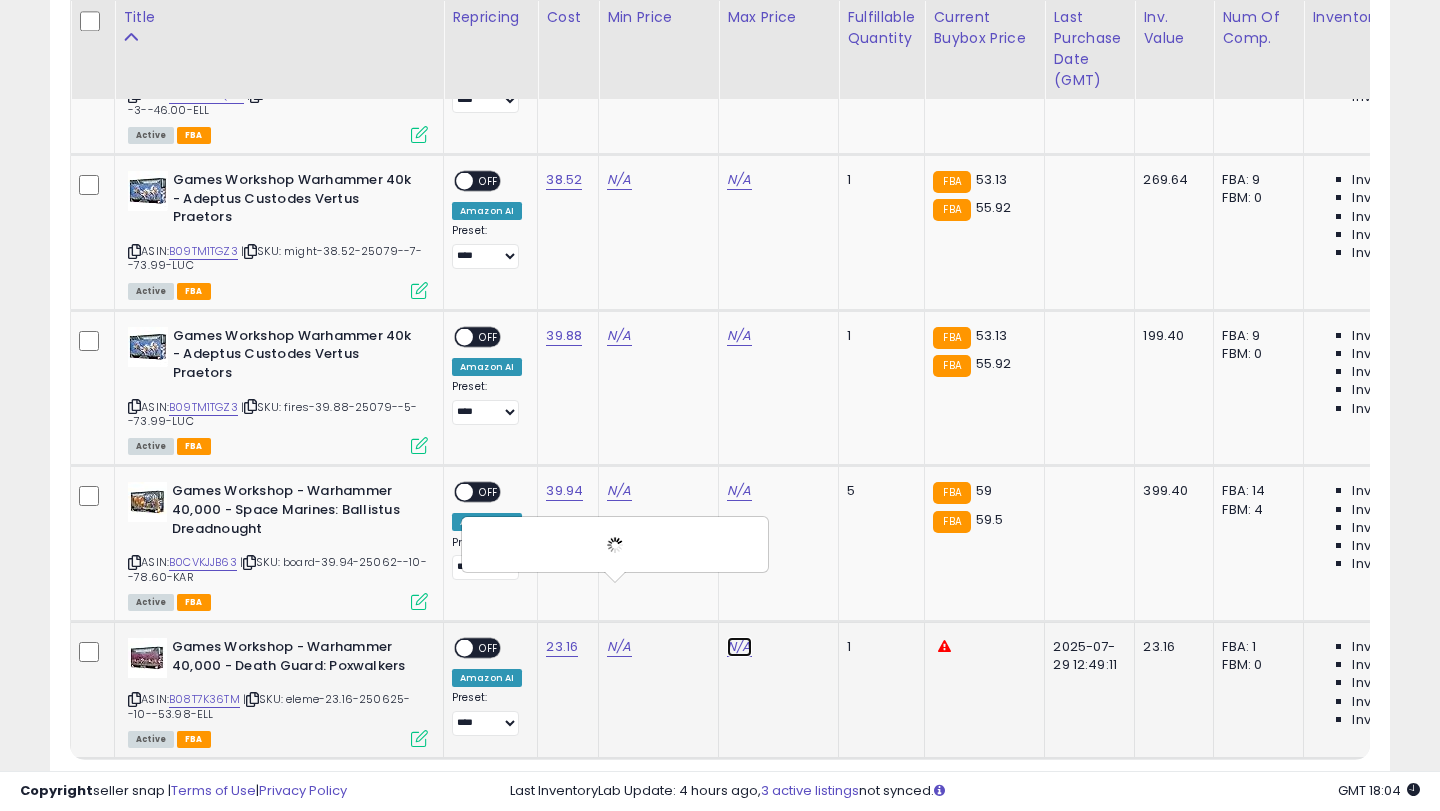 click on "N/A" 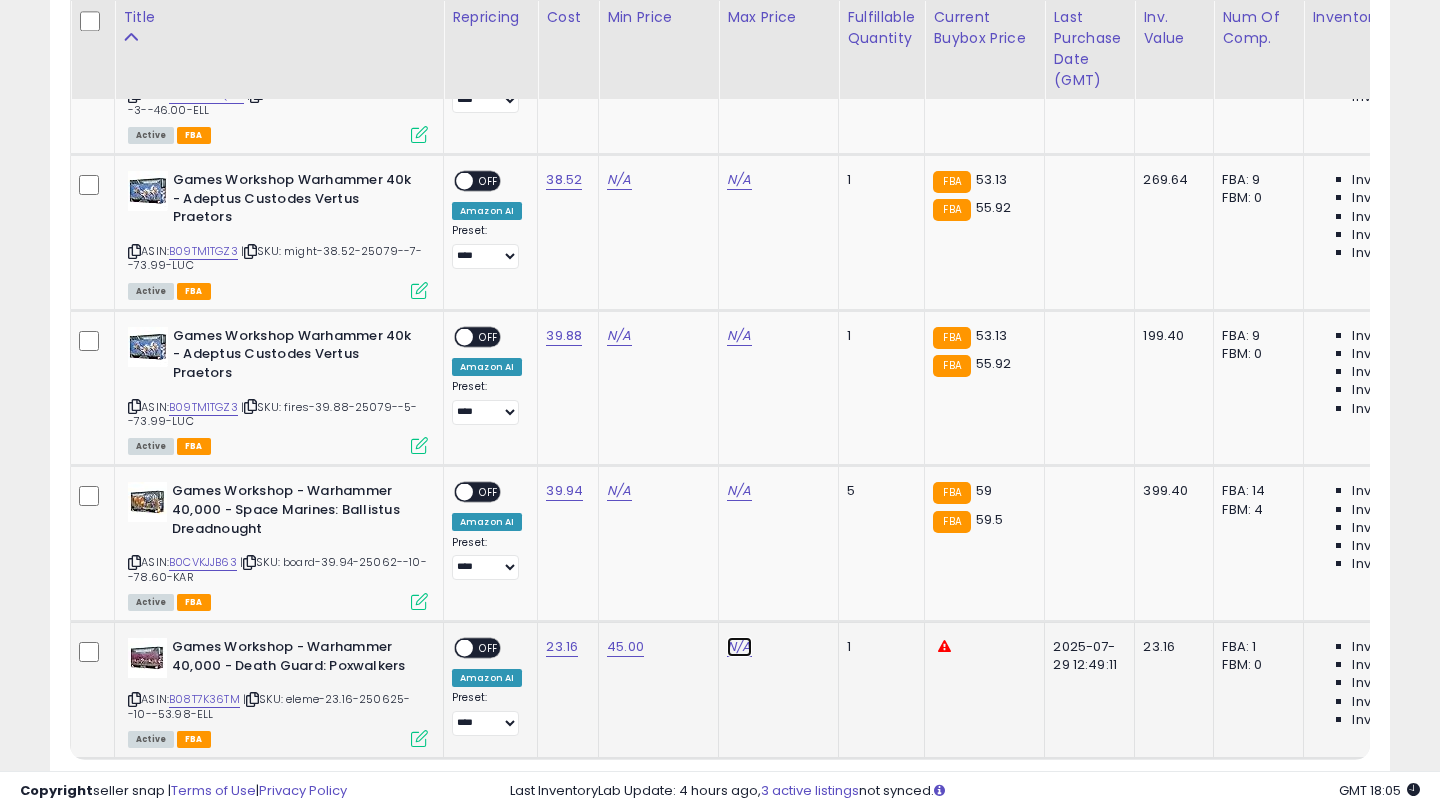 click on "N/A" at bounding box center (739, -6798) 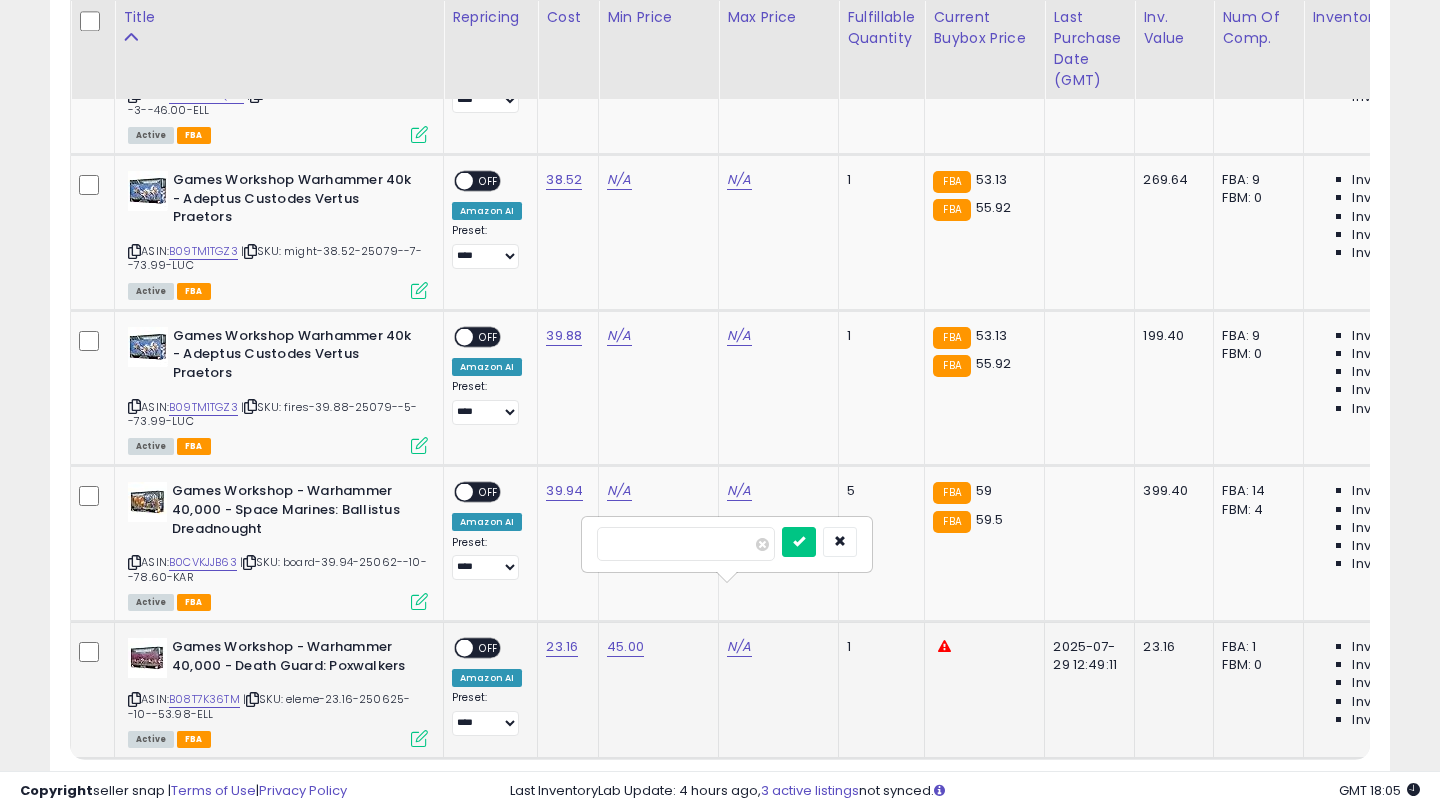 type on "*" 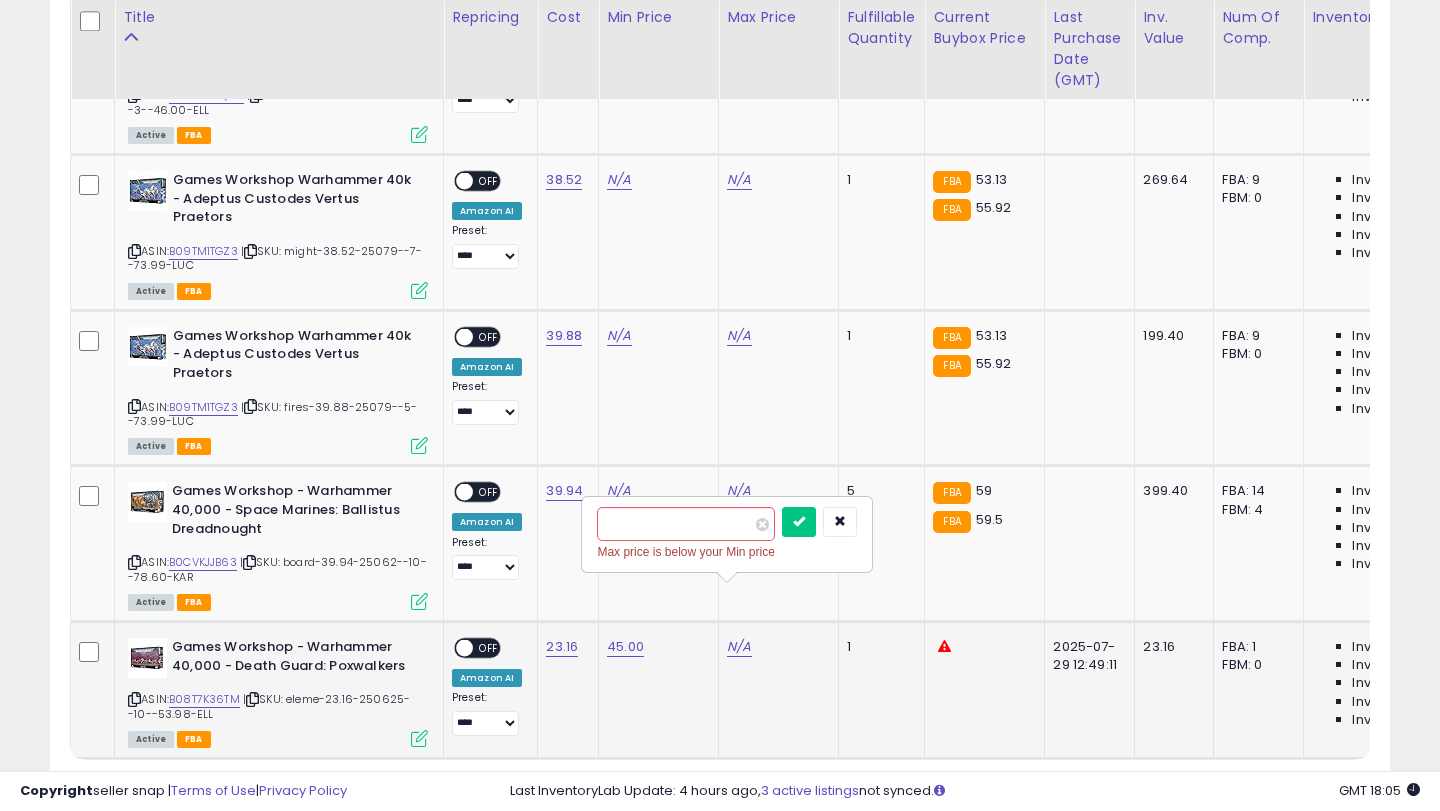 type on "**" 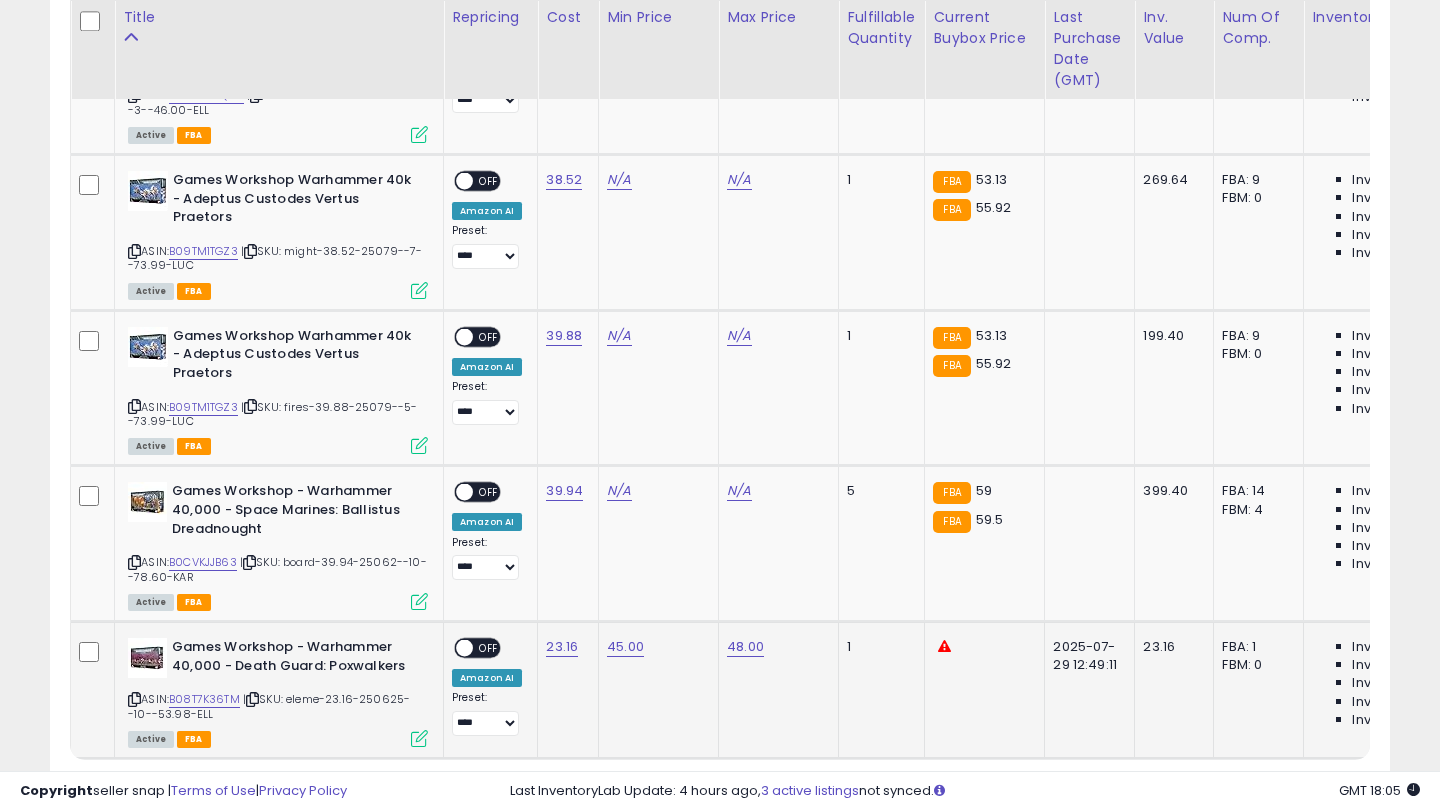 click on "OFF" at bounding box center (489, 648) 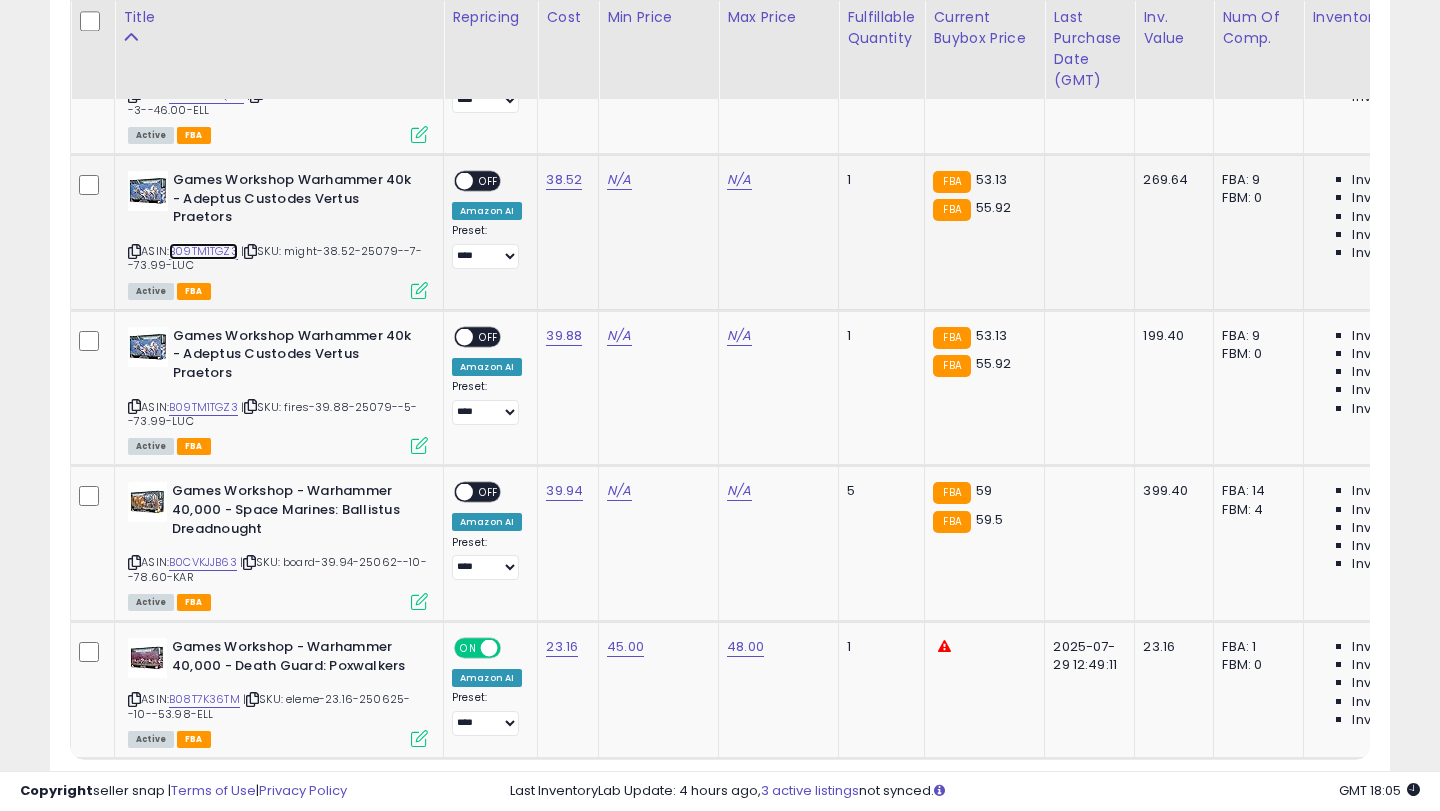 click on "B09TM1TGZ3" at bounding box center (203, 251) 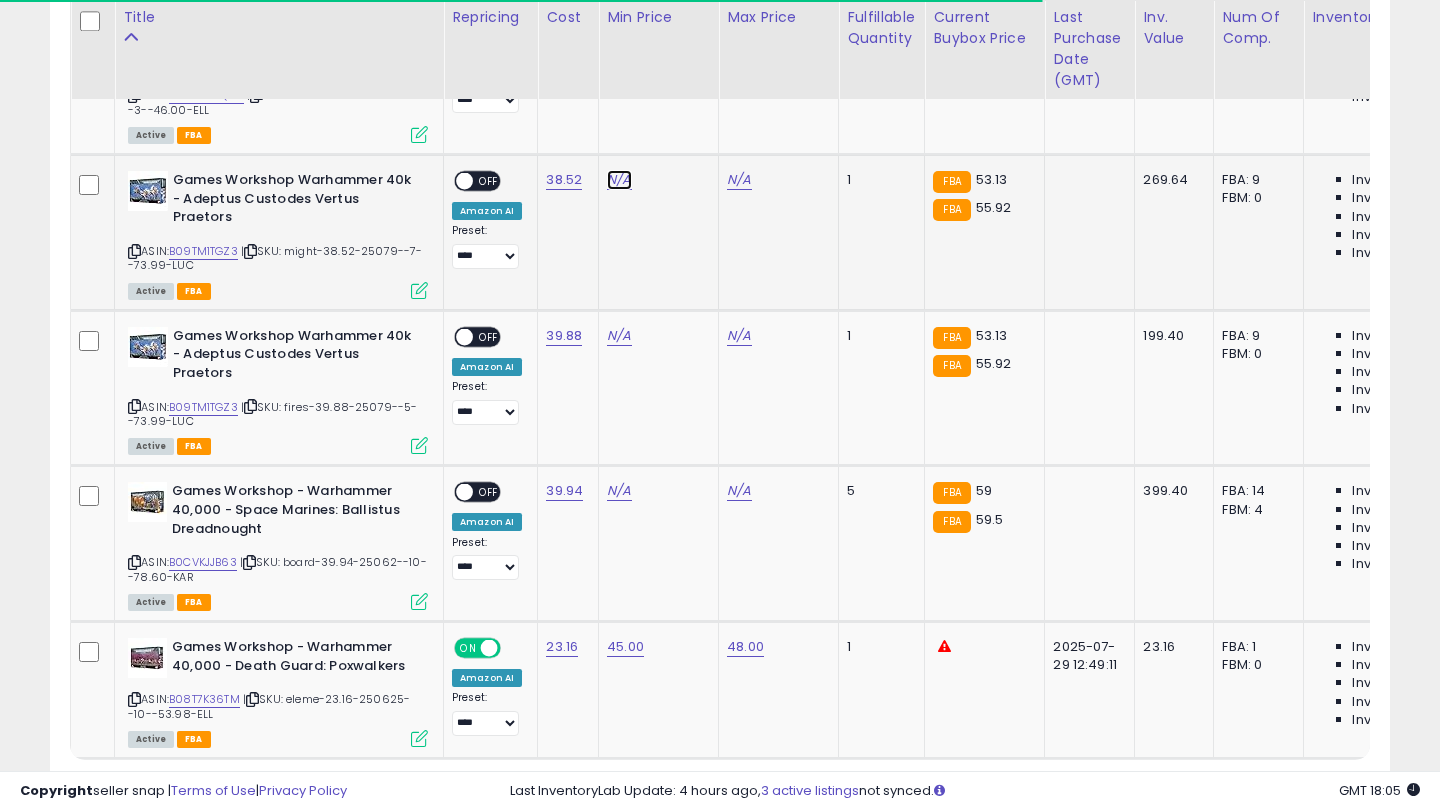 click on "N/A" at bounding box center [619, -6798] 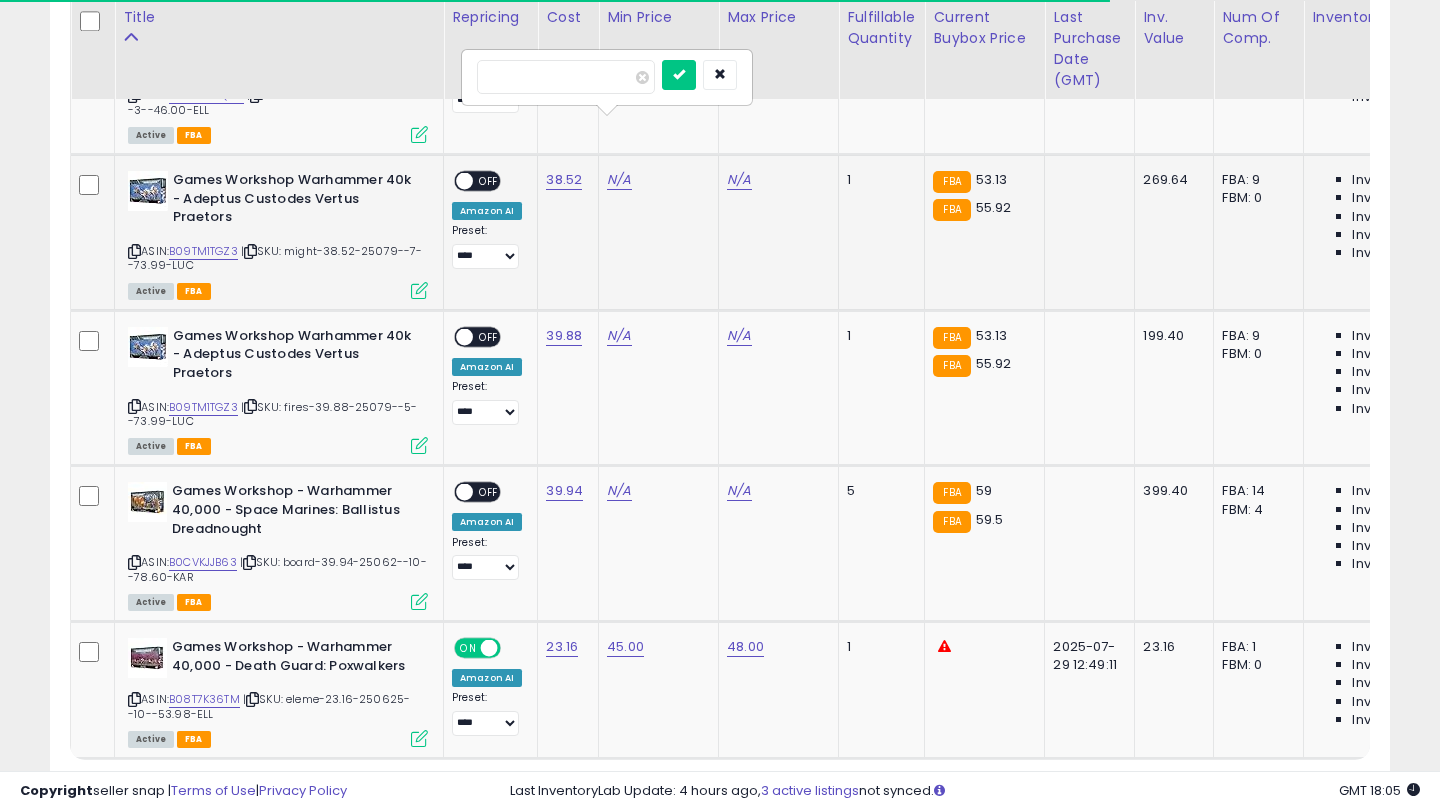 type on "**" 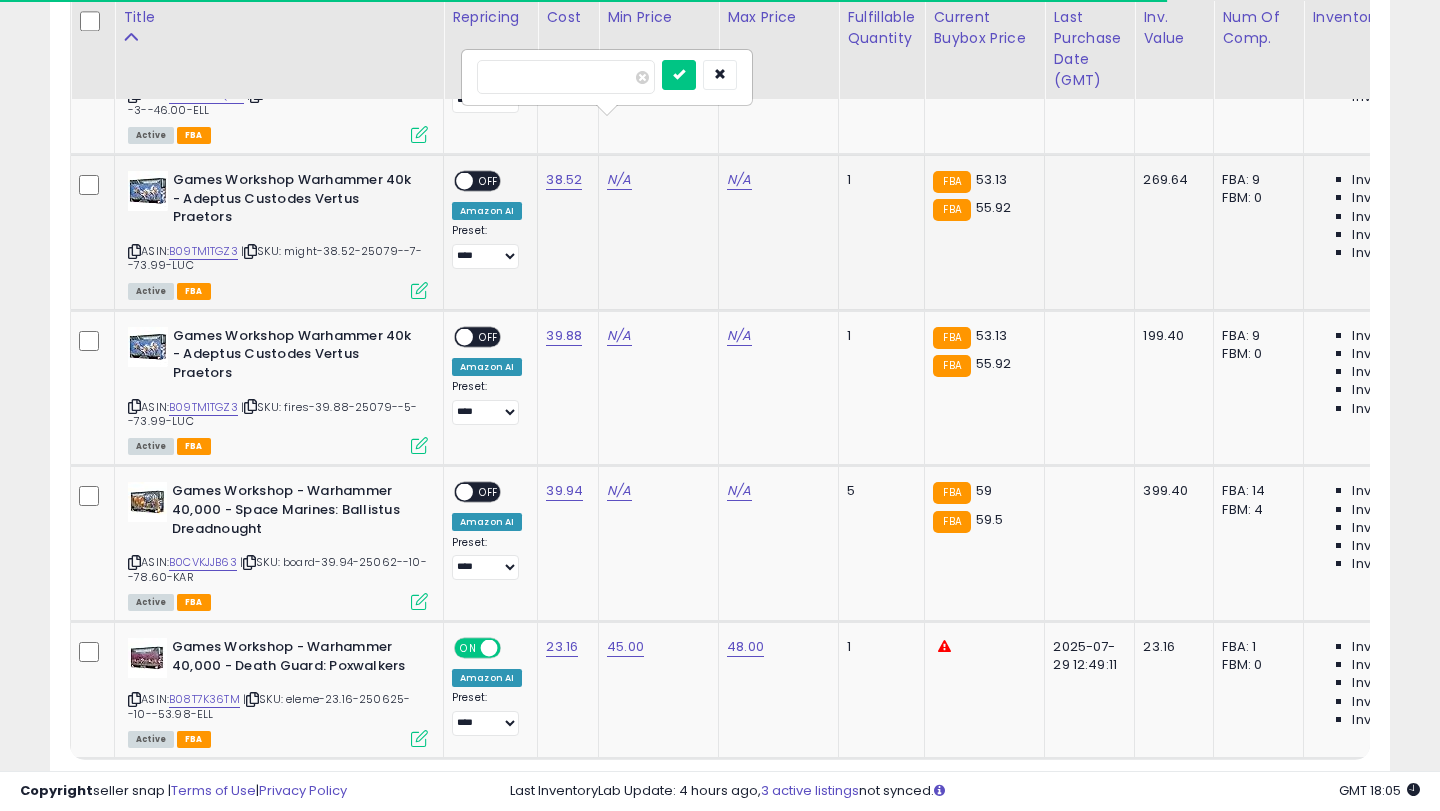 click at bounding box center (679, 75) 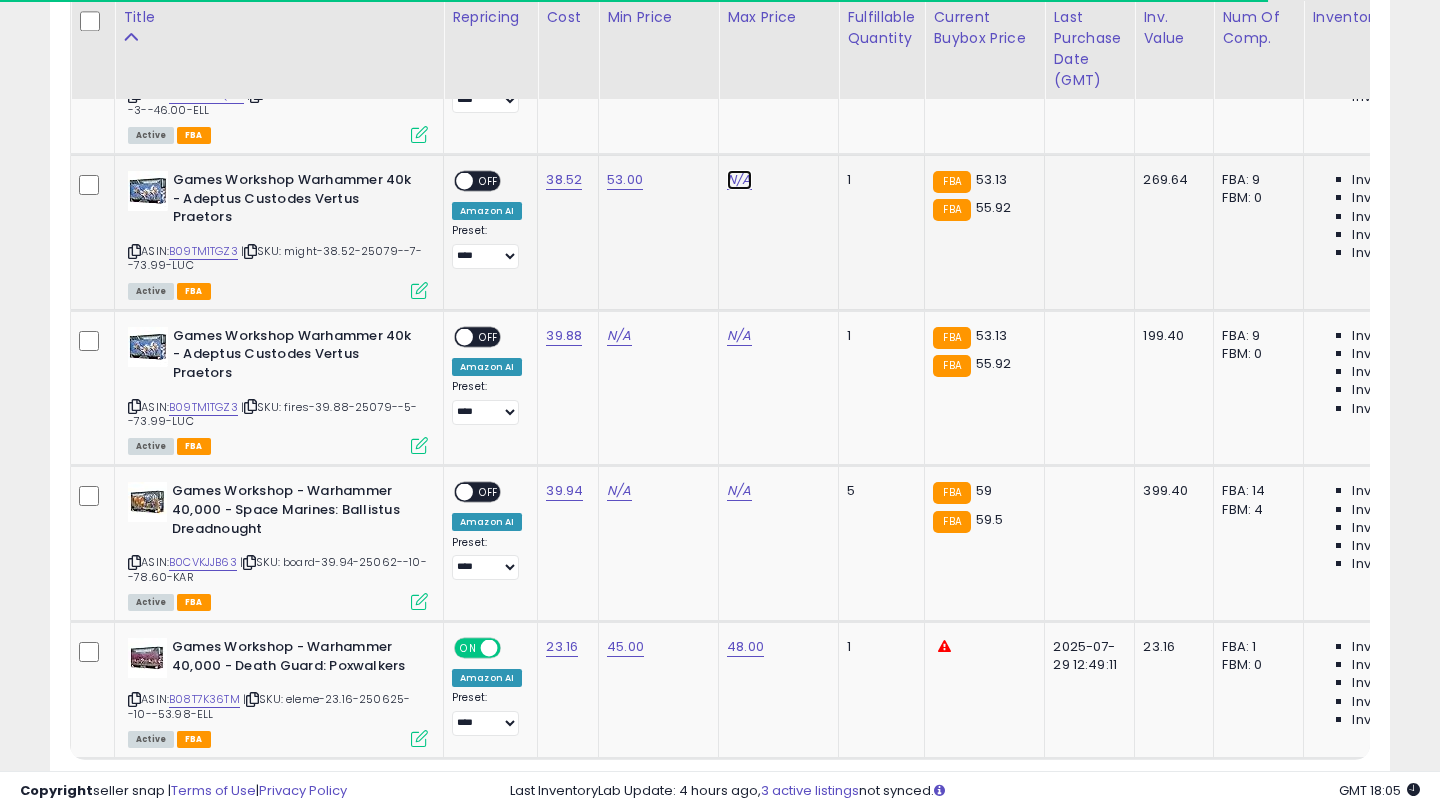 click on "N/A" at bounding box center [739, -6798] 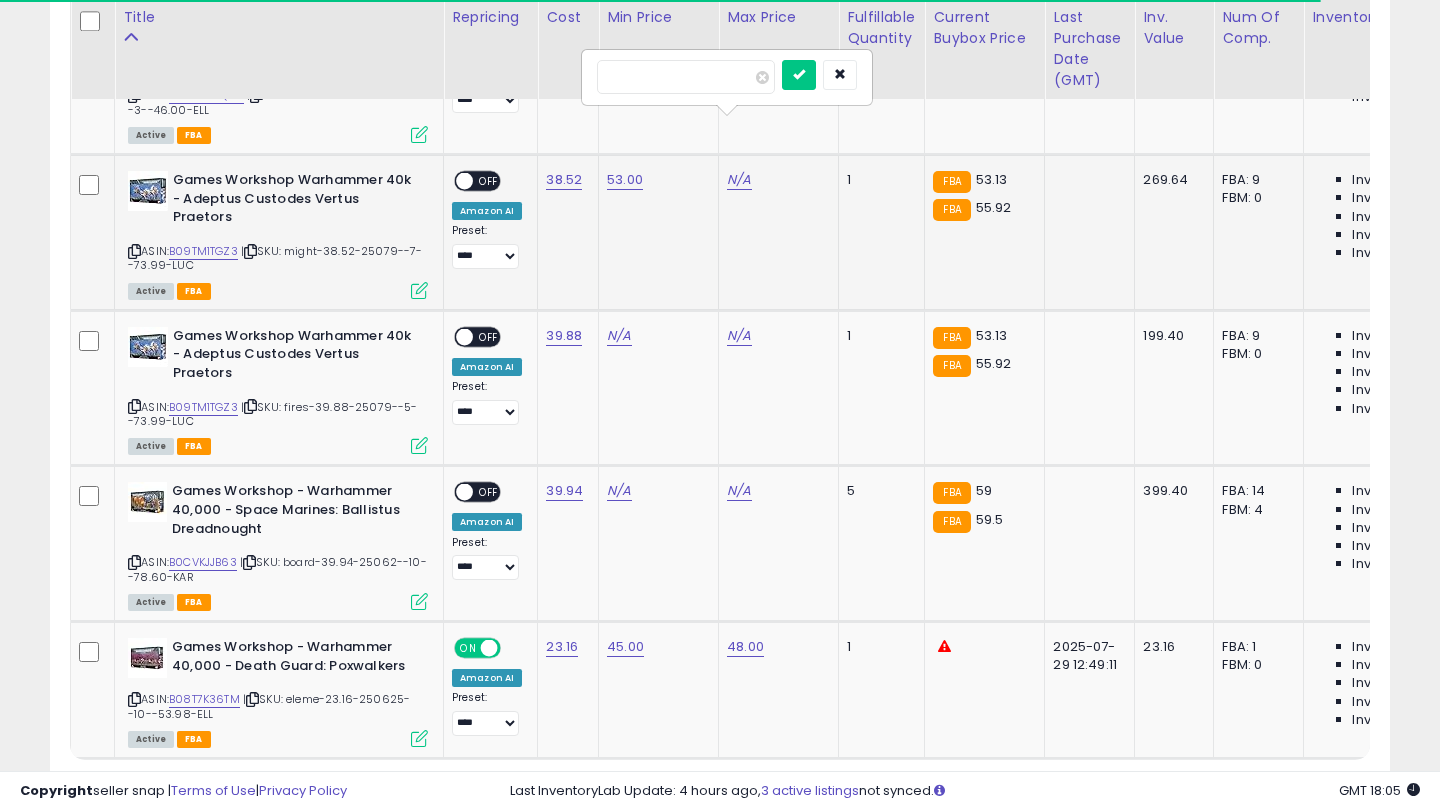 type on "**" 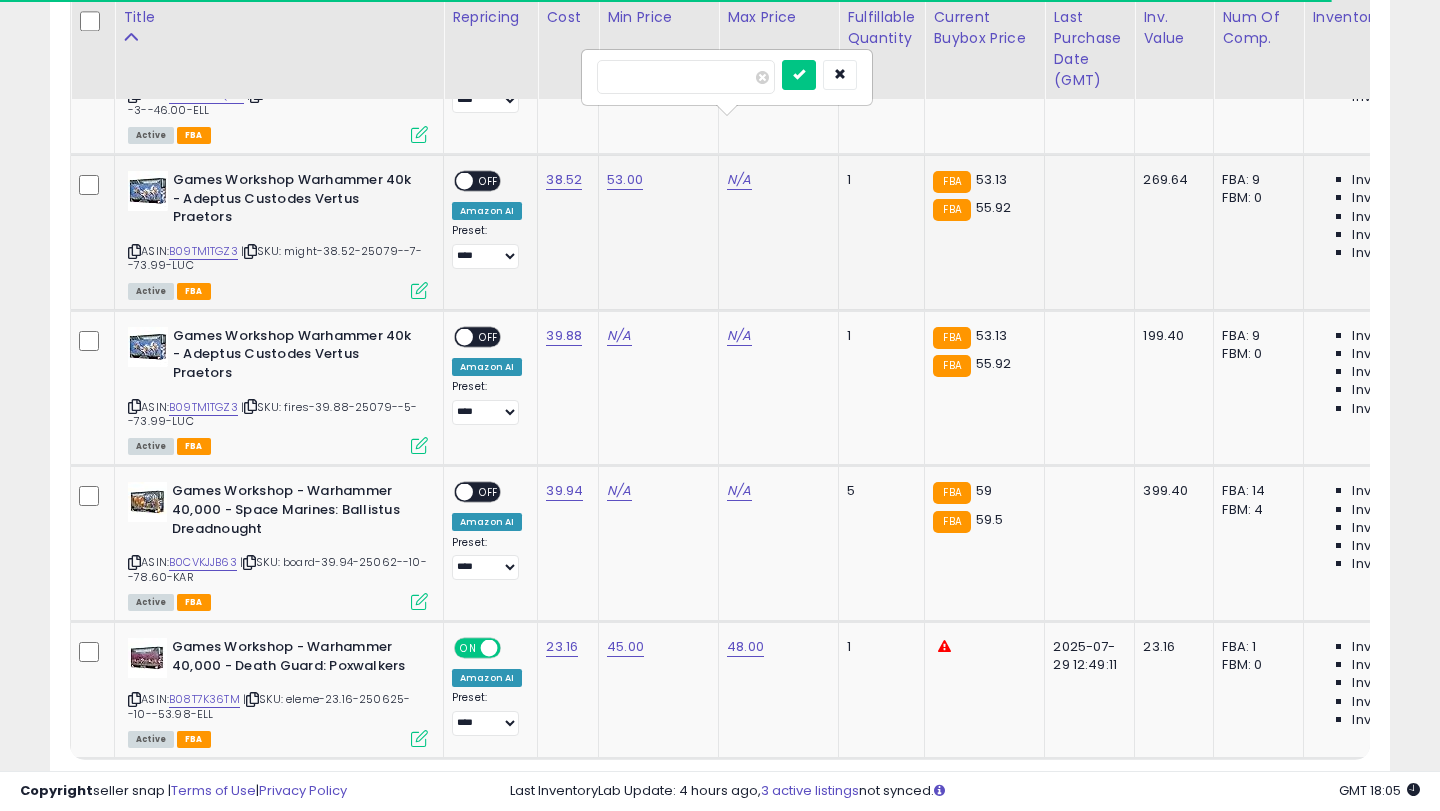 click at bounding box center (799, 75) 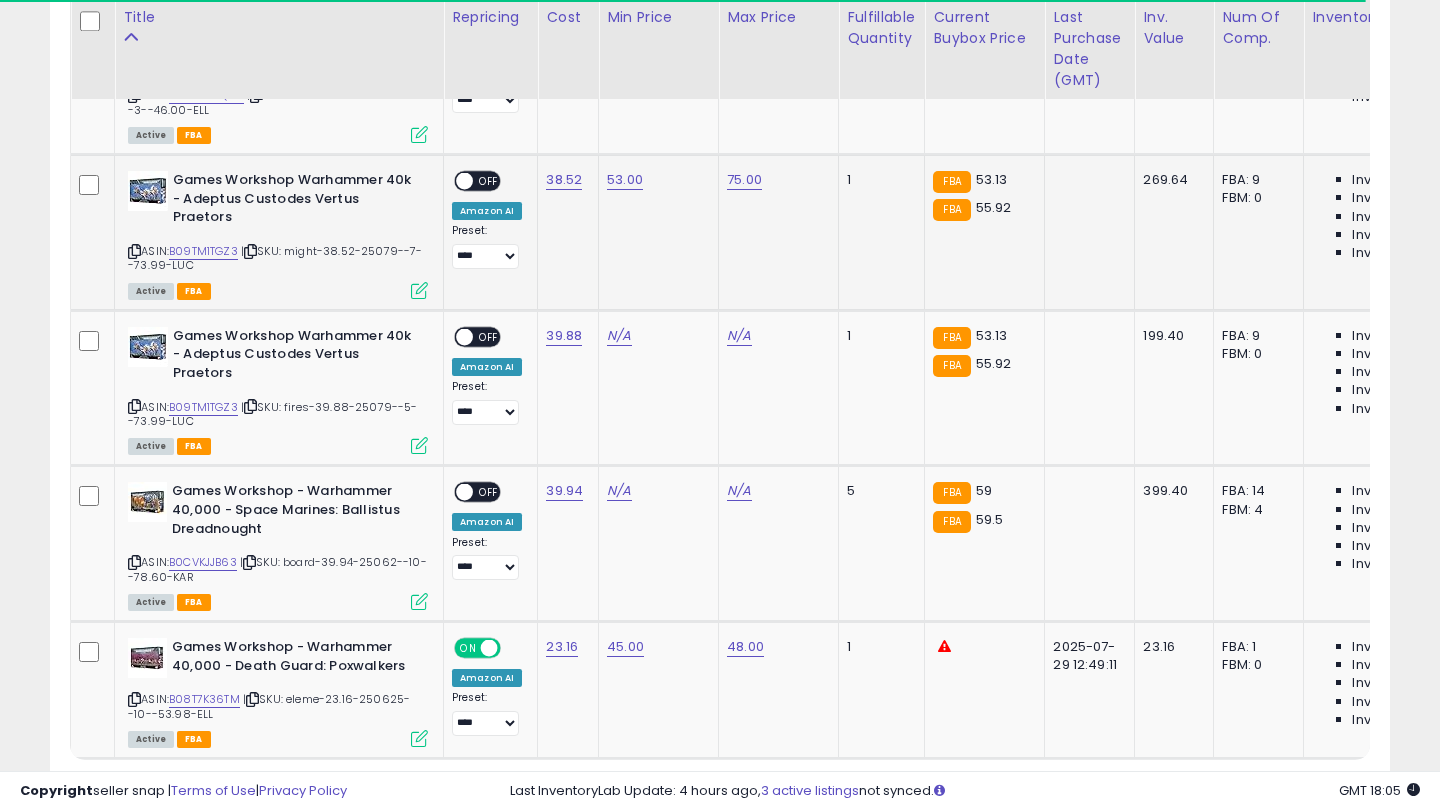 click on "OFF" at bounding box center [489, 181] 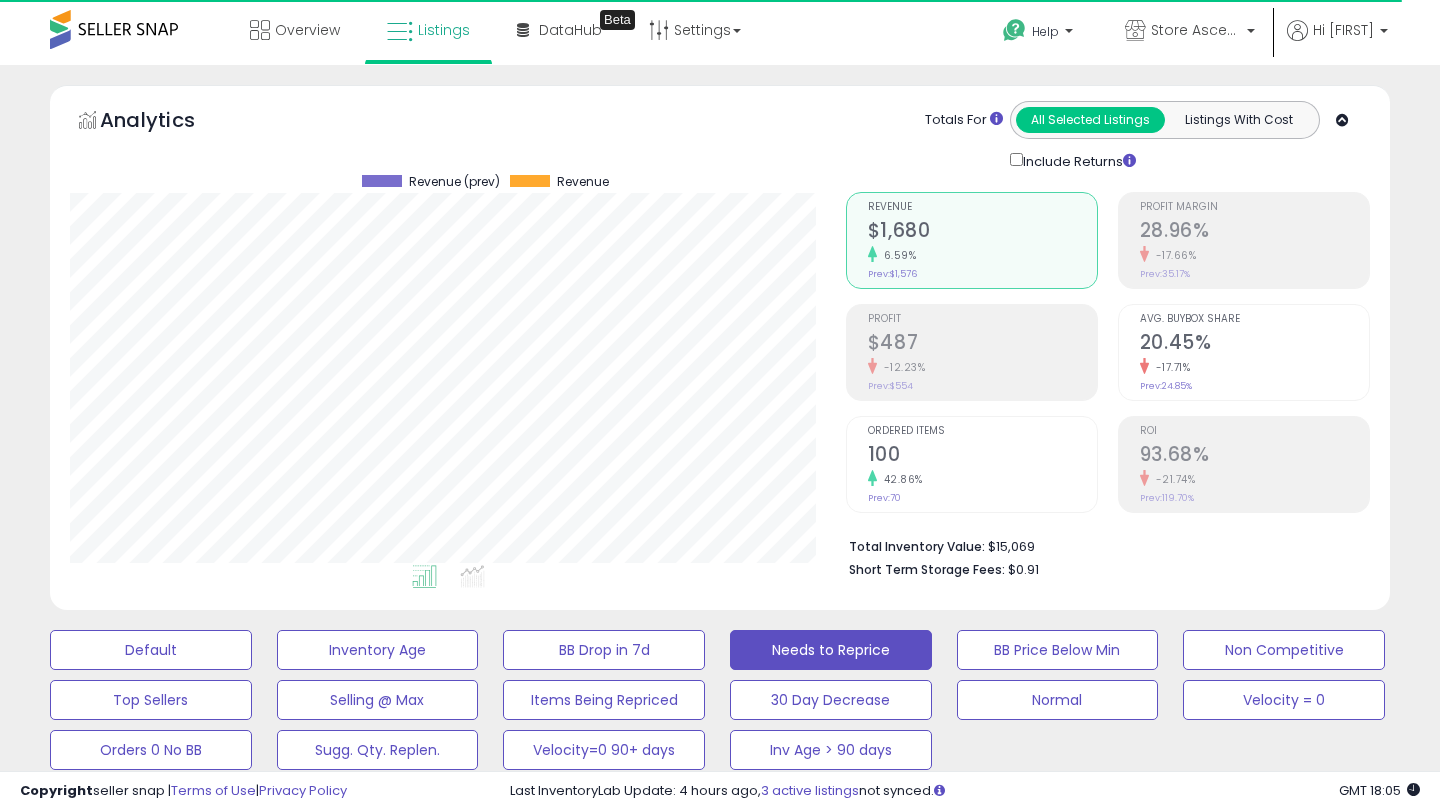 scroll, scrollTop: 324, scrollLeft: 0, axis: vertical 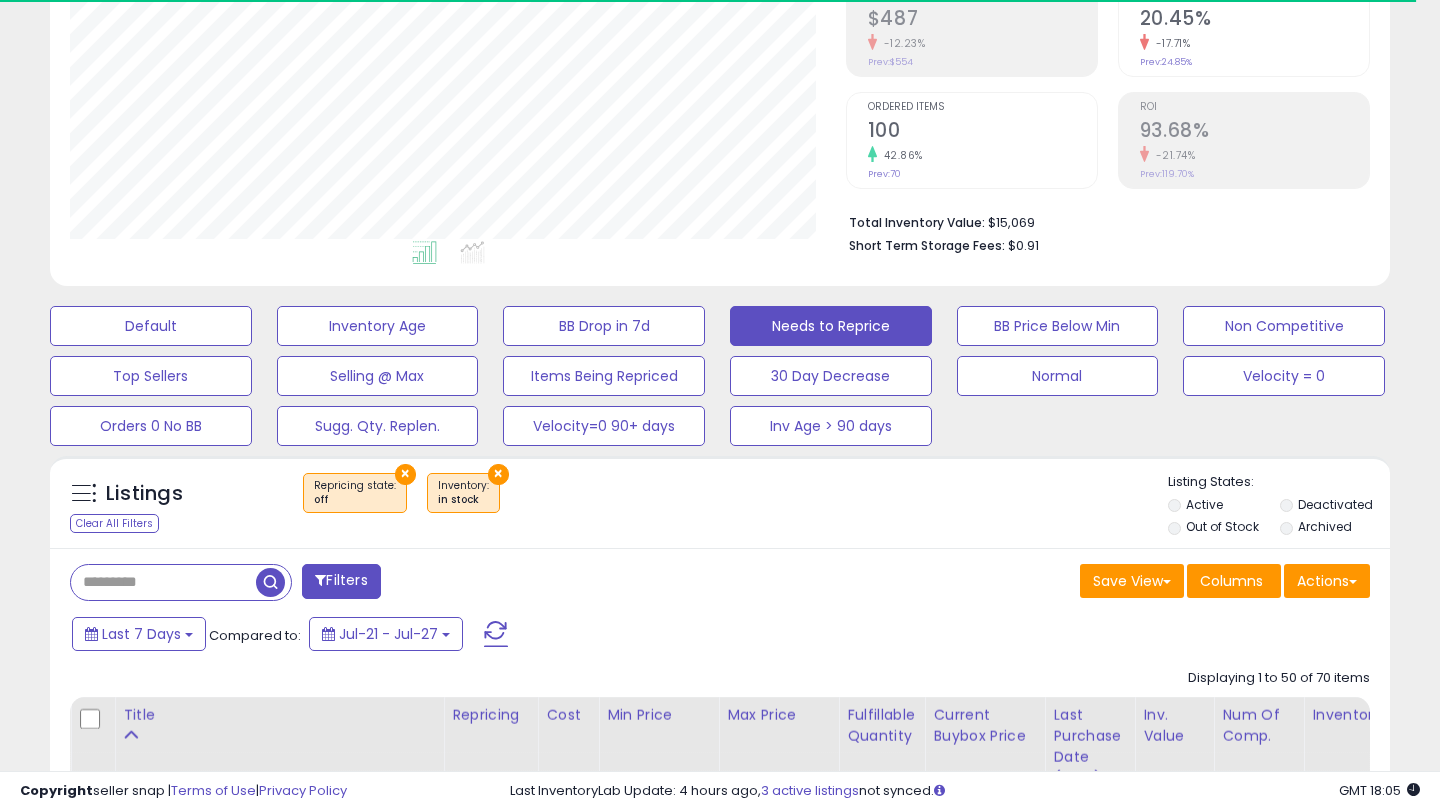 click at bounding box center [496, 634] 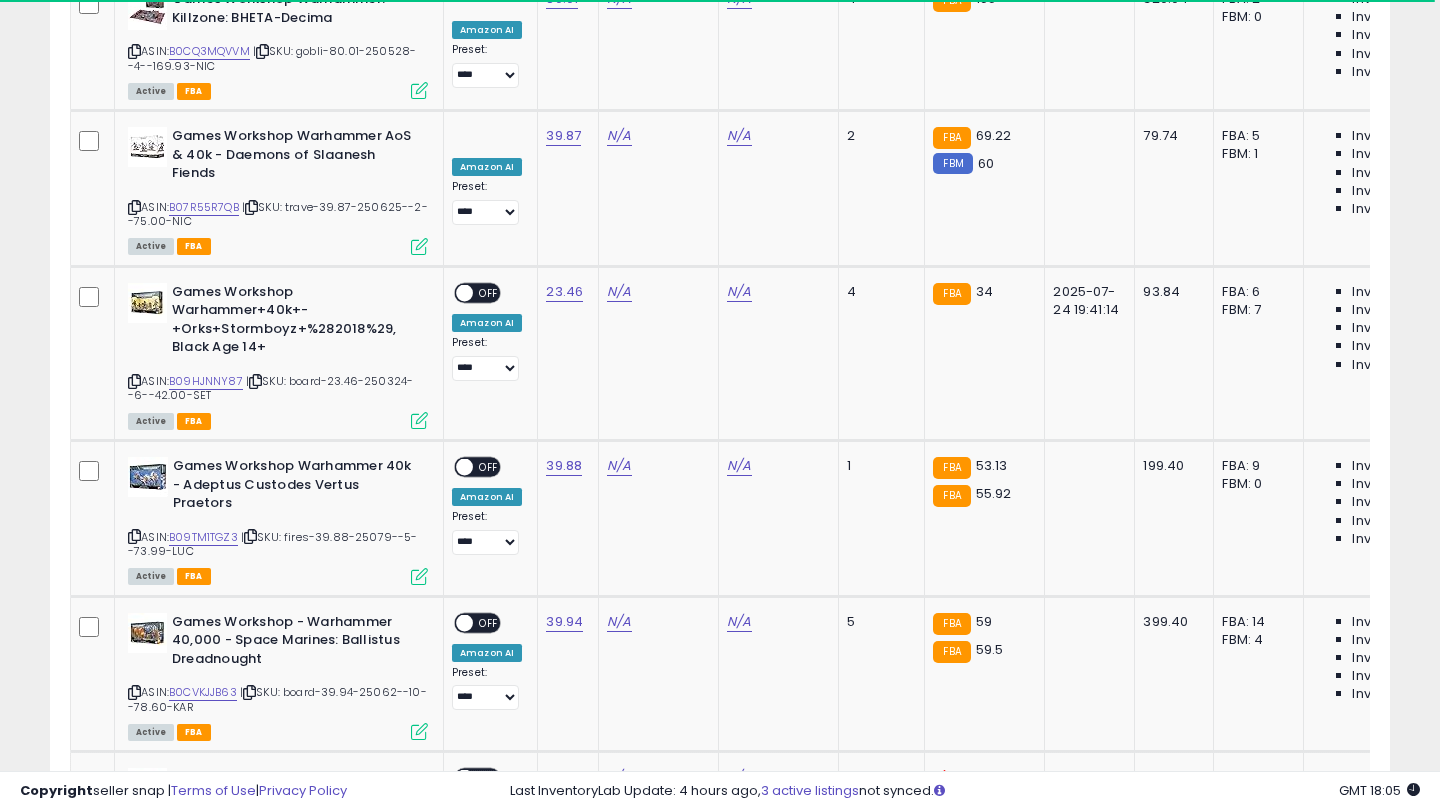 scroll, scrollTop: 8056, scrollLeft: 0, axis: vertical 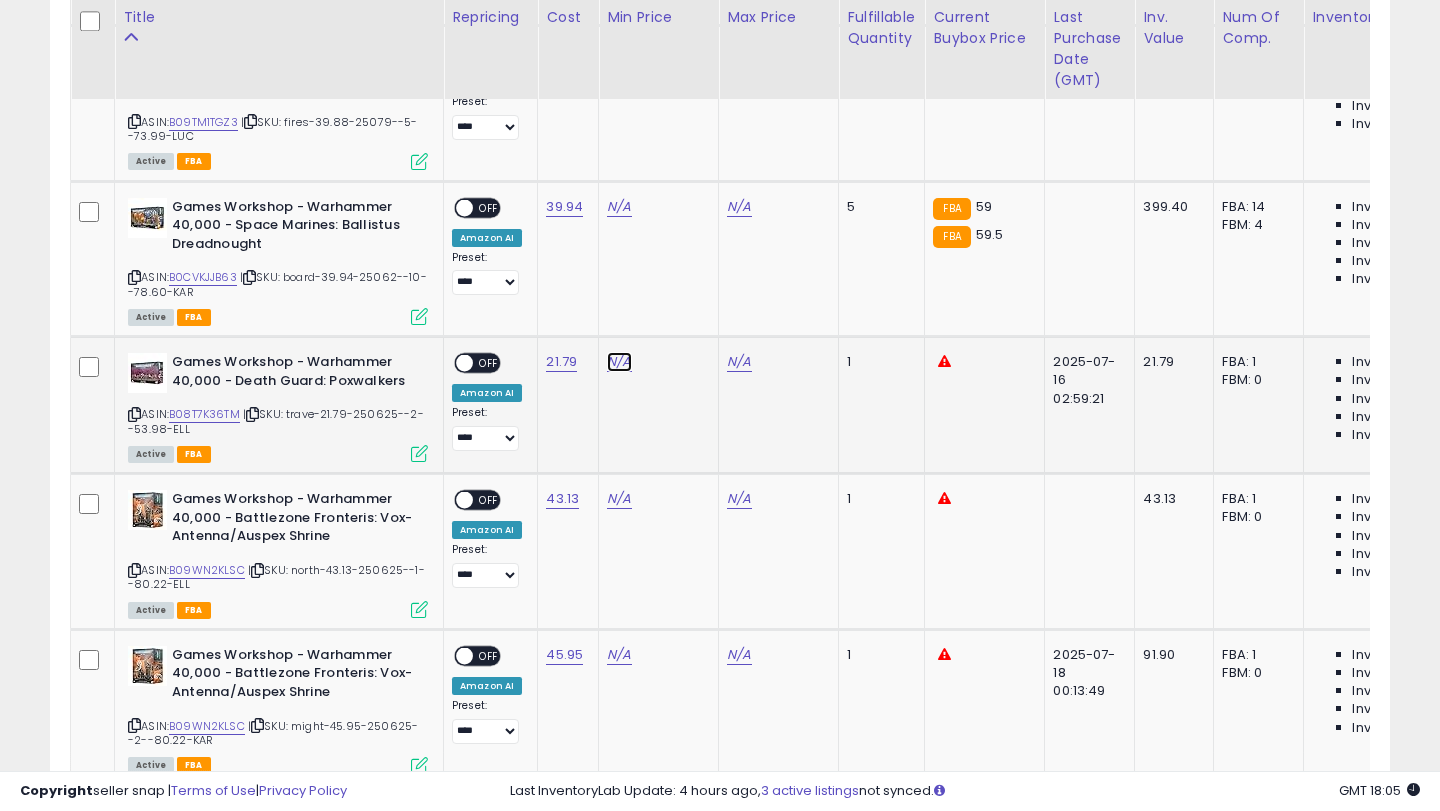 click on "N/A" at bounding box center (619, -5882) 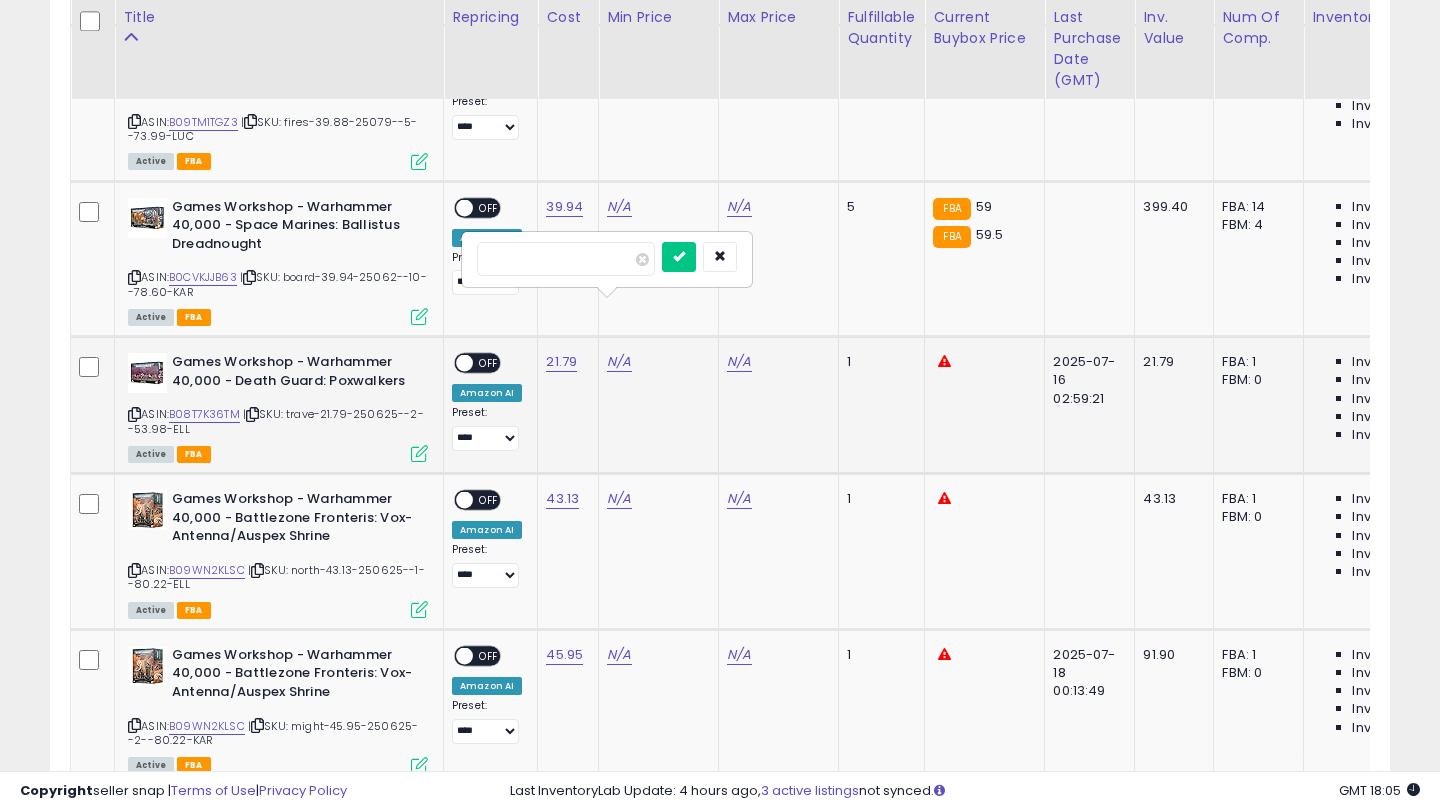type on "**" 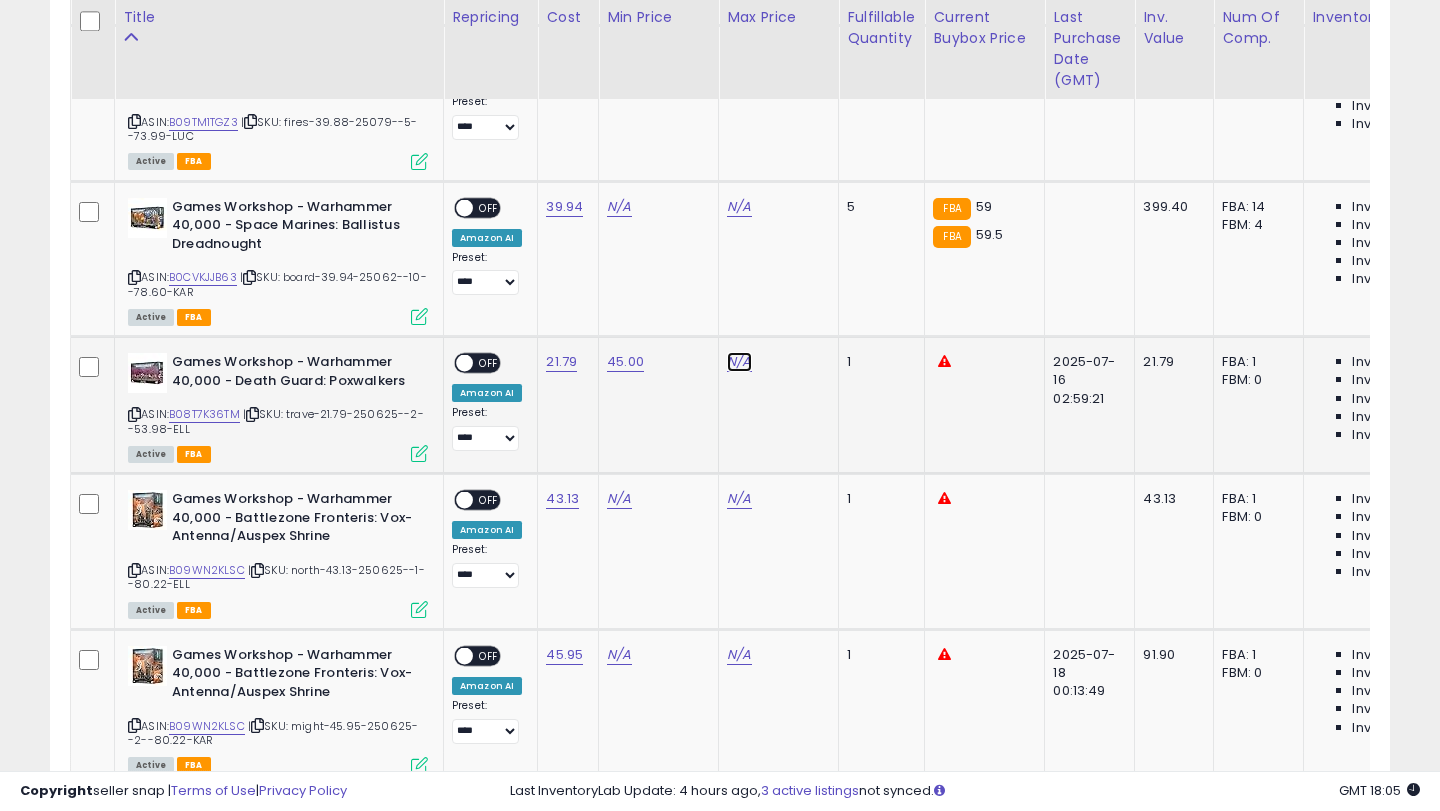click on "N/A" at bounding box center [739, -5882] 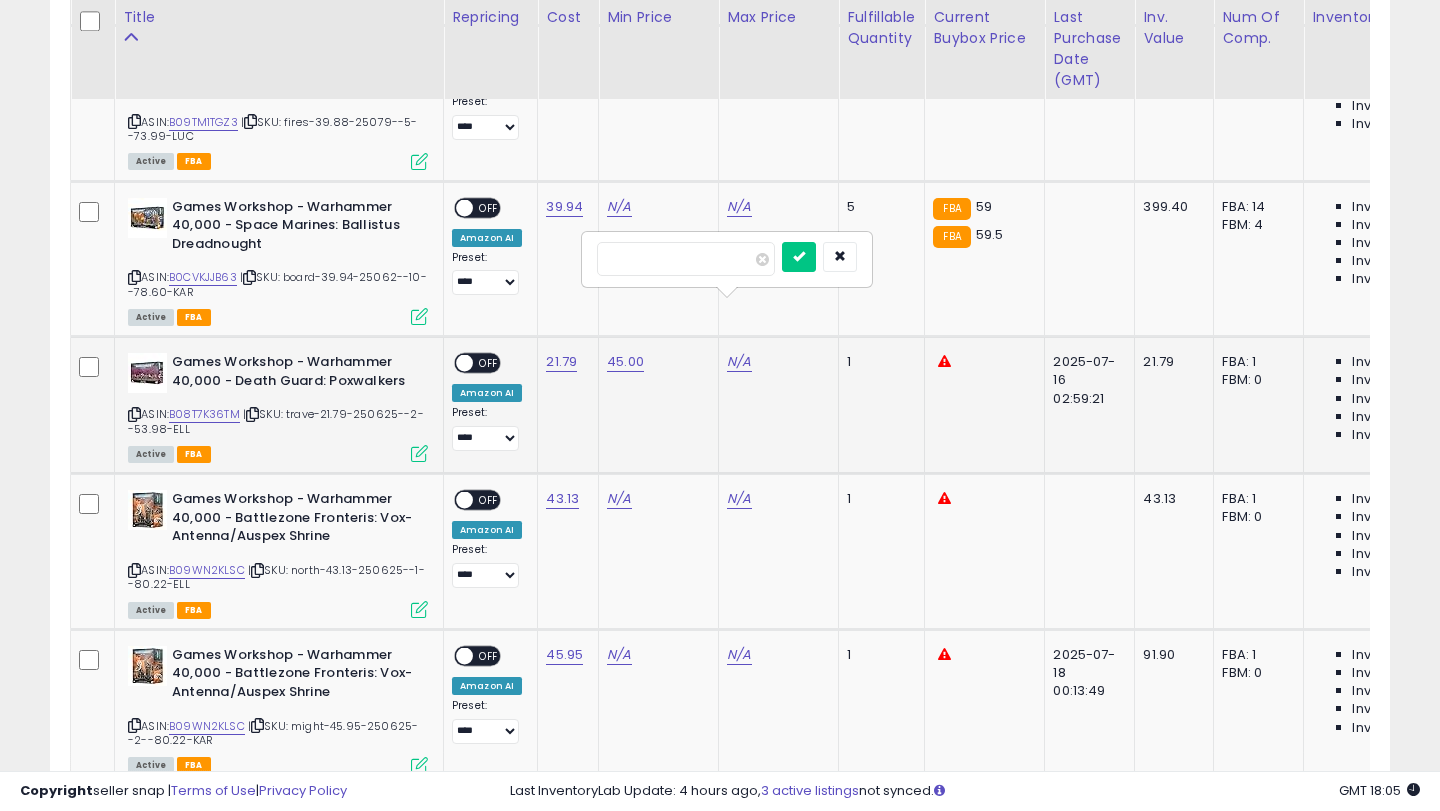 type on "*****" 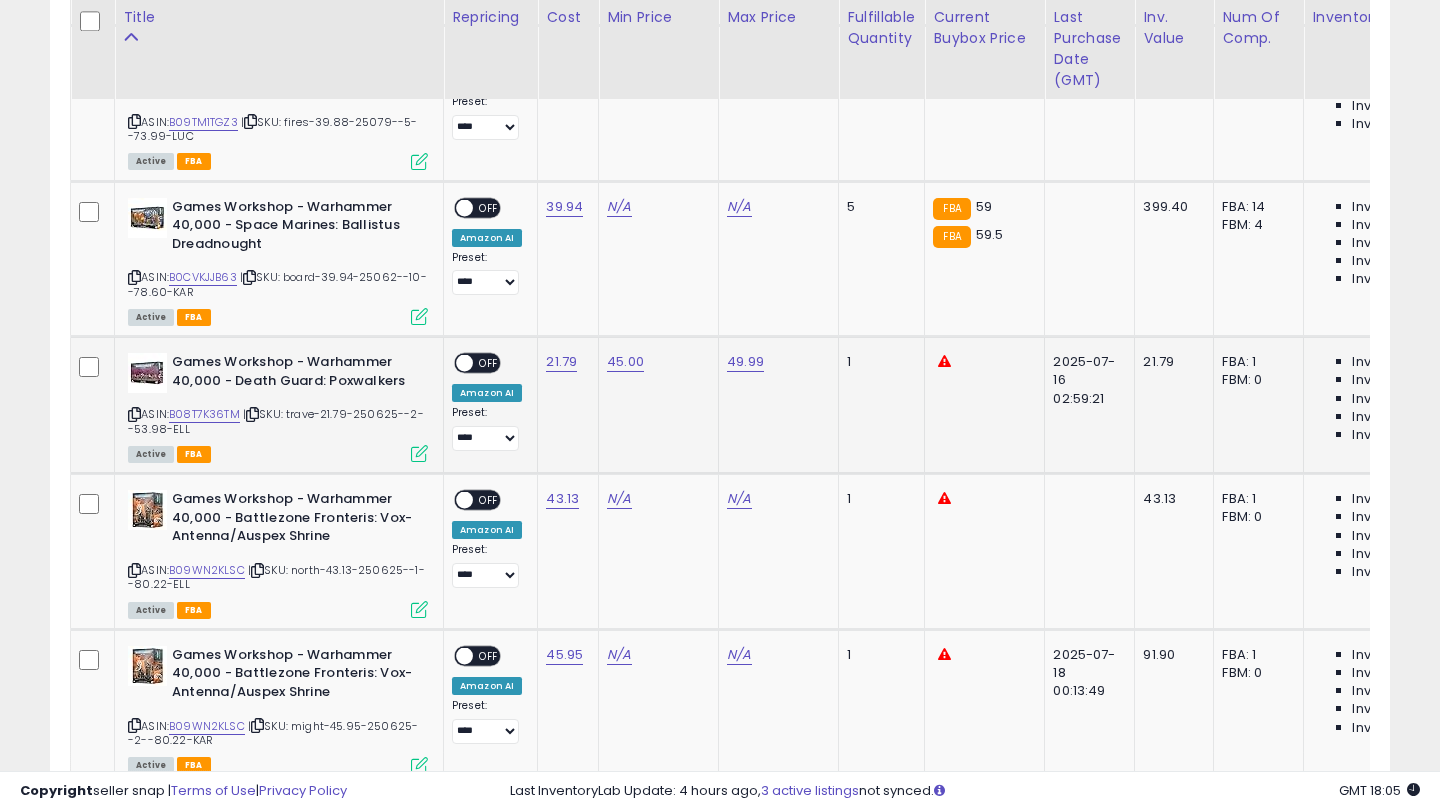 click on "OFF" at bounding box center (489, 363) 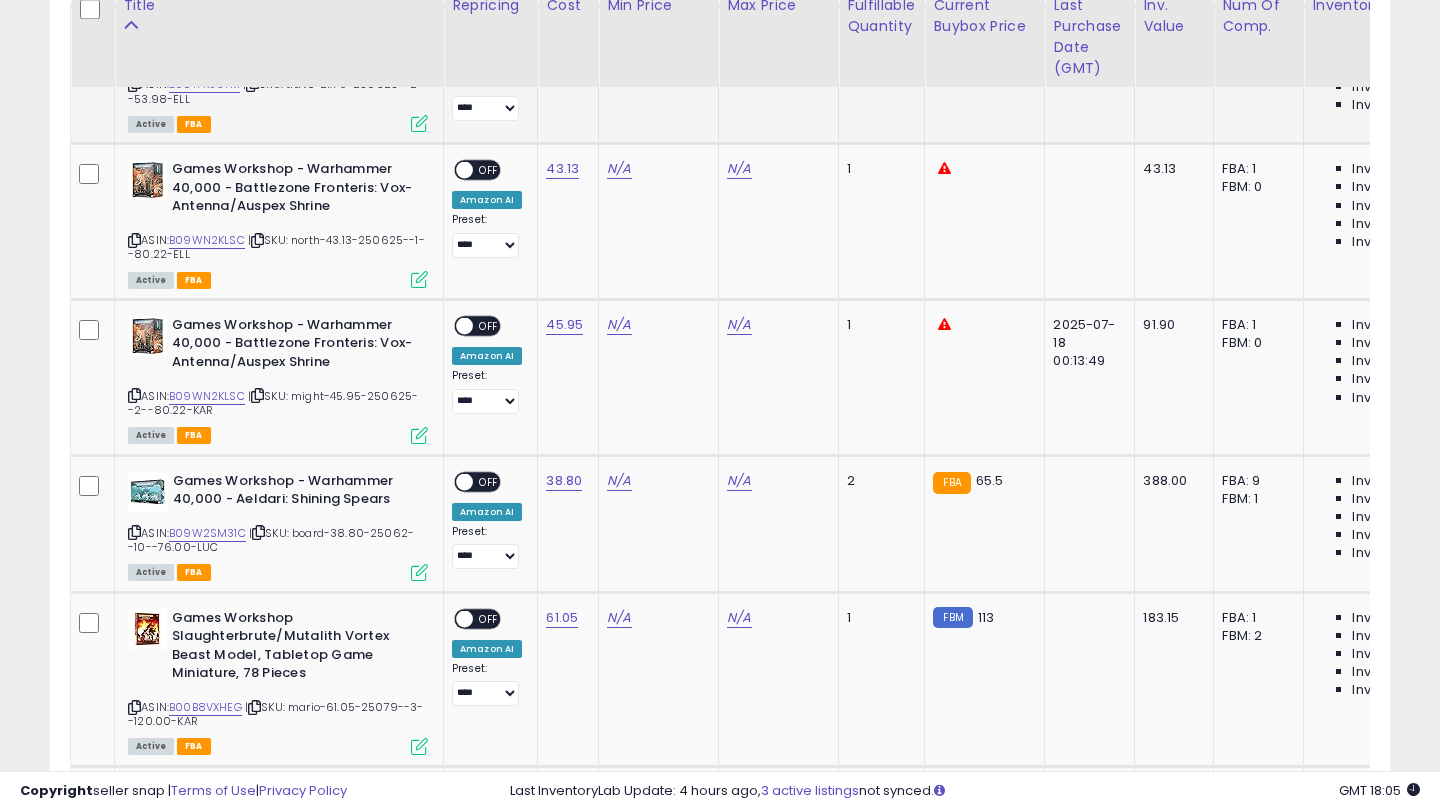 scroll, scrollTop: 7362, scrollLeft: 0, axis: vertical 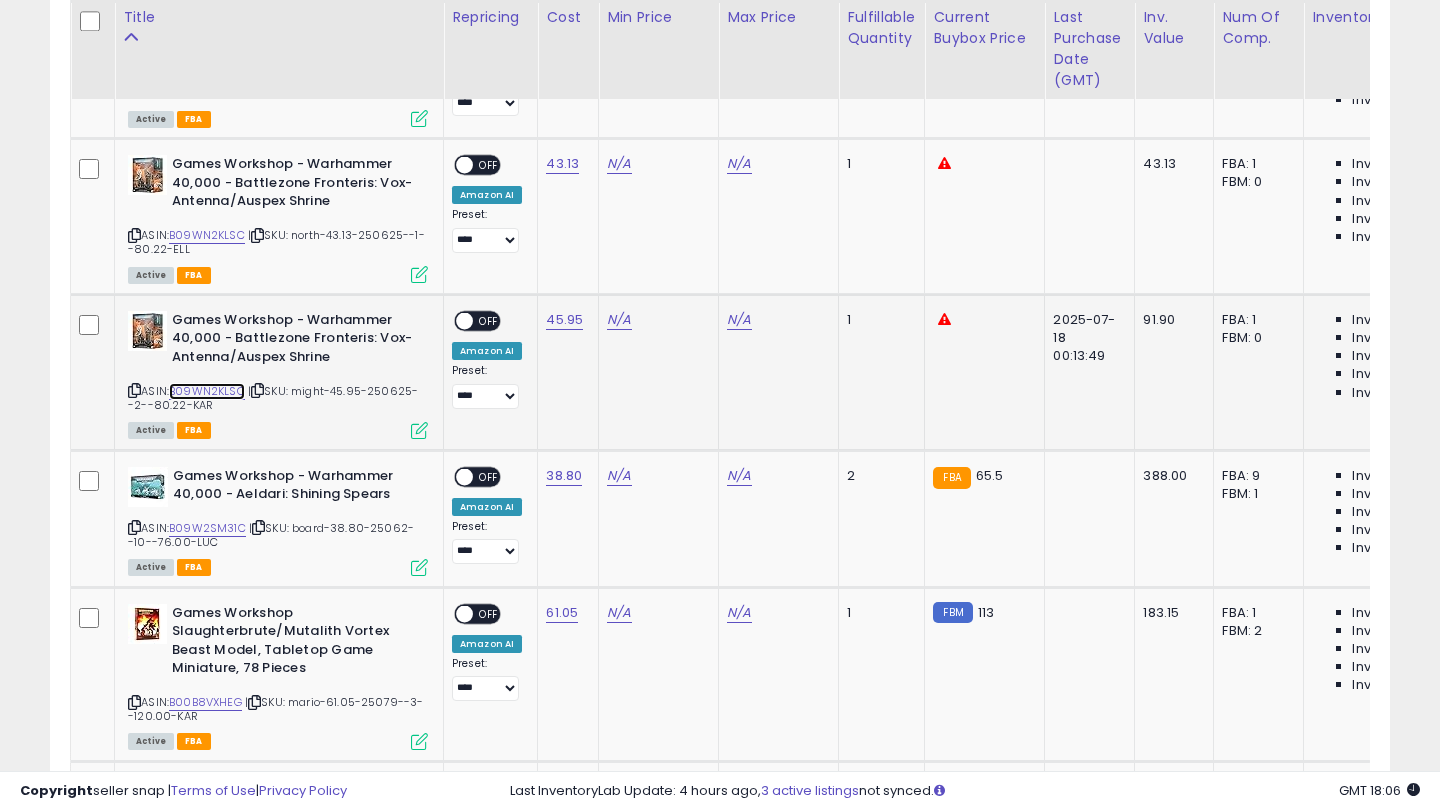 click on "B09WN2KLSC" at bounding box center (207, 391) 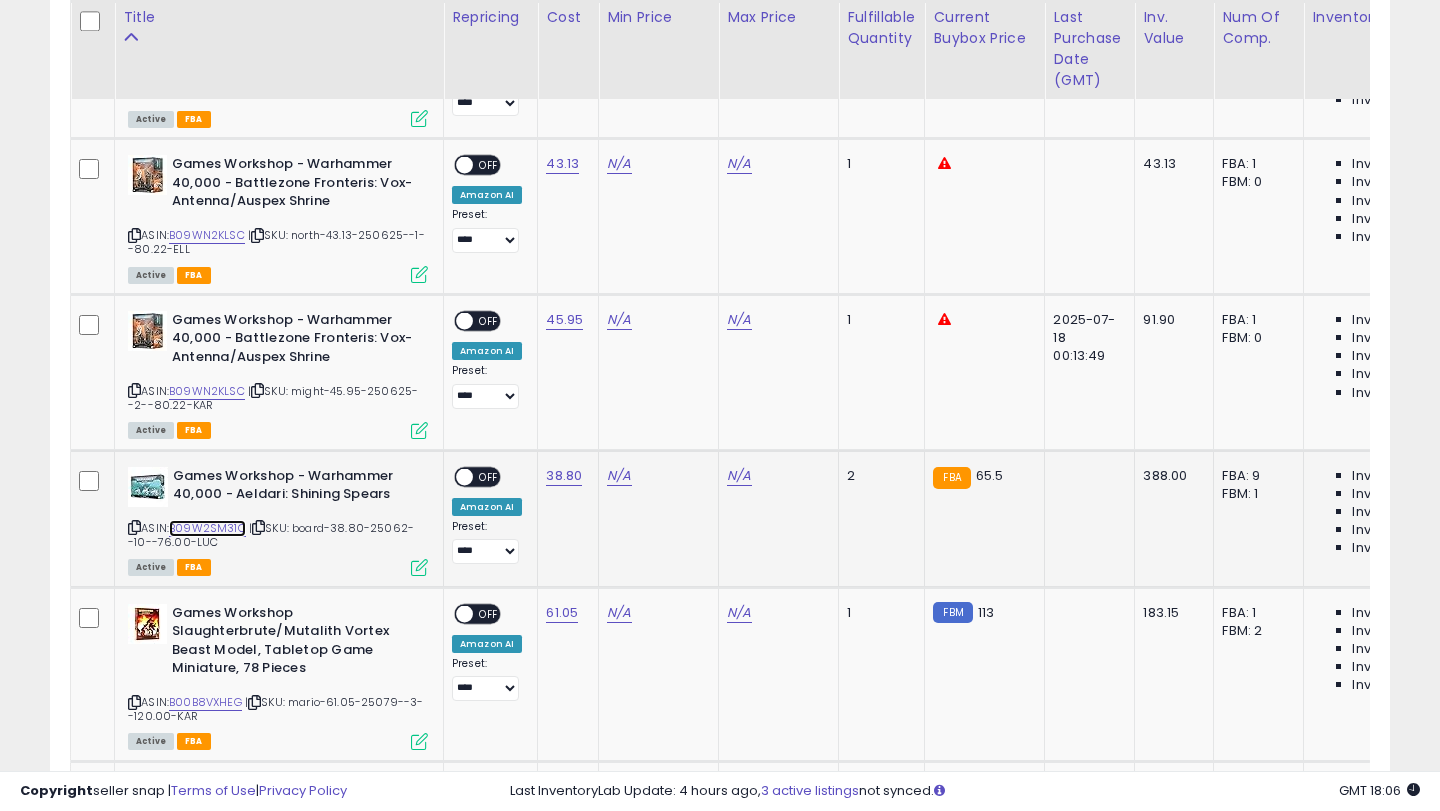 click on "B09W2SM31C" at bounding box center [207, 528] 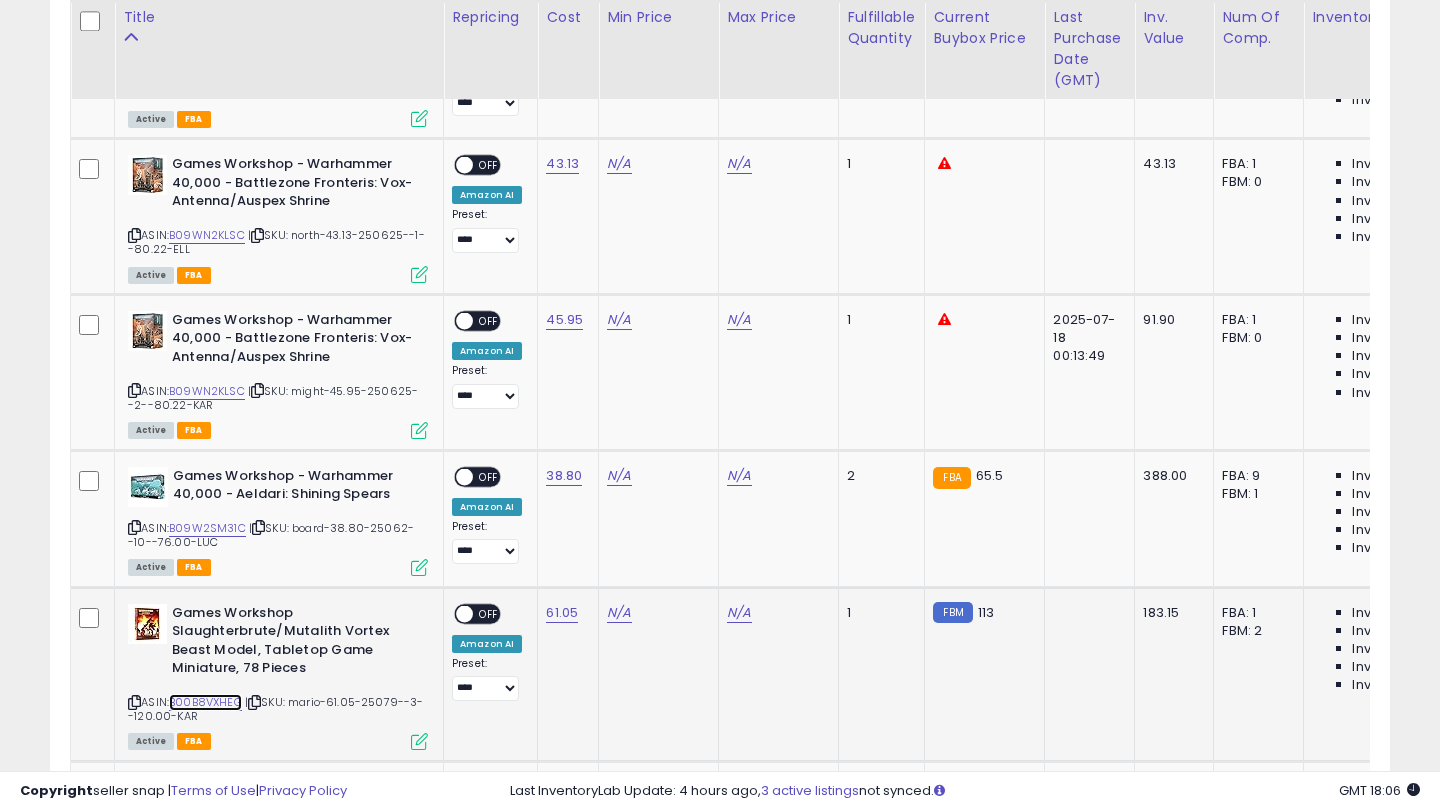 click on "B00B8VXHEG" at bounding box center (205, 702) 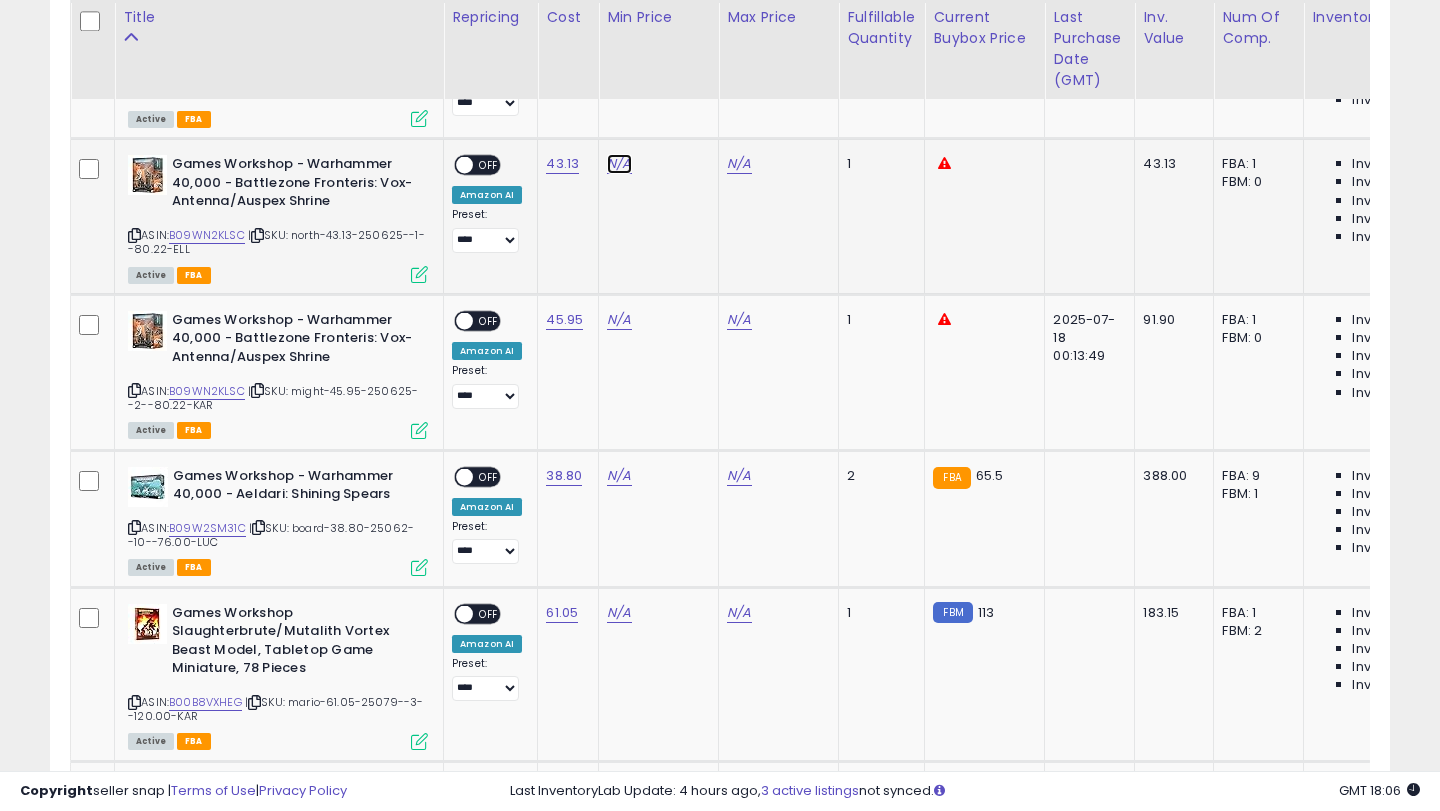 click on "N/A" at bounding box center (619, -6217) 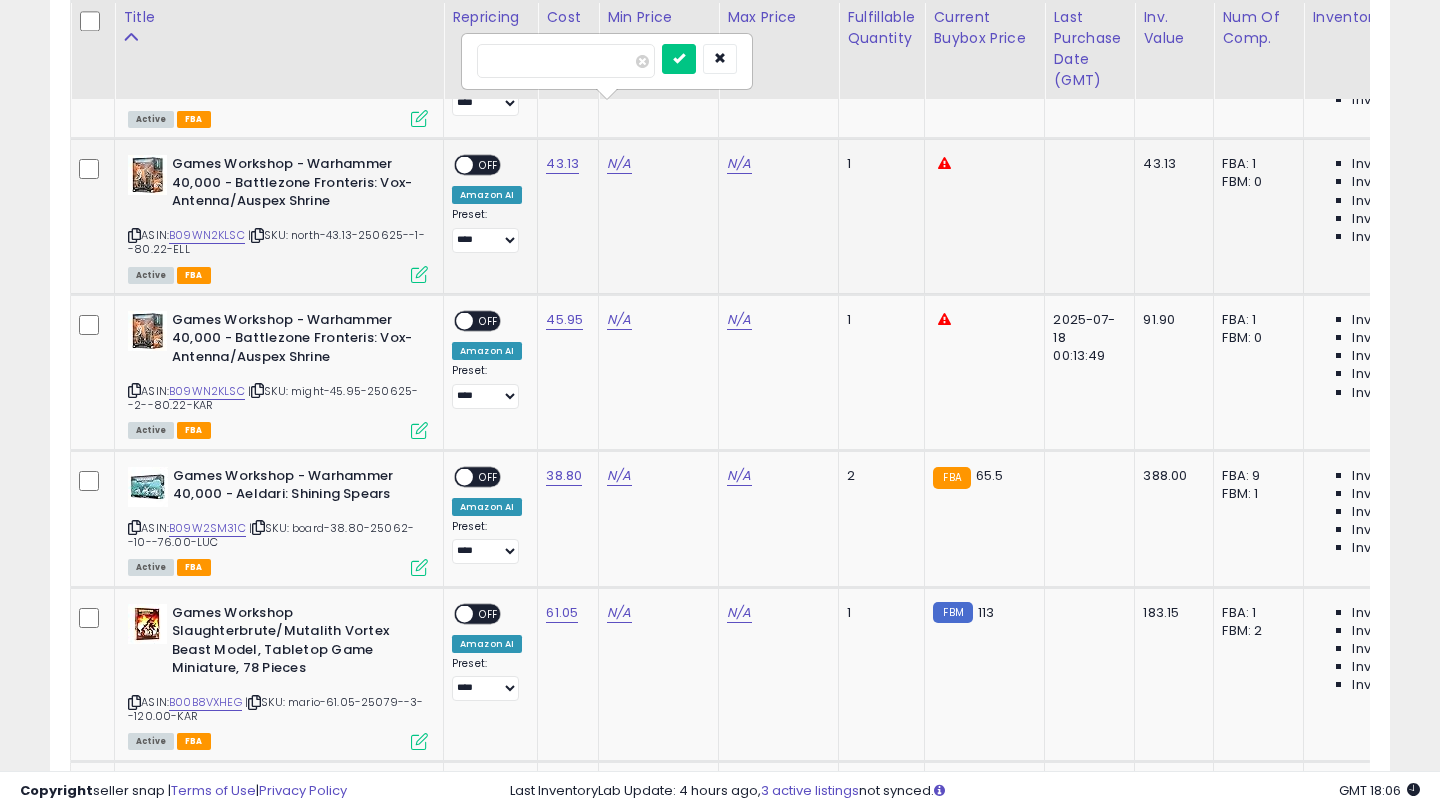 type on "**" 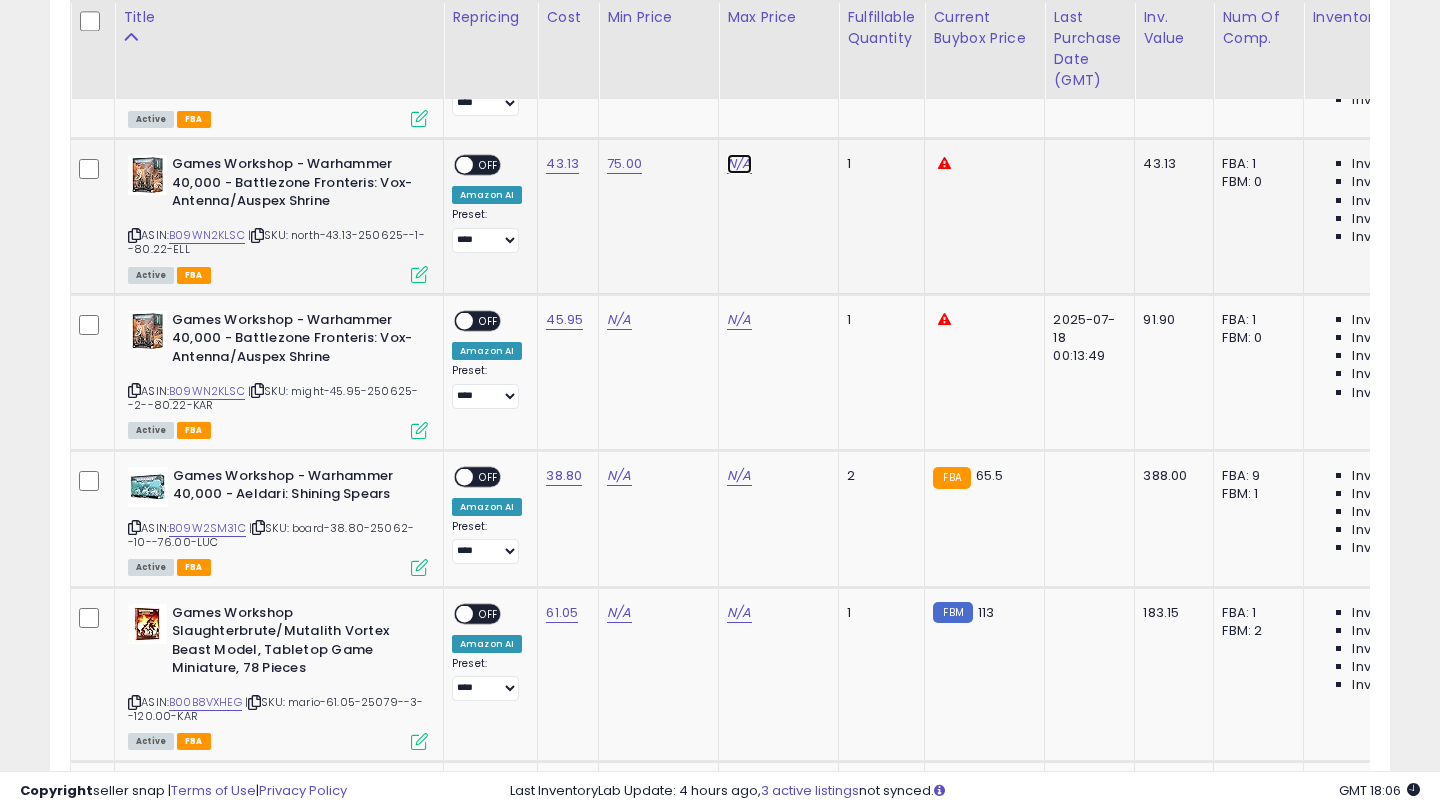 click on "N/A" at bounding box center [739, -6217] 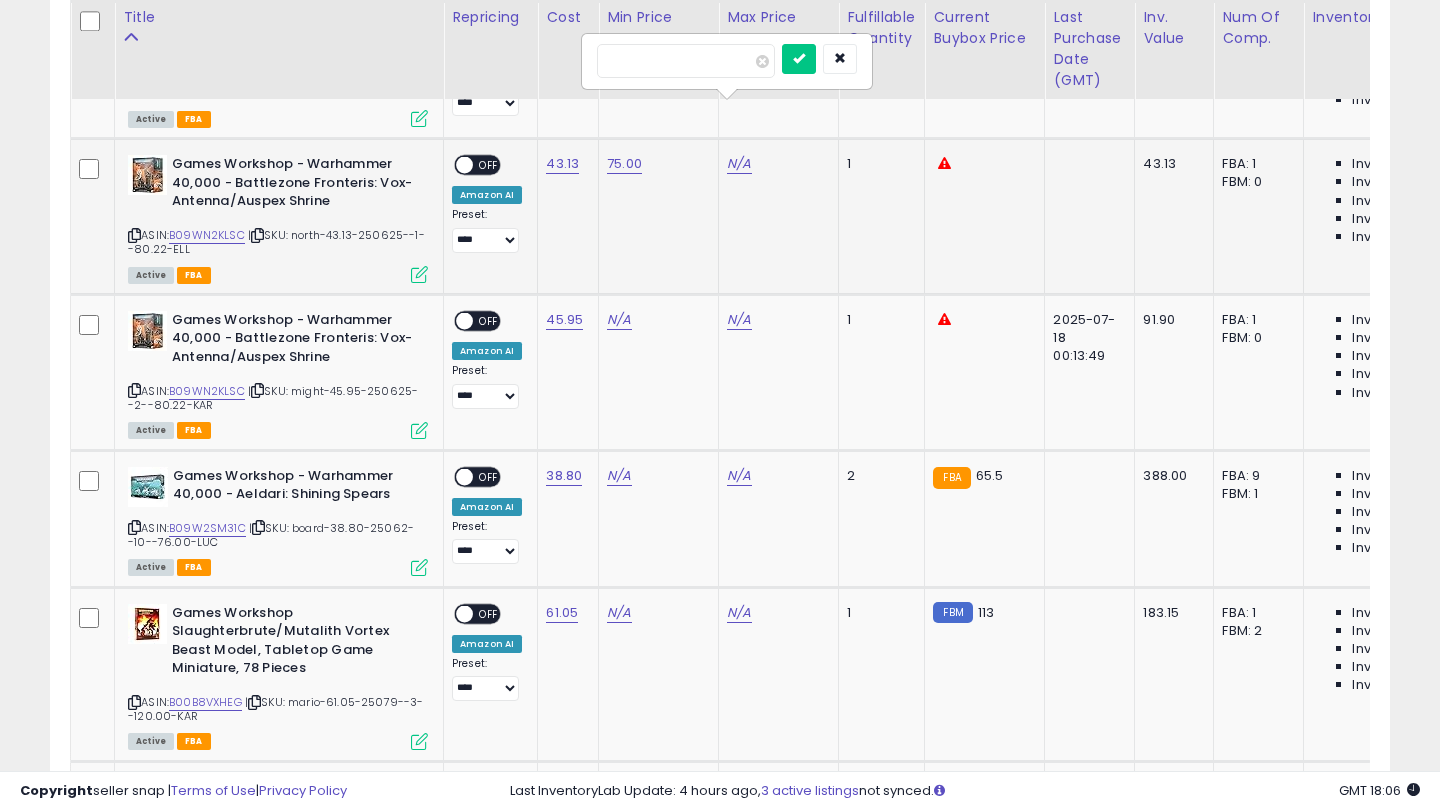 type on "**" 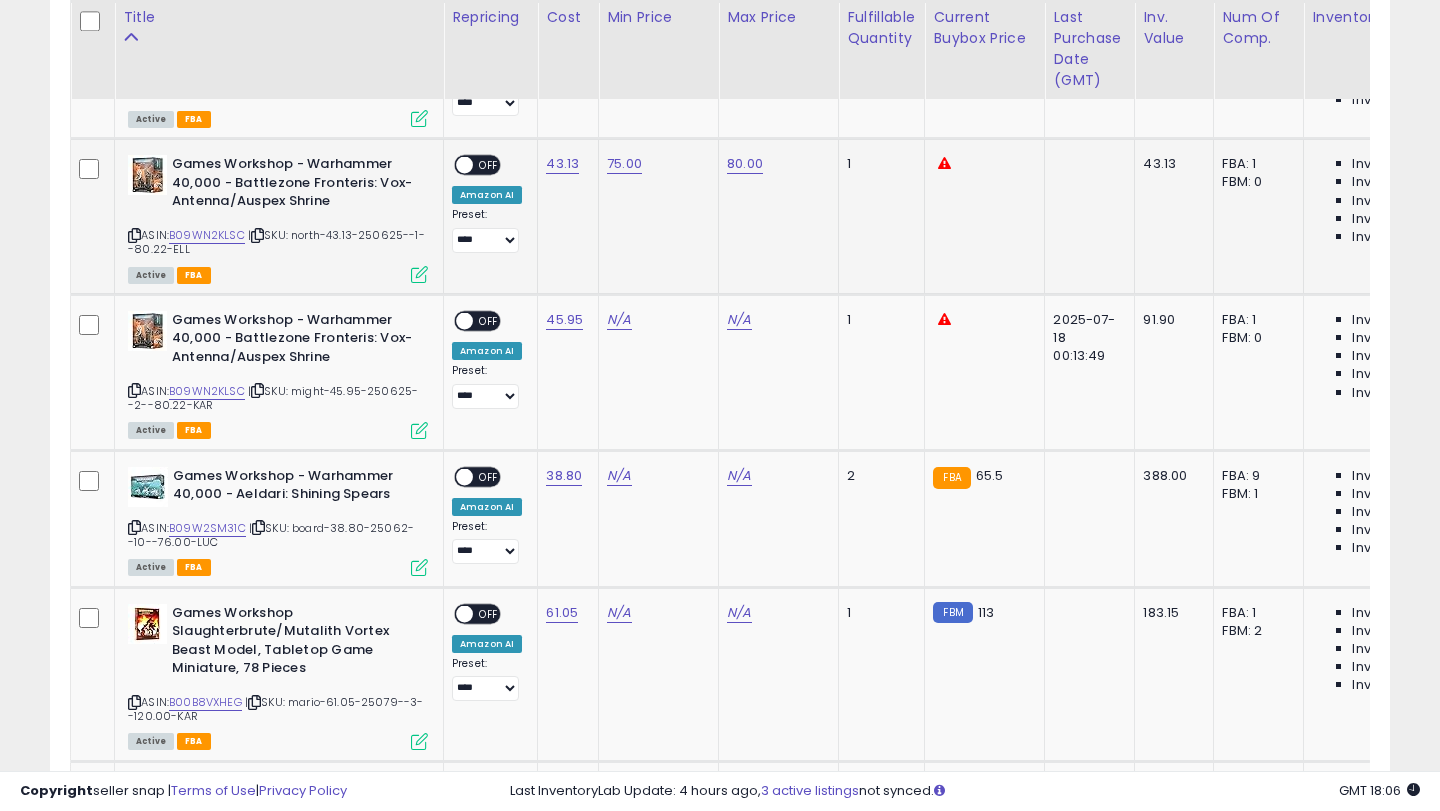 click on "OFF" at bounding box center (489, 165) 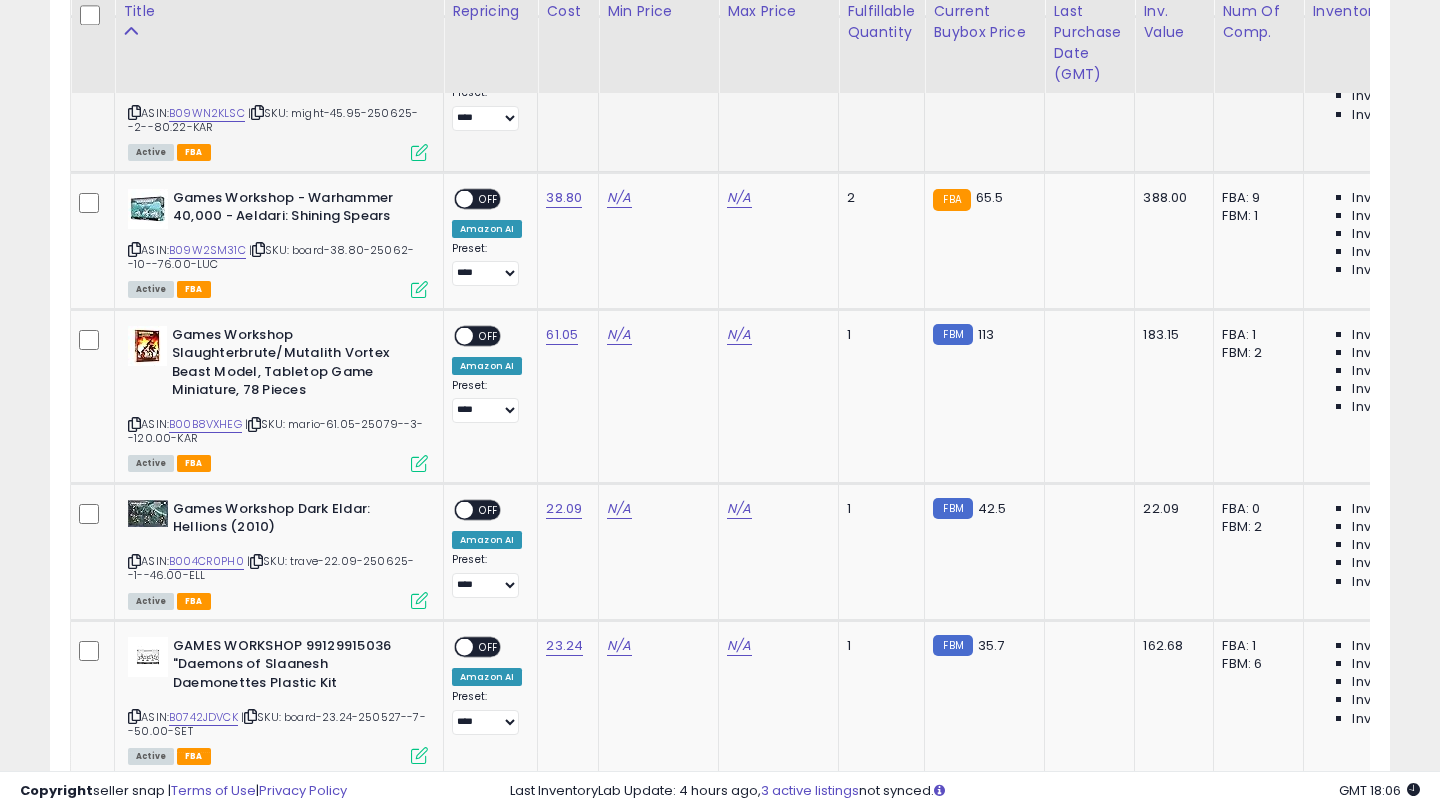 scroll, scrollTop: 7643, scrollLeft: 0, axis: vertical 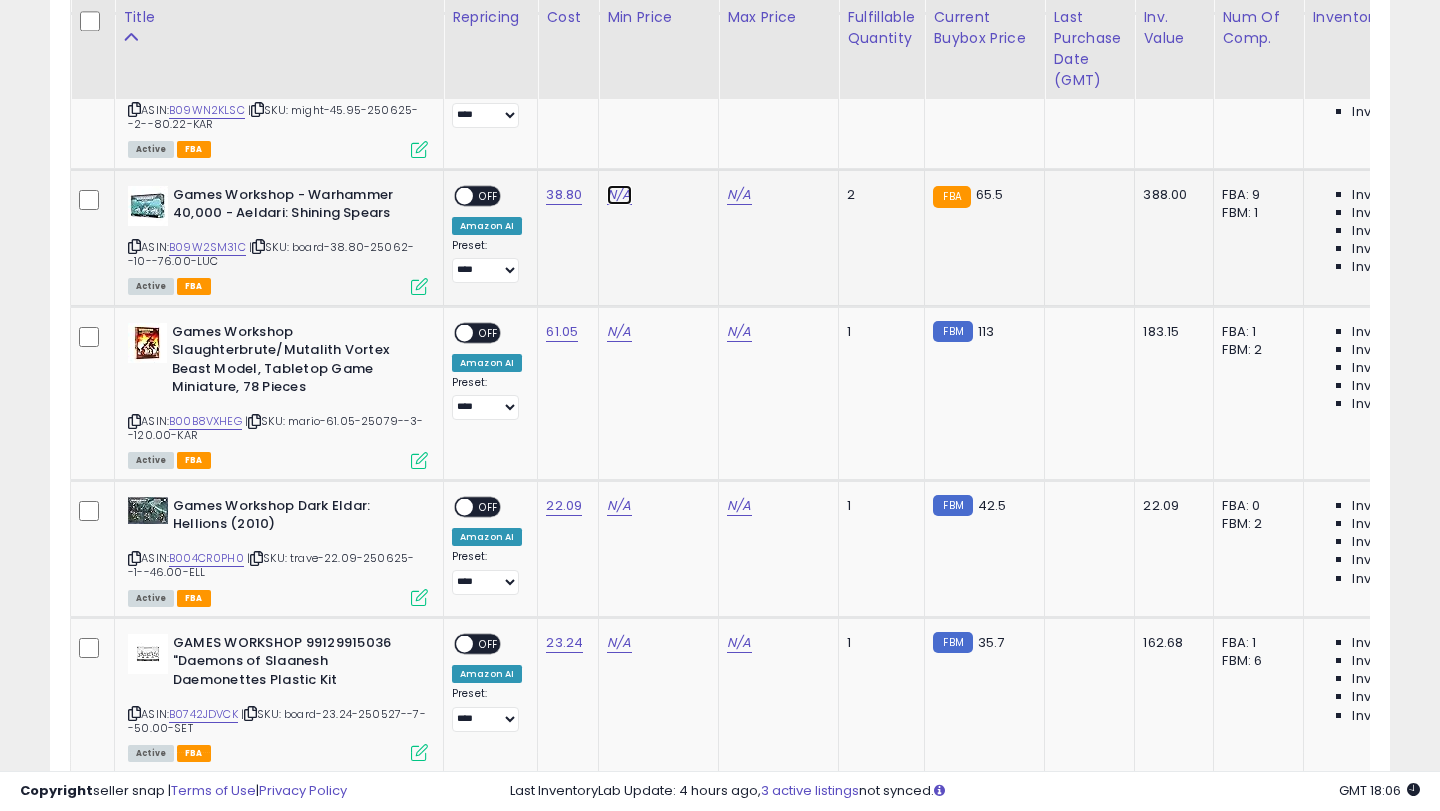 click on "N/A" at bounding box center (619, -6498) 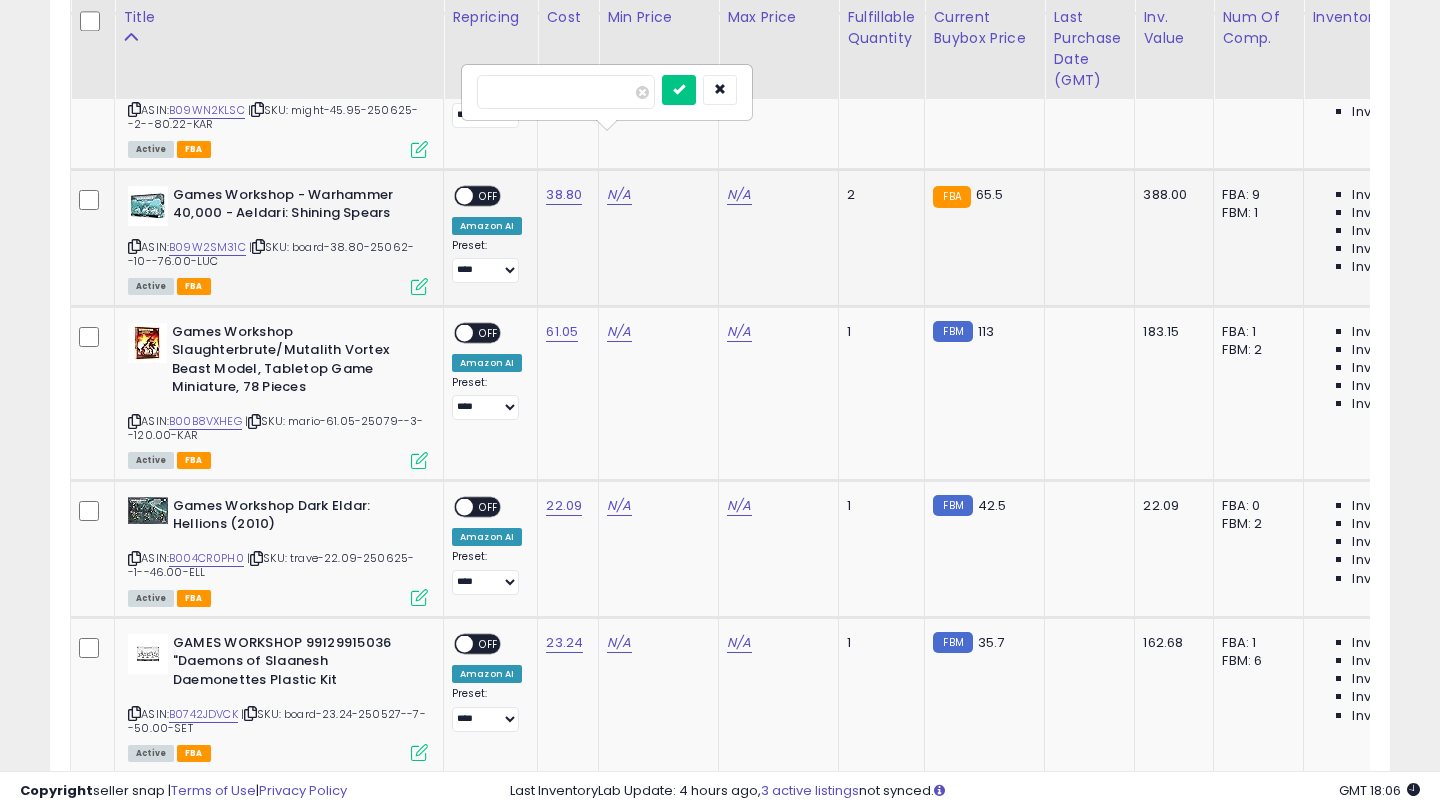 type on "**" 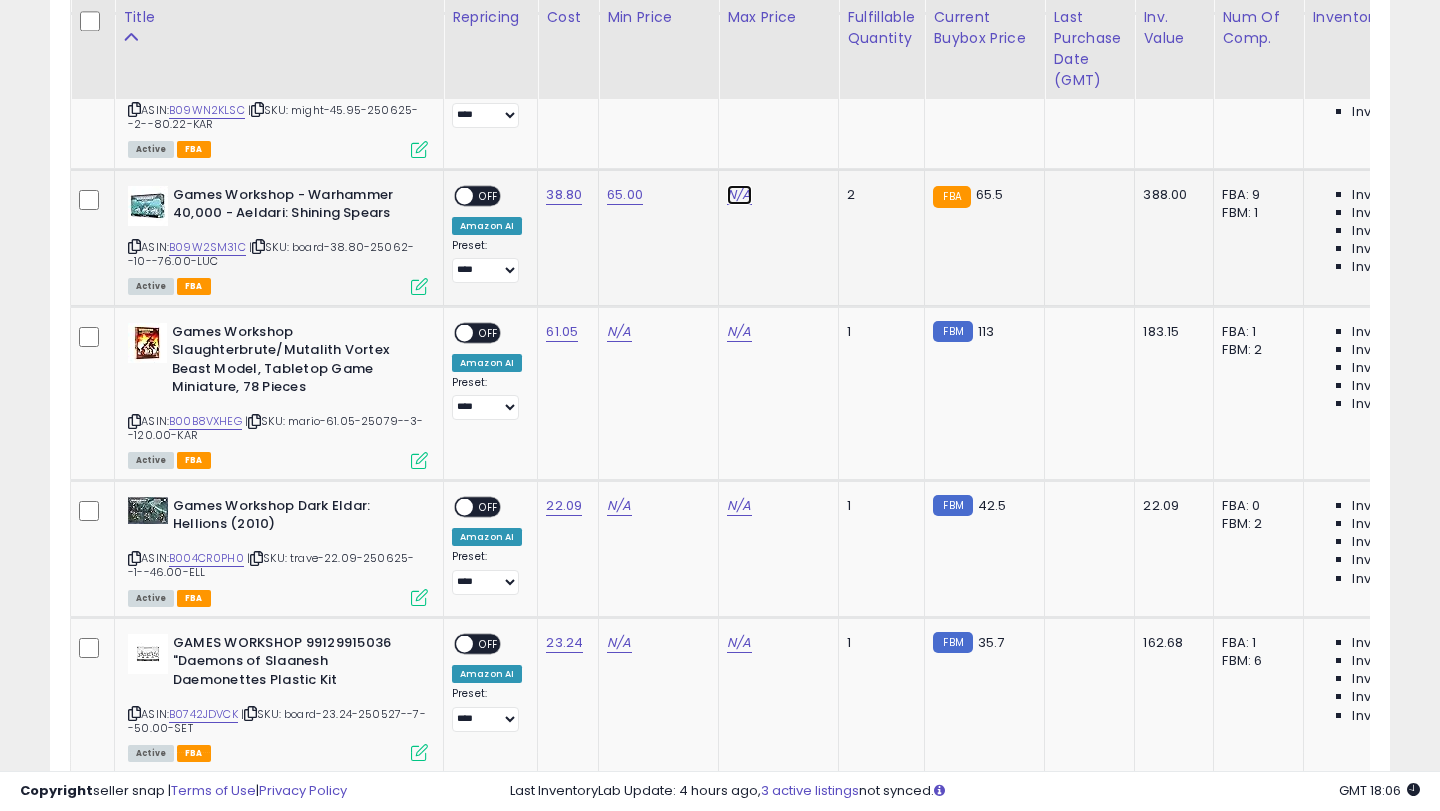 click on "N/A" at bounding box center (739, -6498) 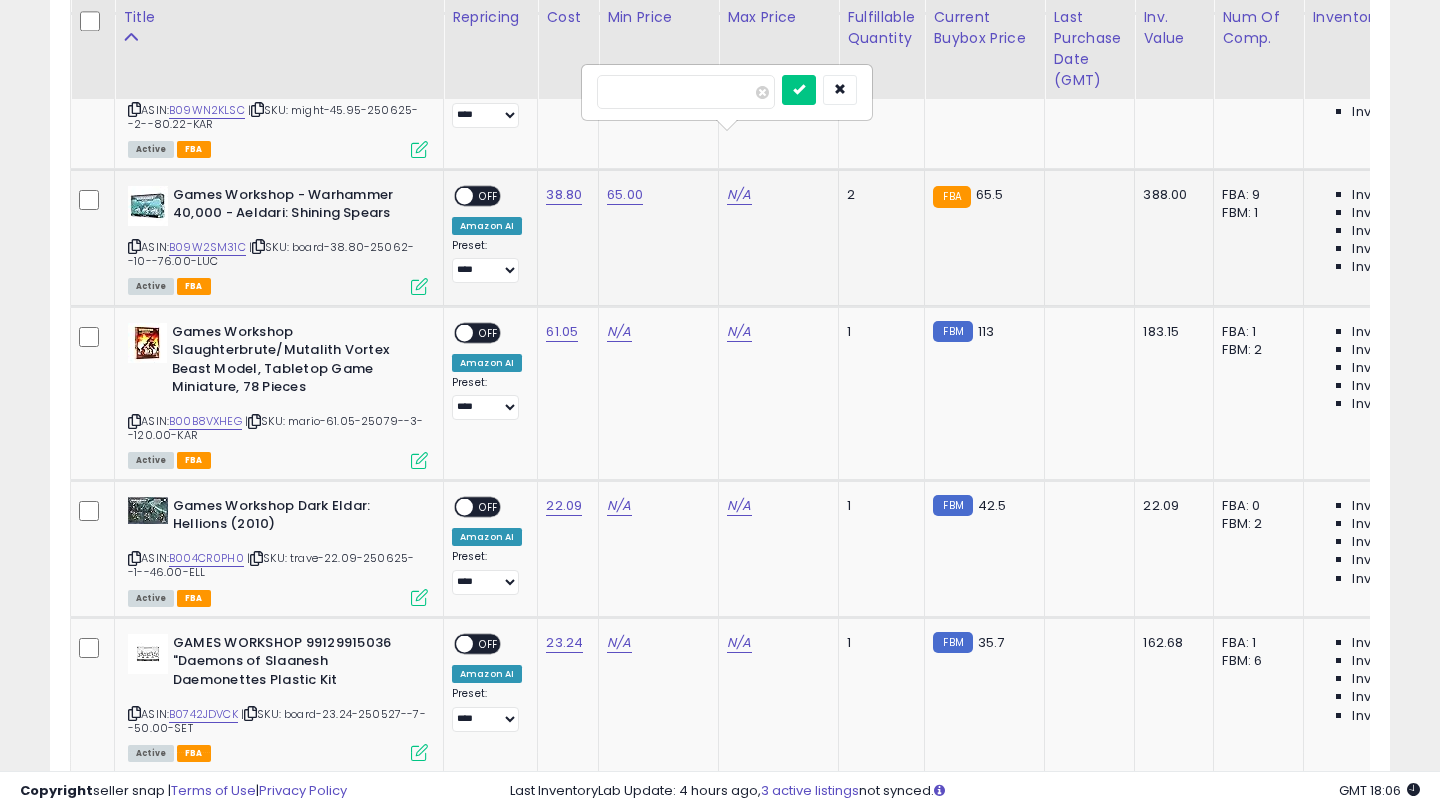 type on "**" 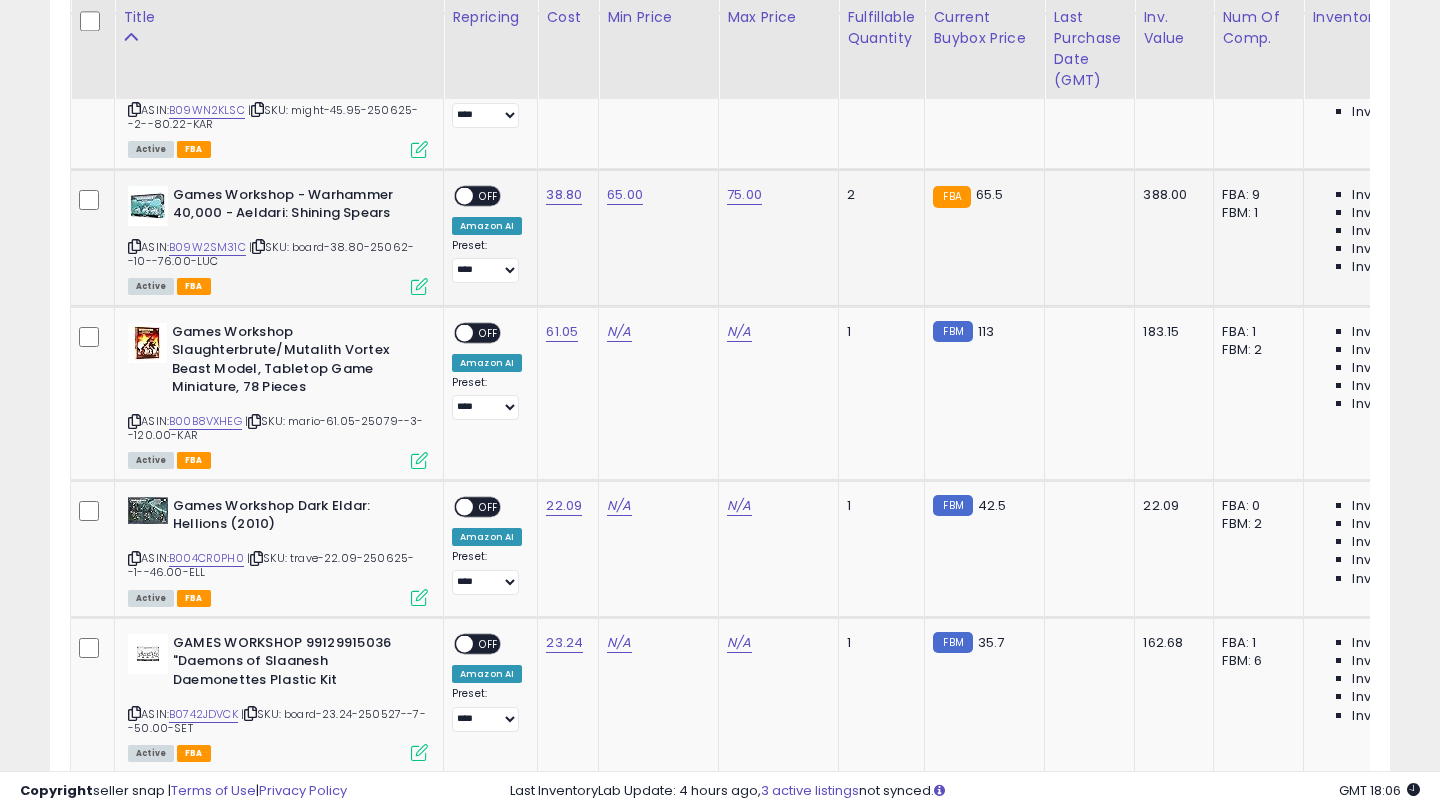click on "OFF" at bounding box center [489, 195] 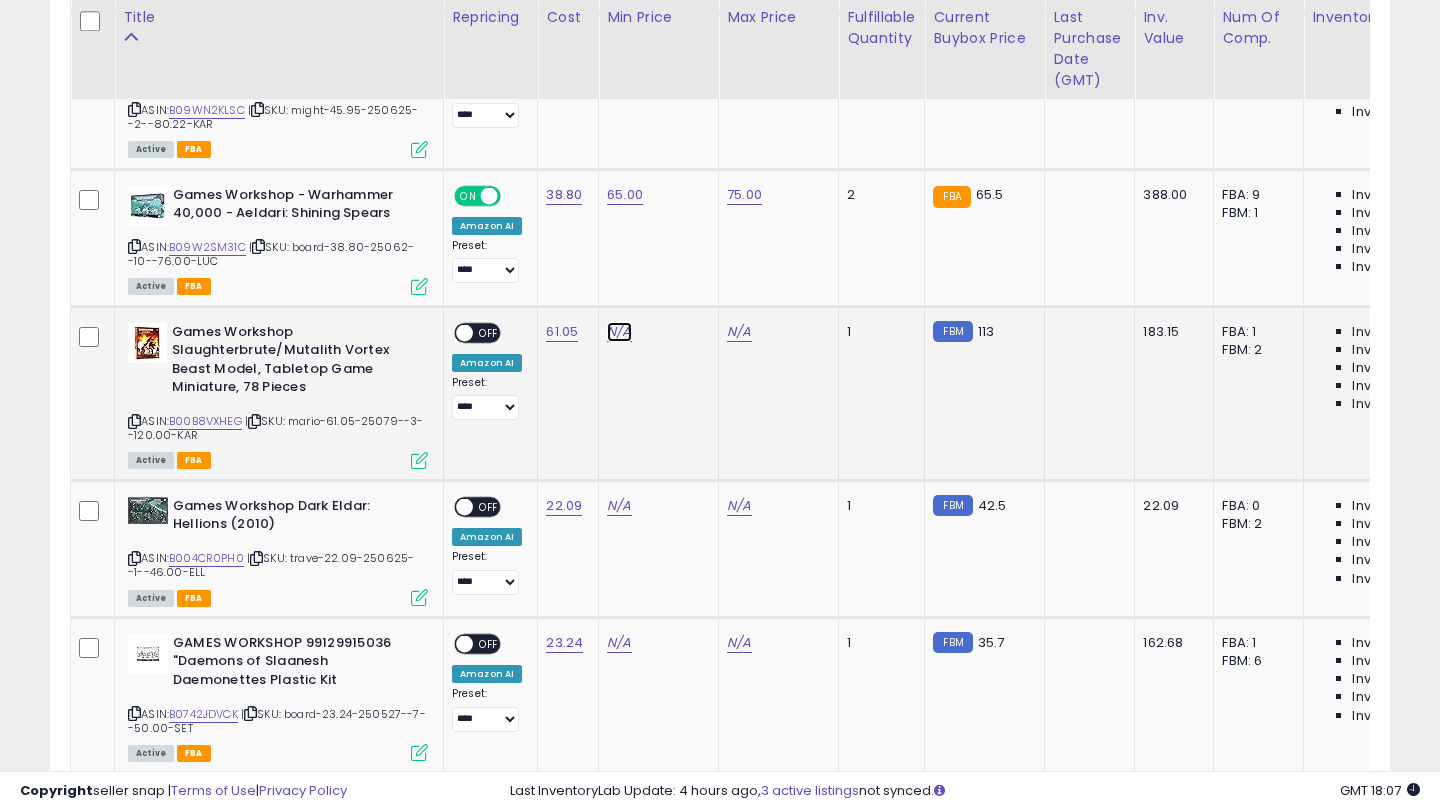 click on "N/A" at bounding box center (619, -6498) 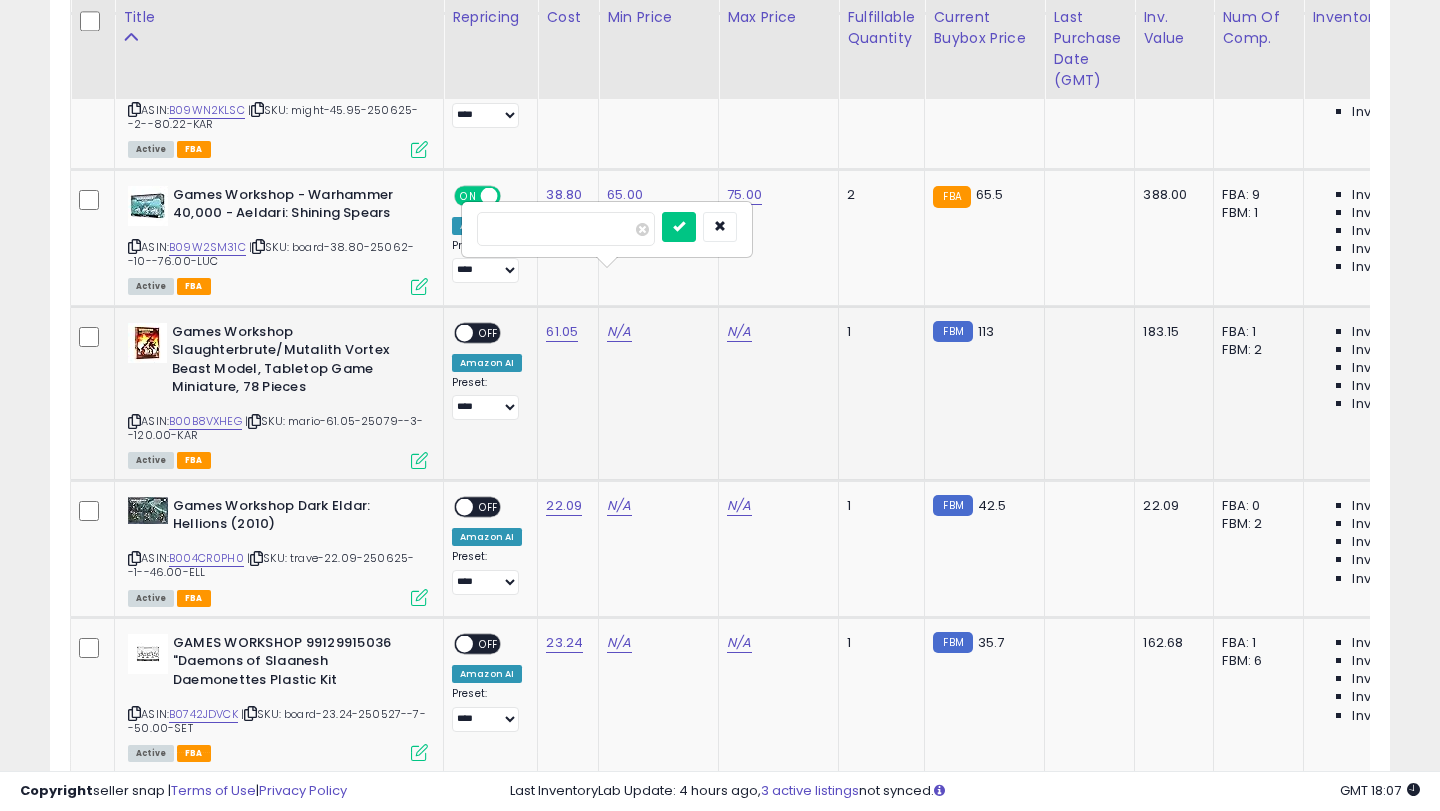 type on "***" 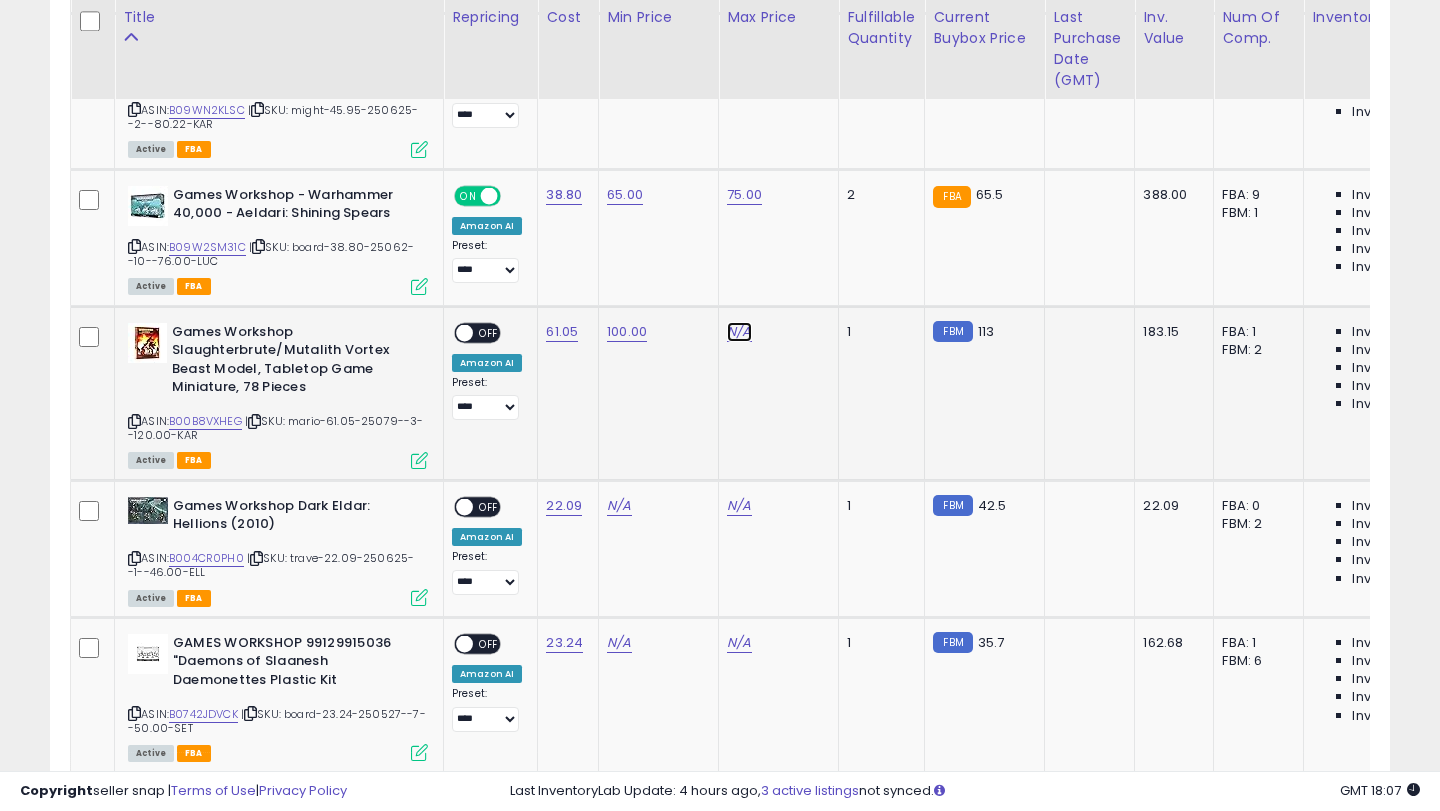click on "N/A" at bounding box center (739, -6498) 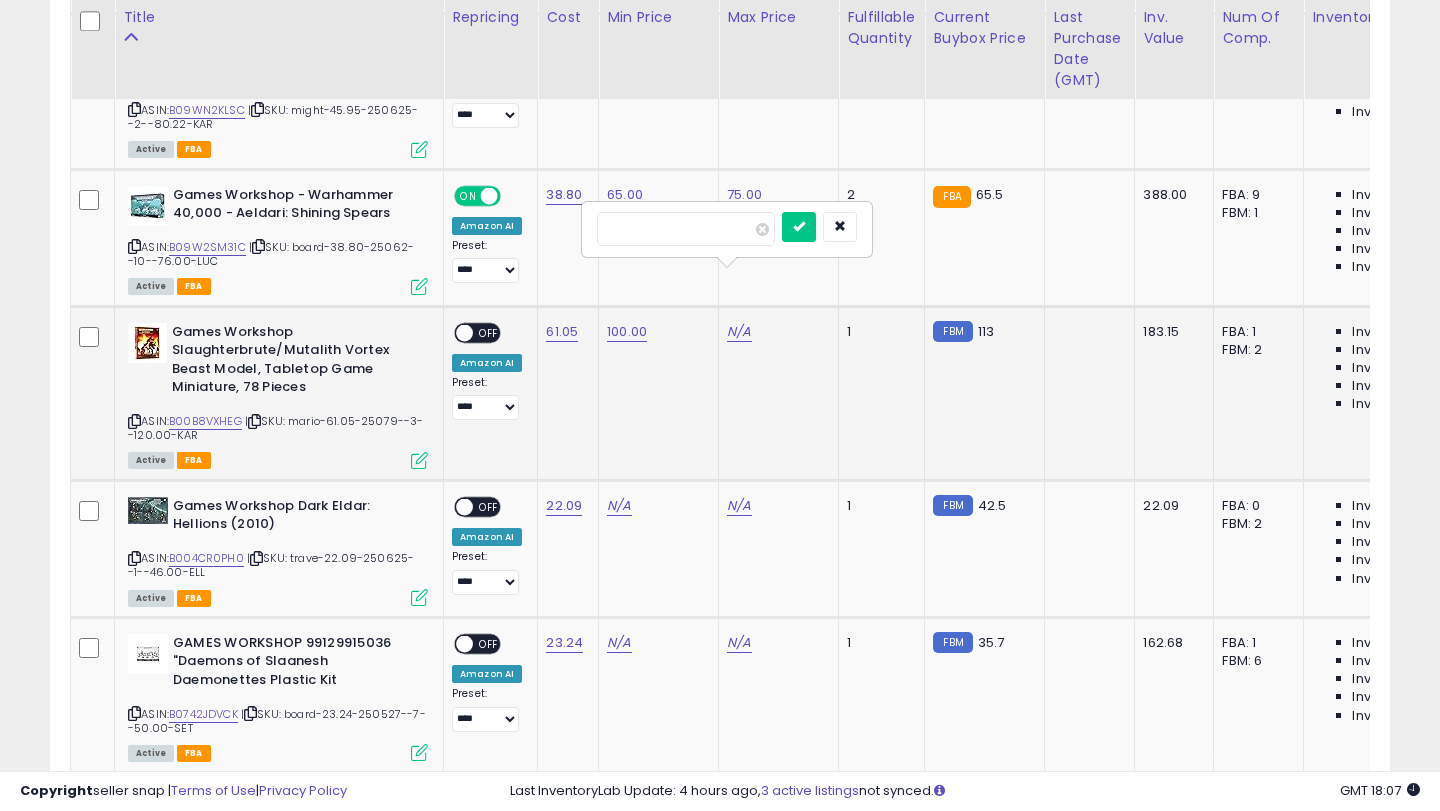 type on "***" 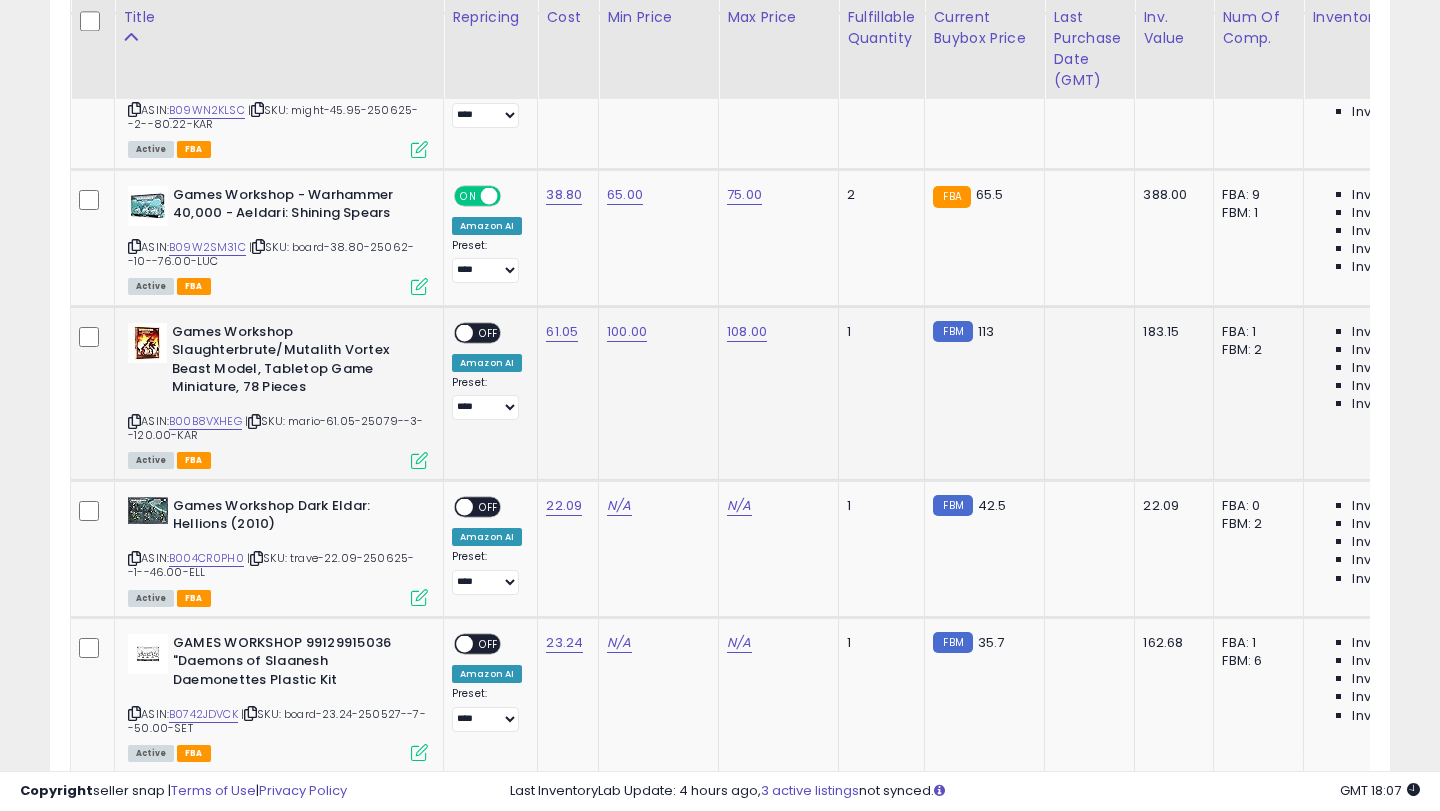 click on "OFF" at bounding box center (489, 332) 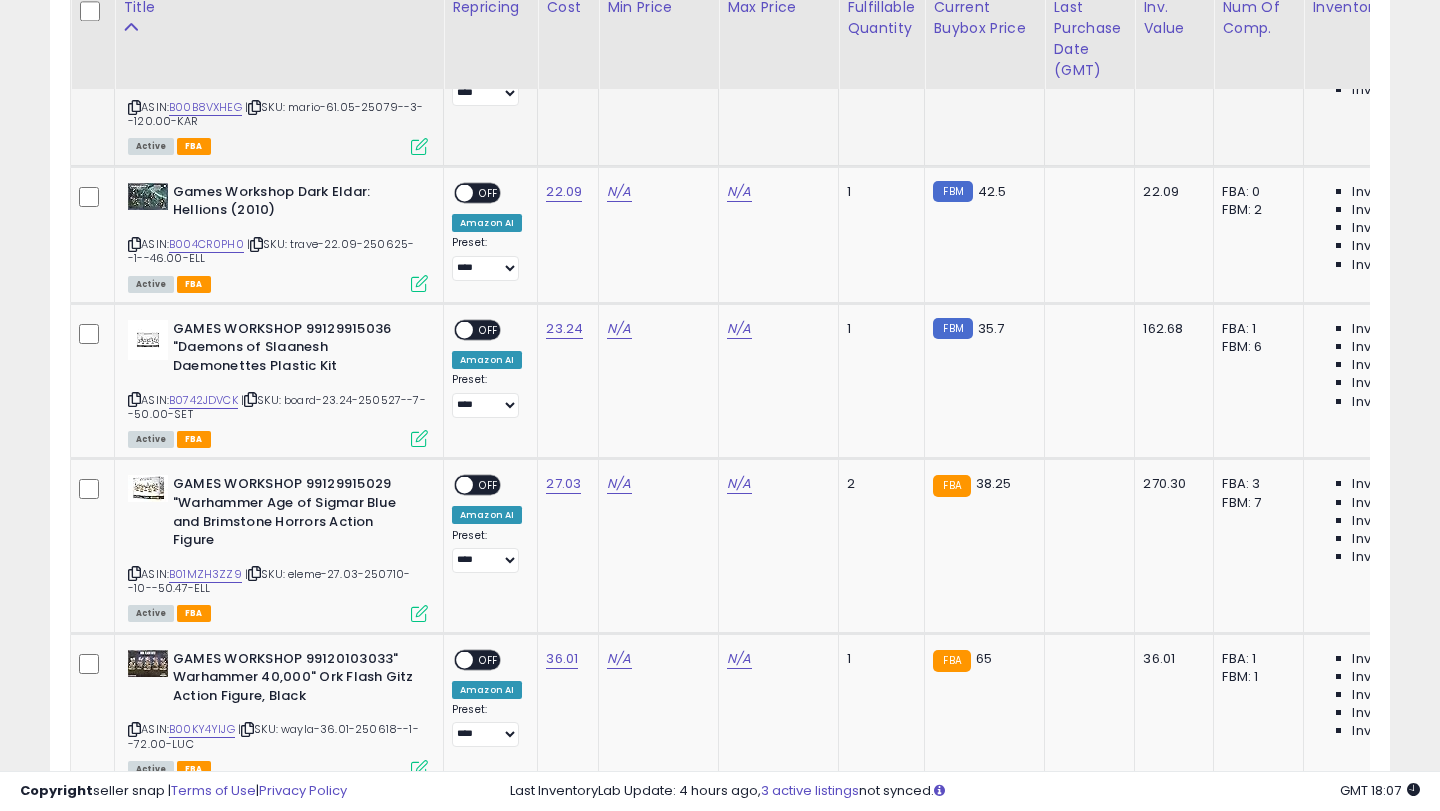 scroll, scrollTop: 7965, scrollLeft: 0, axis: vertical 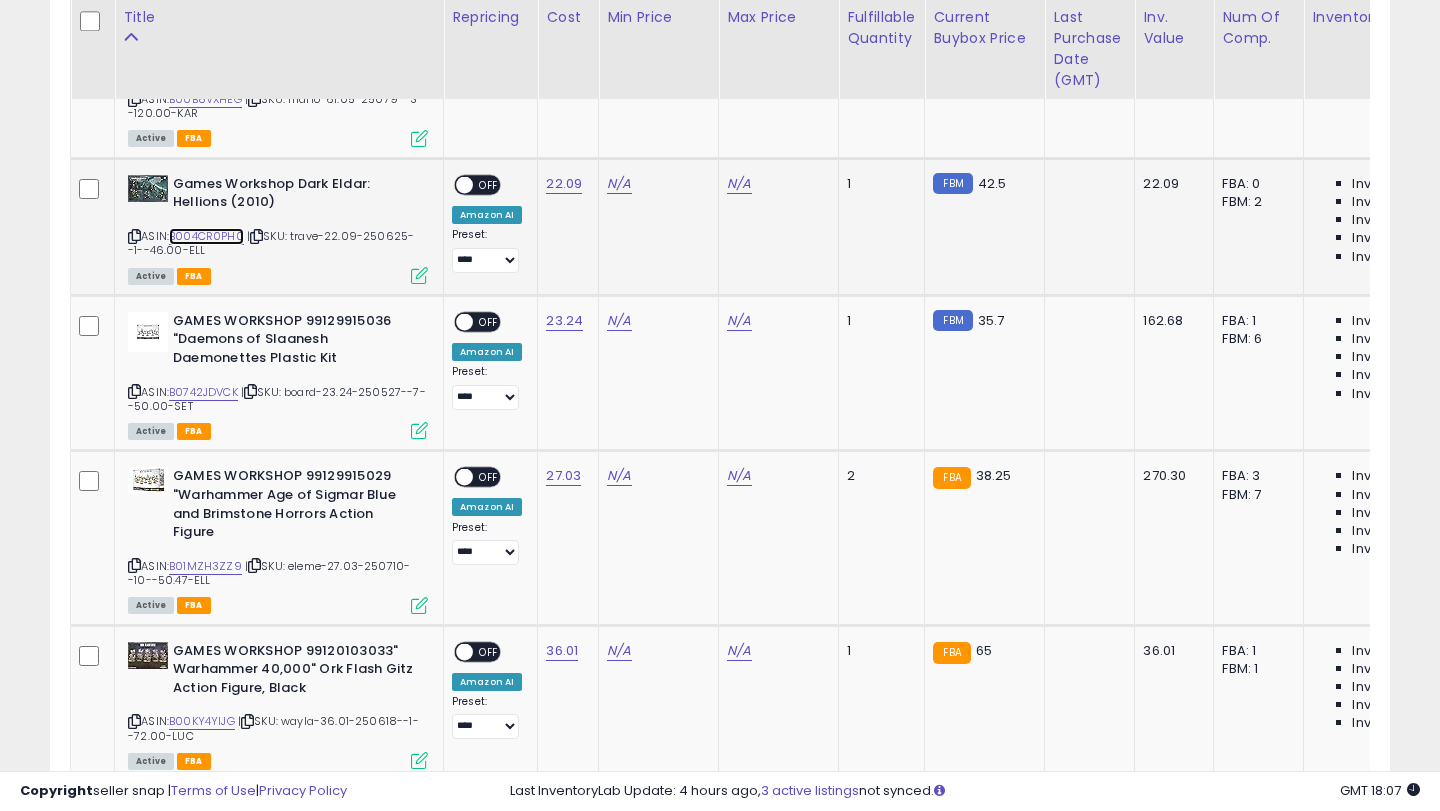 click on "B004CR0PH0" at bounding box center (206, 236) 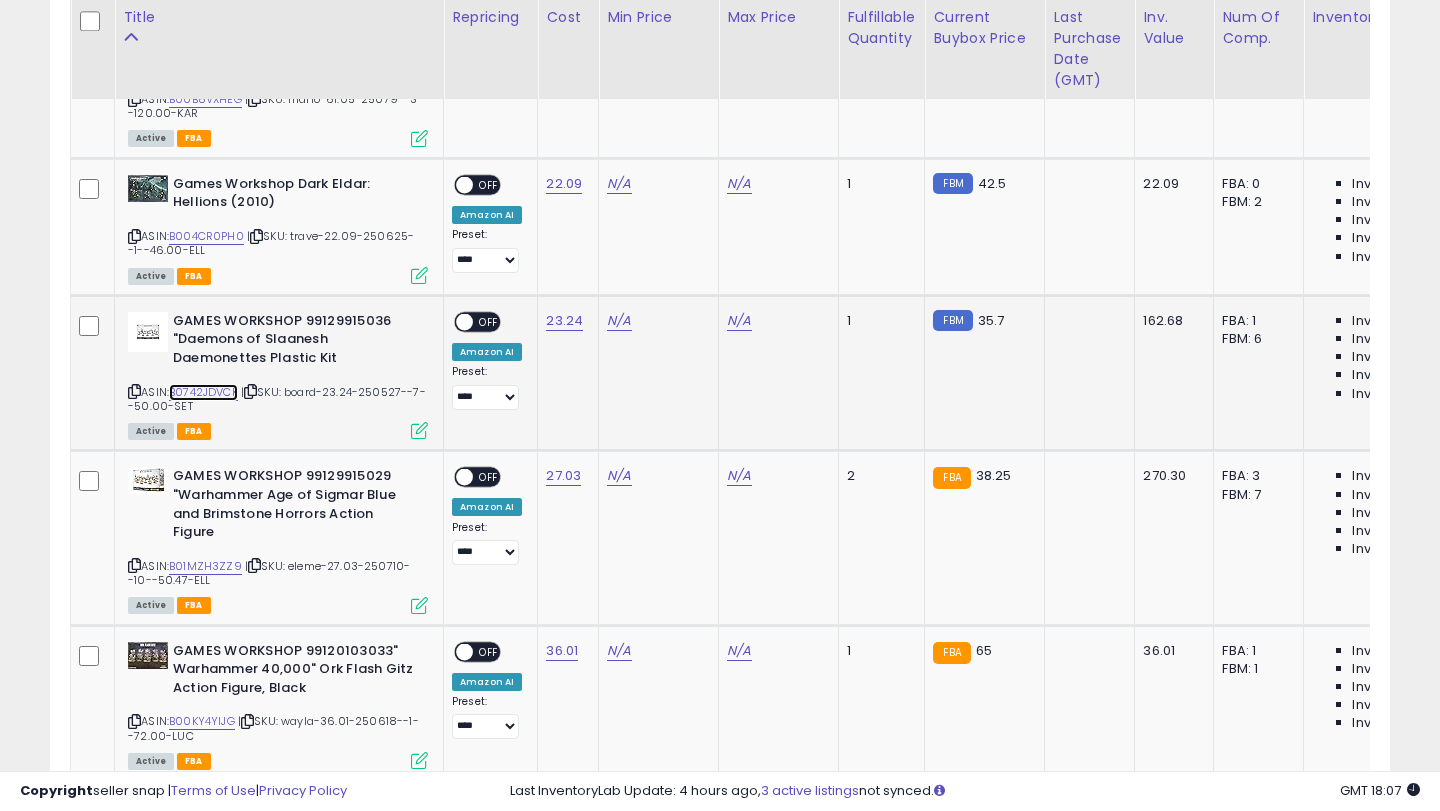 click on "B0742JDVCK" at bounding box center (203, 392) 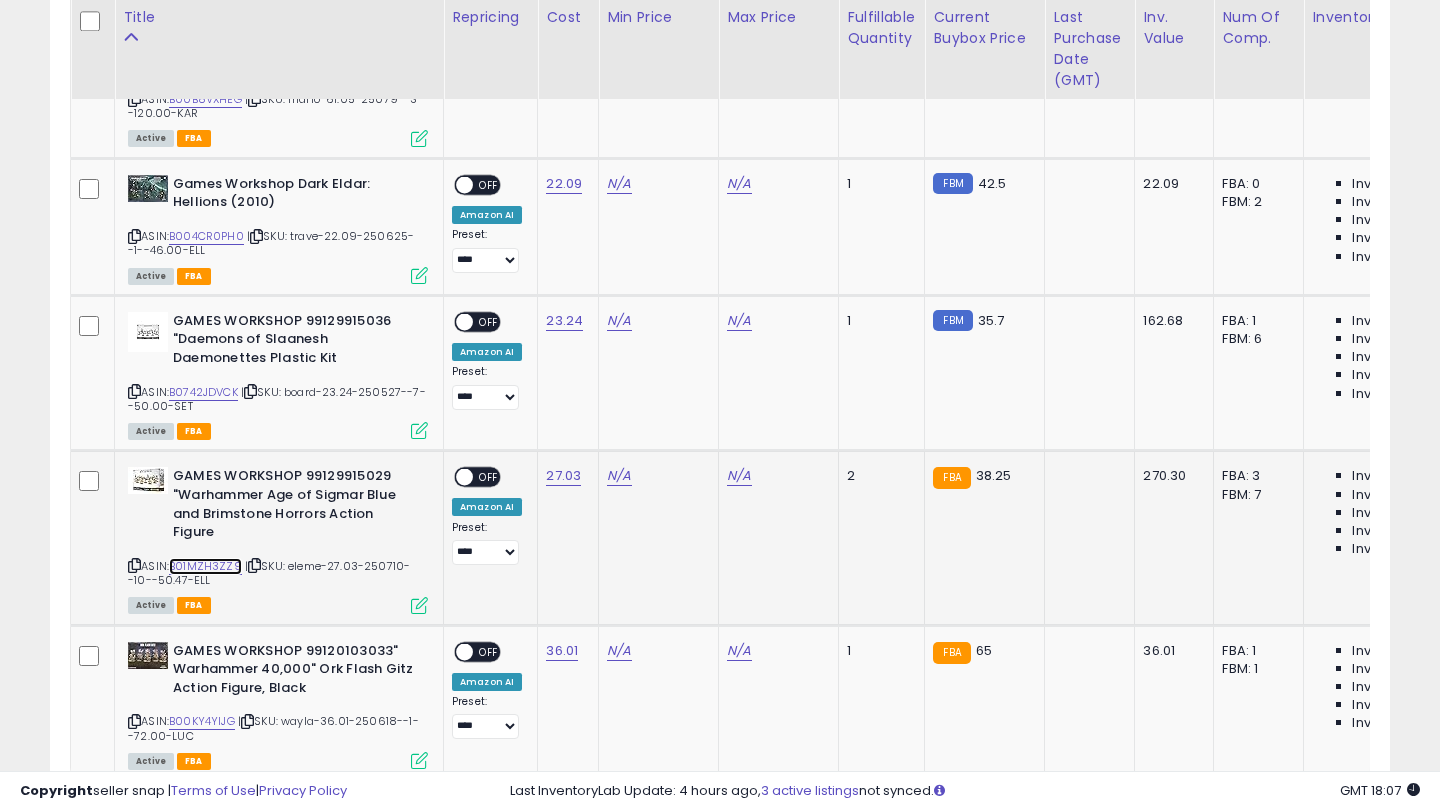 click on "B01MZH3ZZ9" at bounding box center (205, 566) 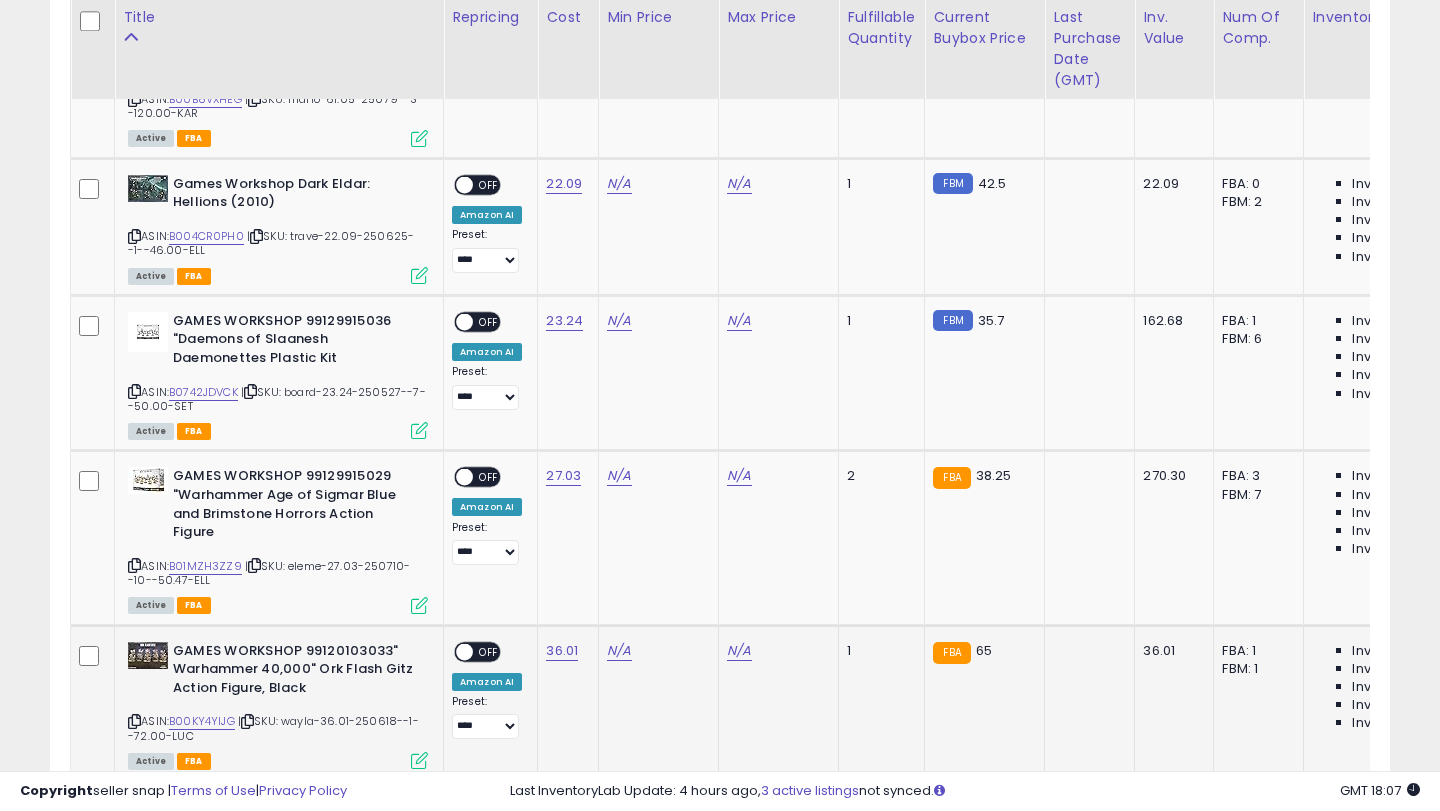 click on "ASIN:  B00KY4YIJG    |   SKU: wayla-36.01-250618--1--72.00-LUC Active FBA" at bounding box center (278, 705) 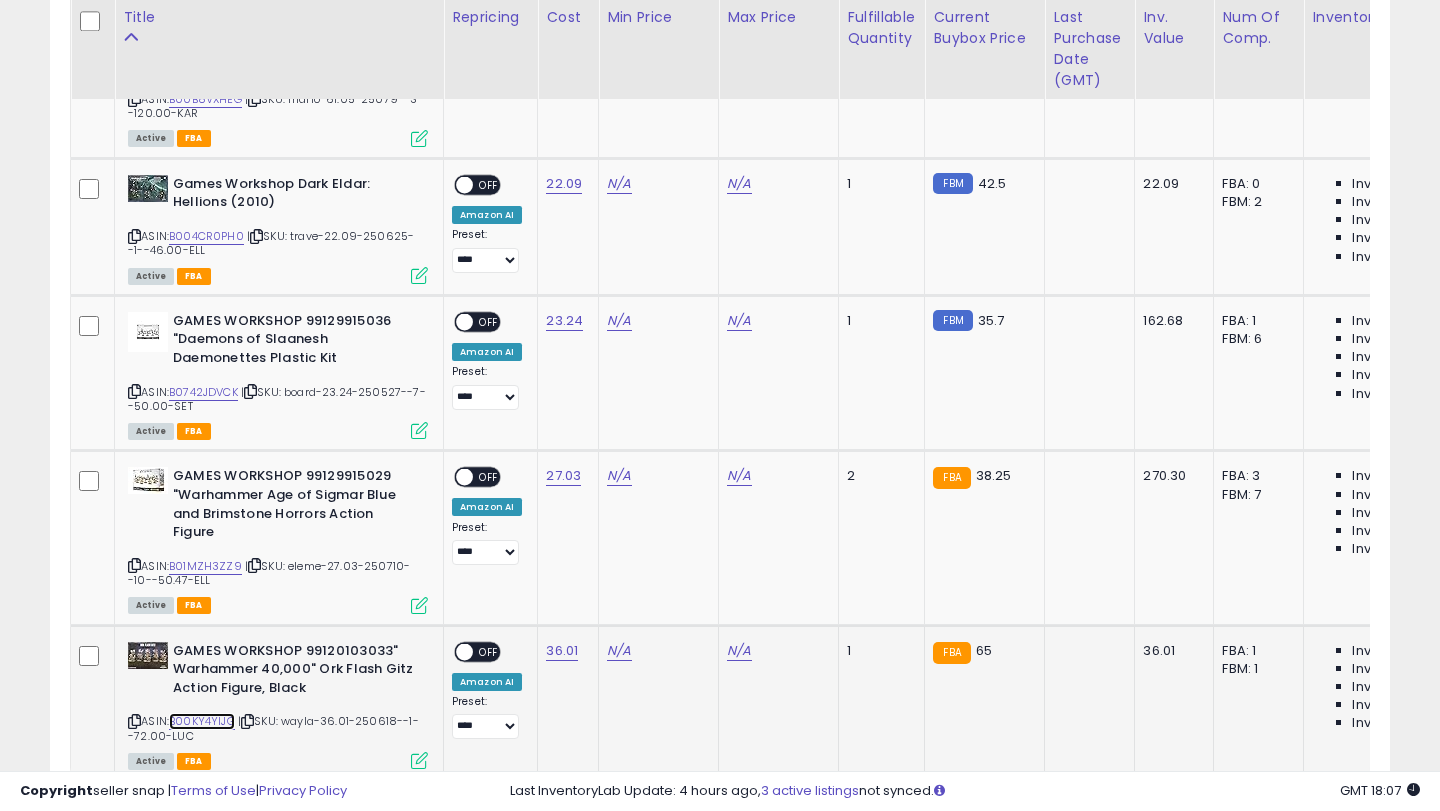 click on "B00KY4YIJG" at bounding box center [202, 721] 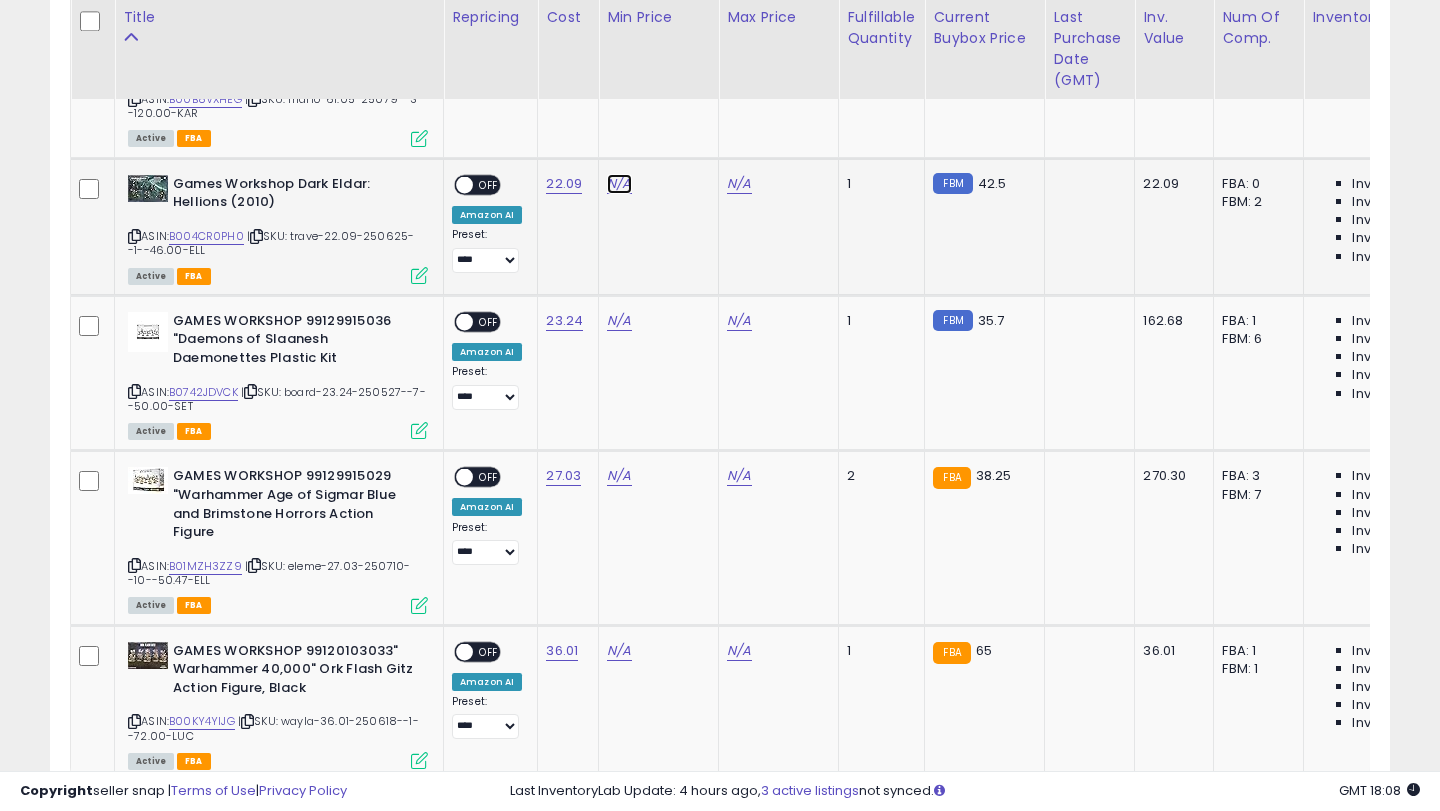 click on "N/A" at bounding box center [619, -6820] 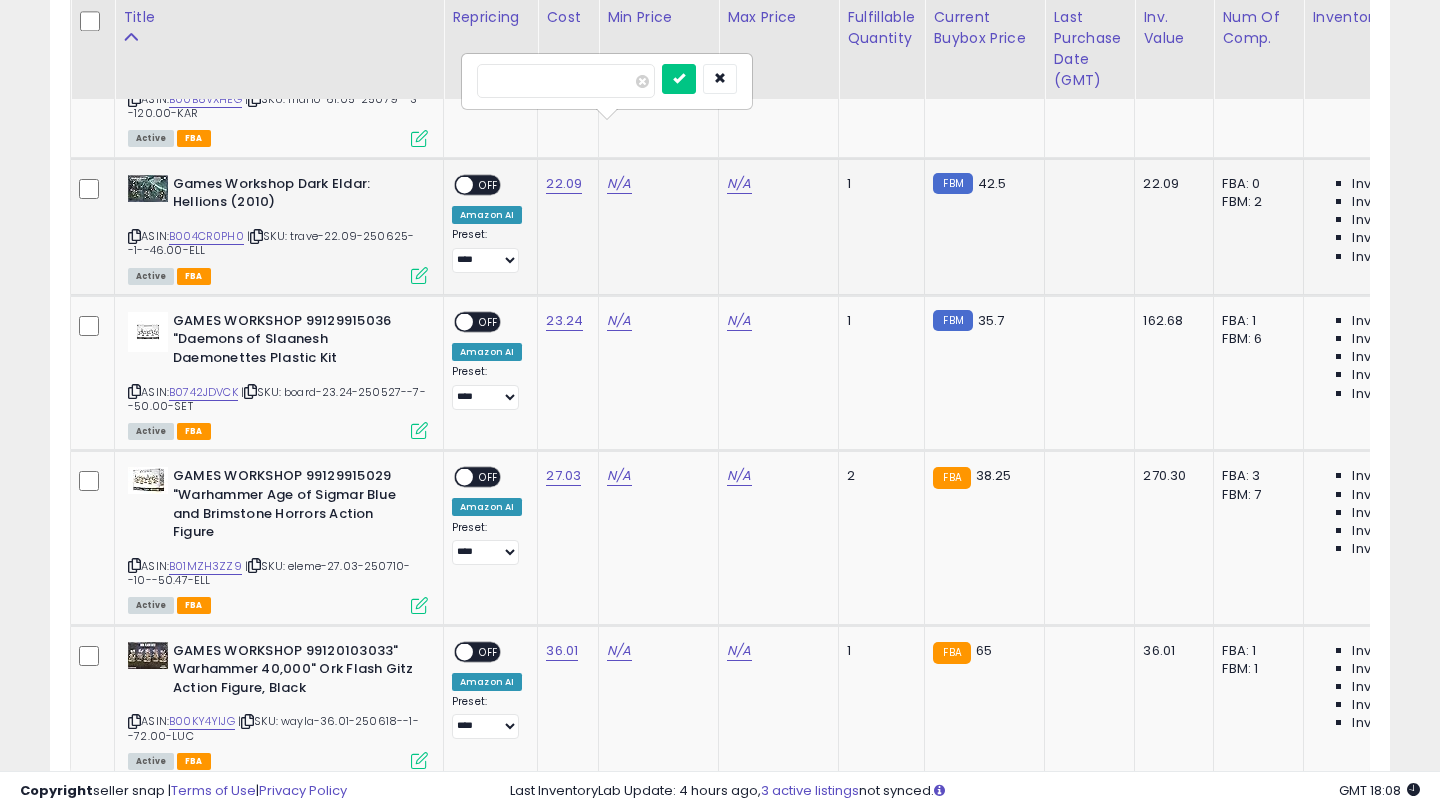 type on "**" 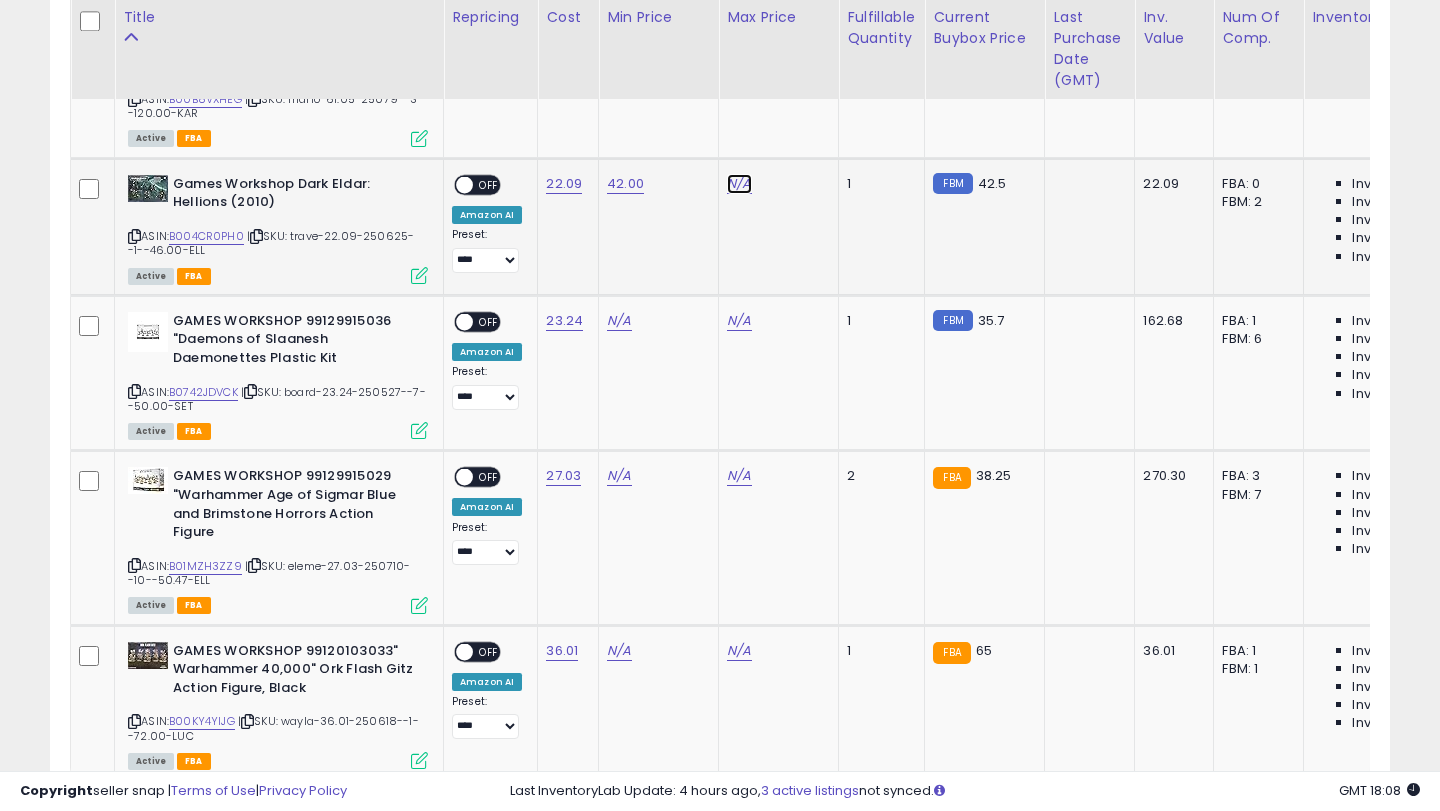 click on "N/A" at bounding box center (739, -6820) 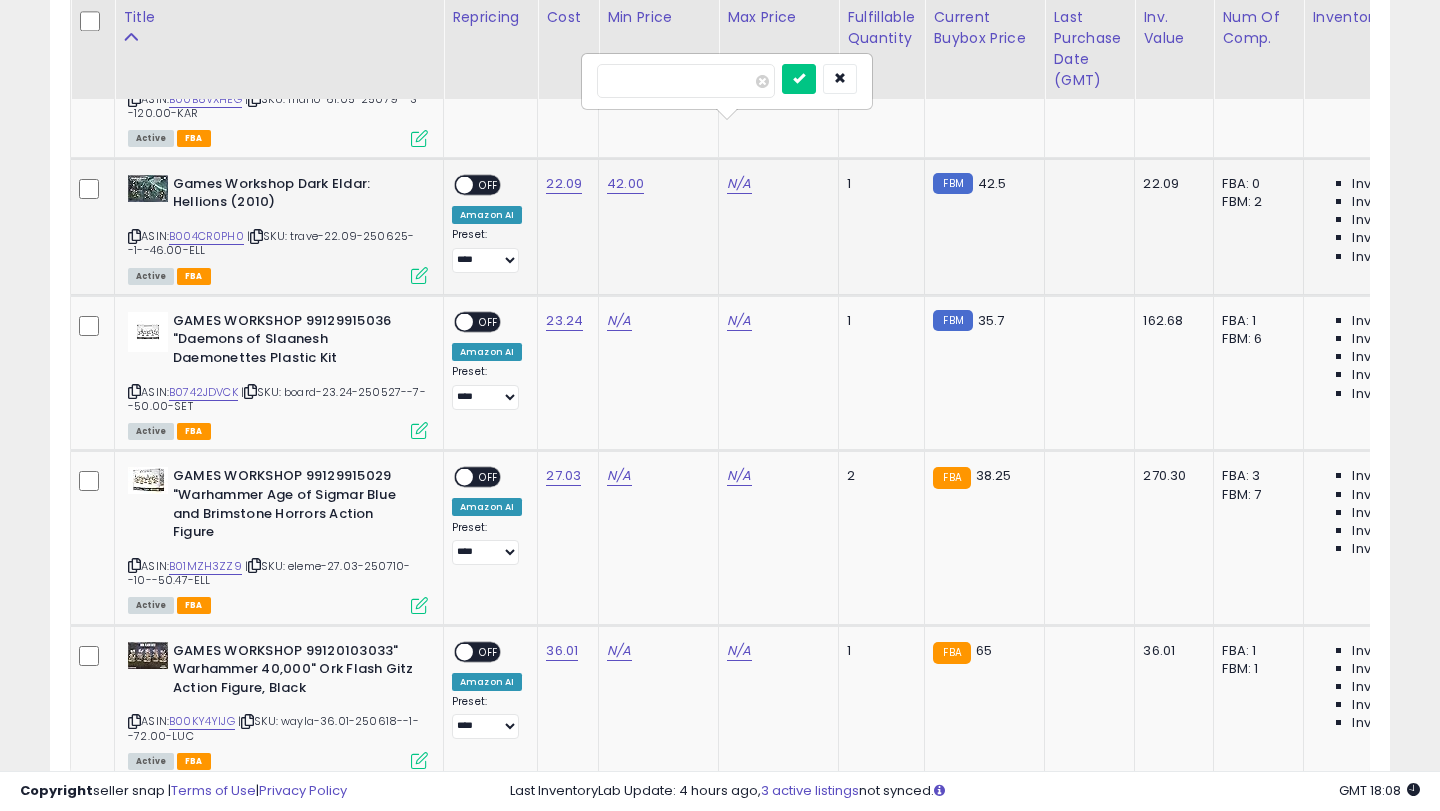 type on "**" 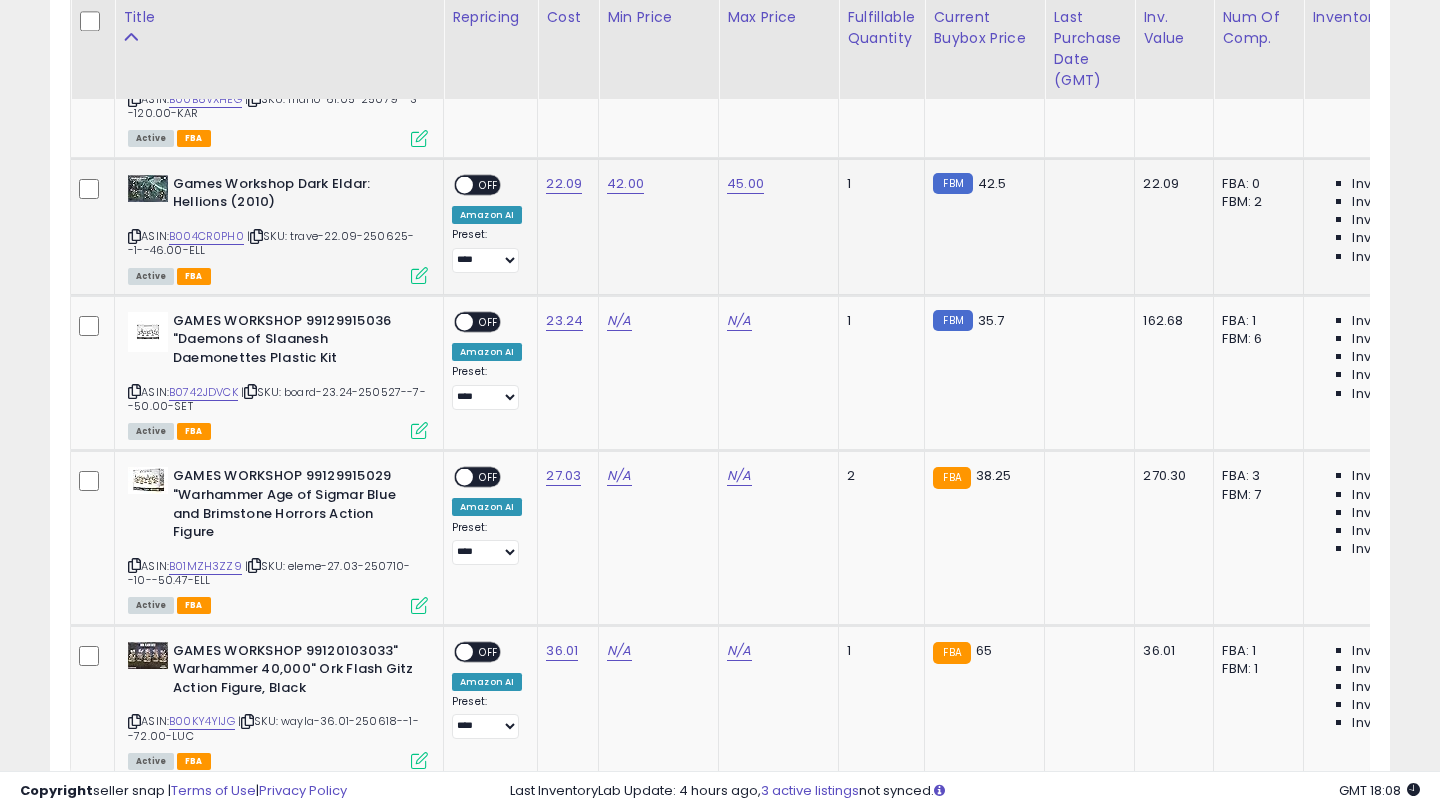 click on "OFF" at bounding box center (489, 184) 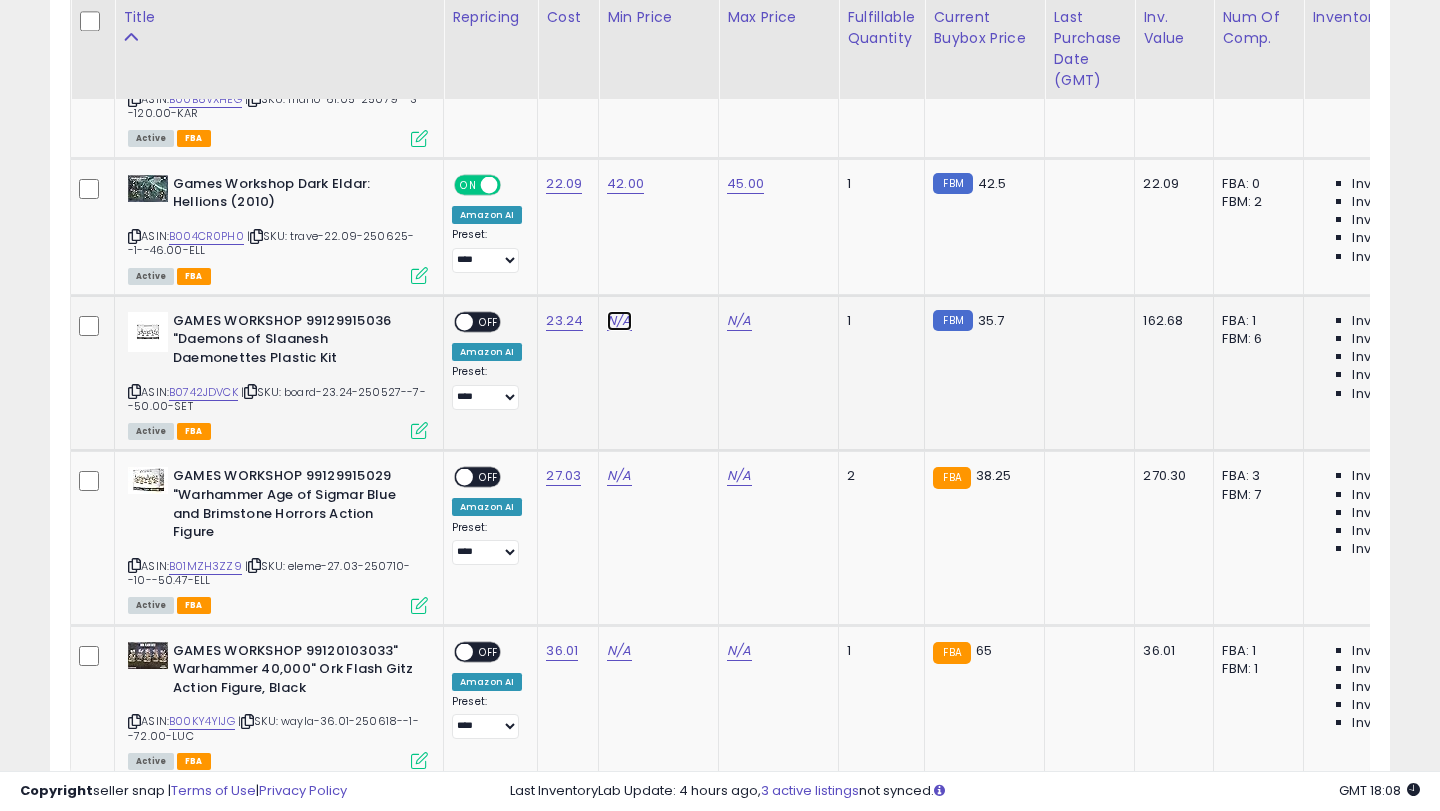 click on "N/A" at bounding box center (619, -6820) 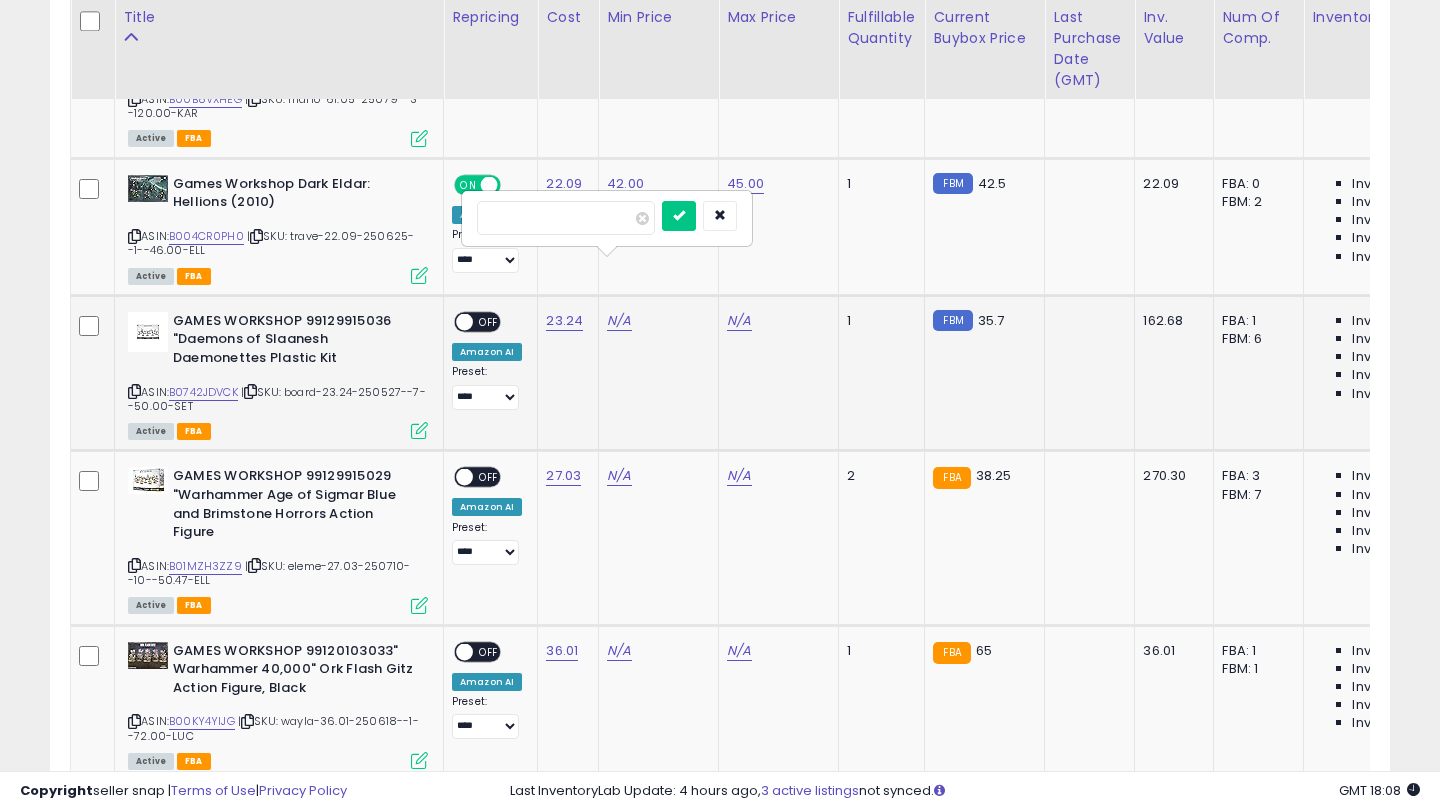 type on "**" 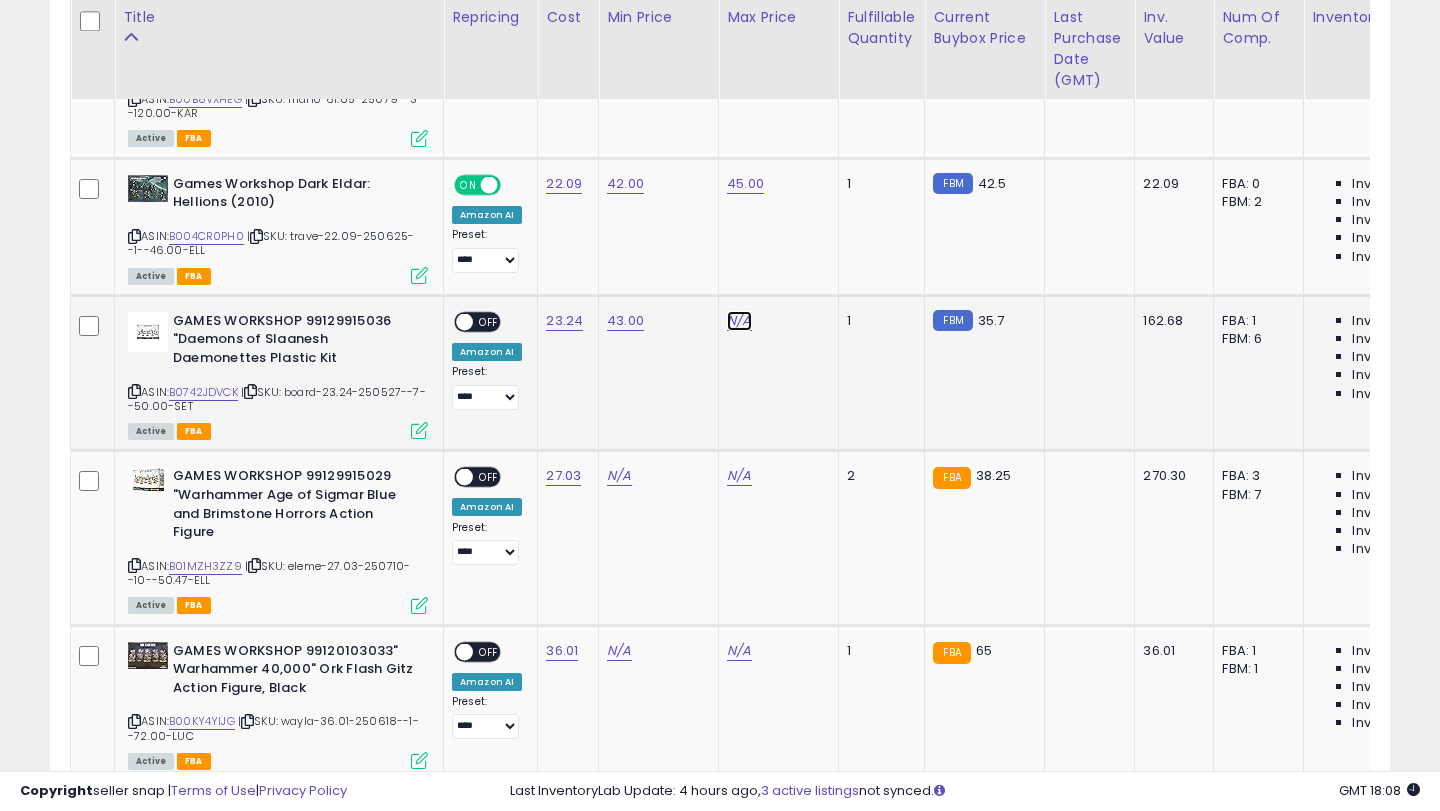 click on "N/A" at bounding box center (739, -6820) 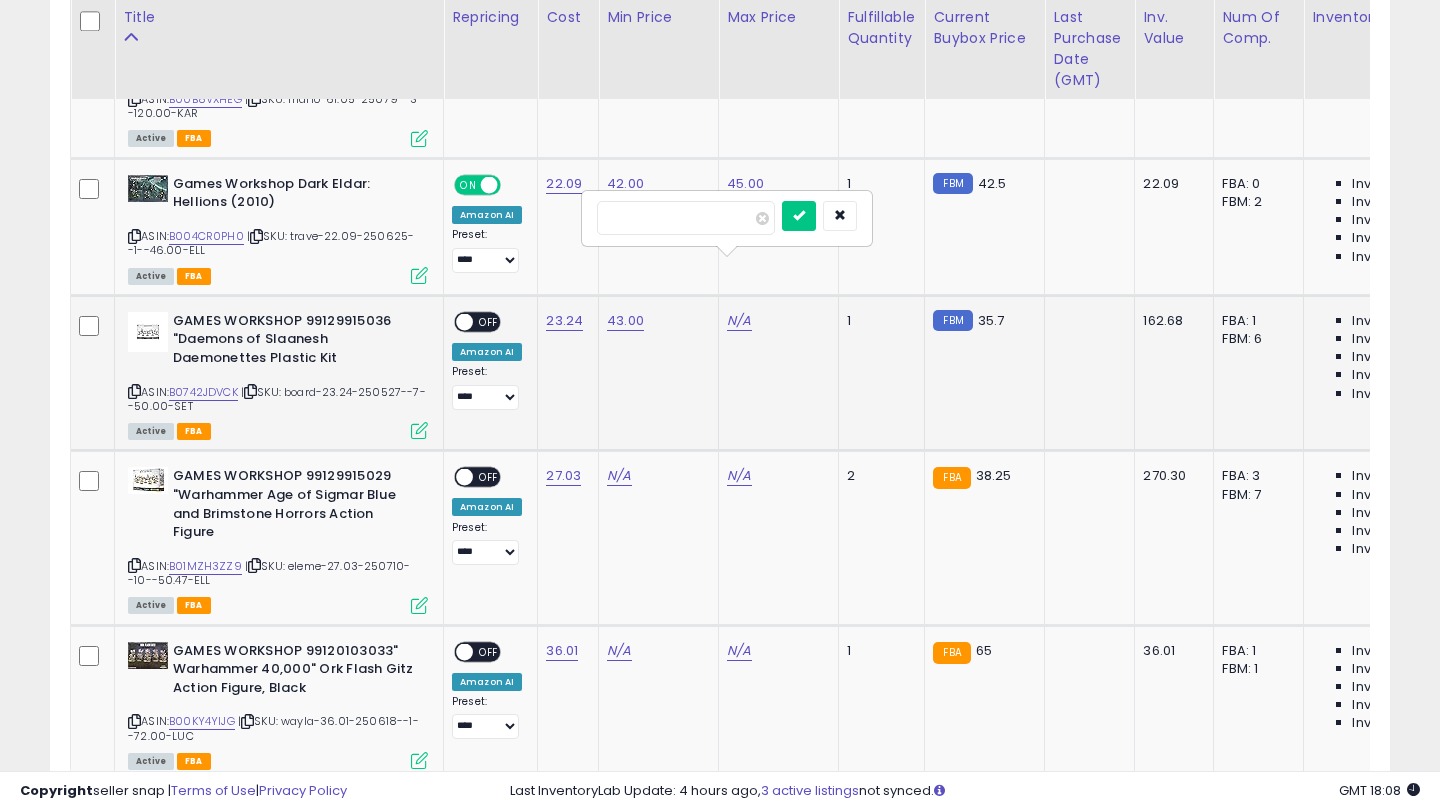 type on "**" 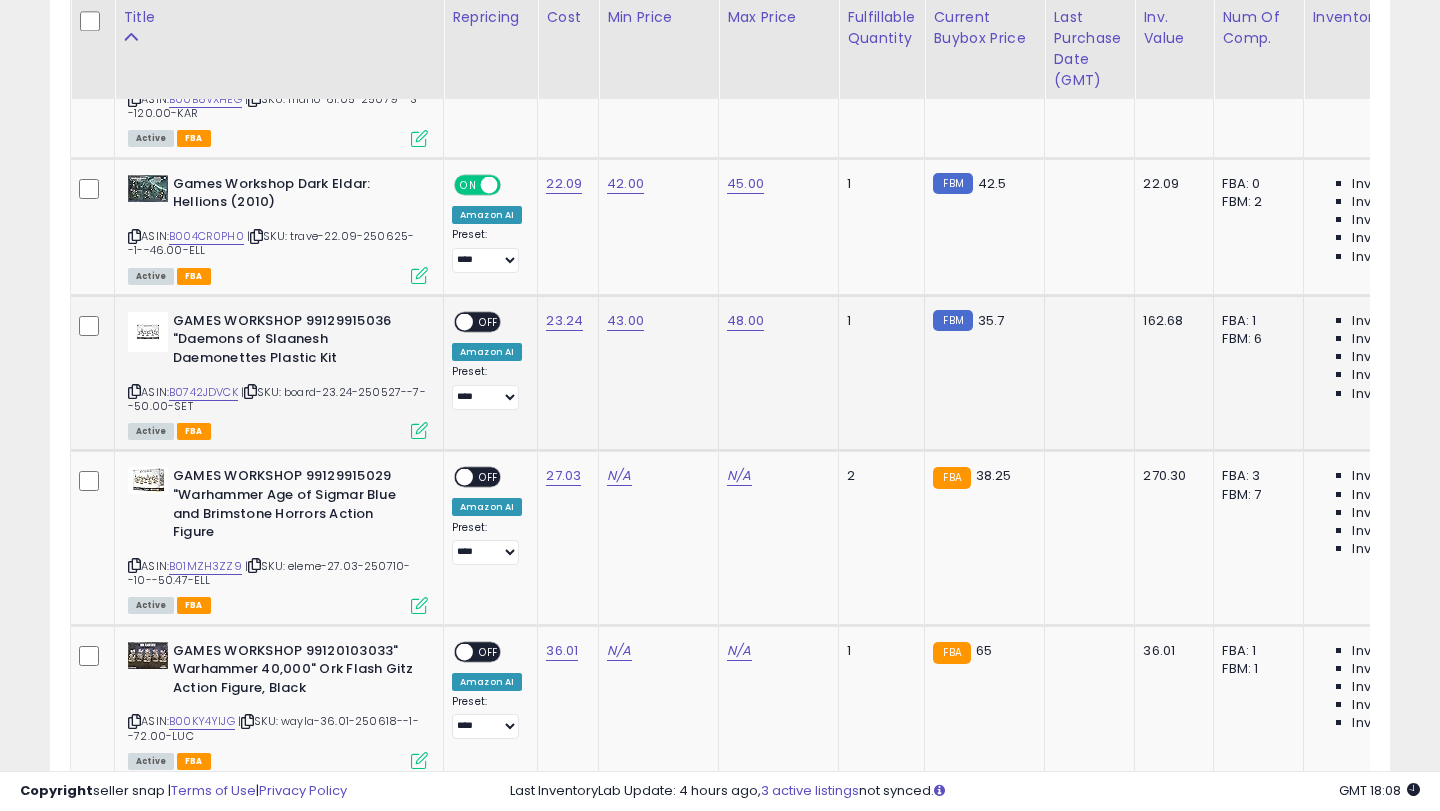 click on "OFF" at bounding box center (489, 321) 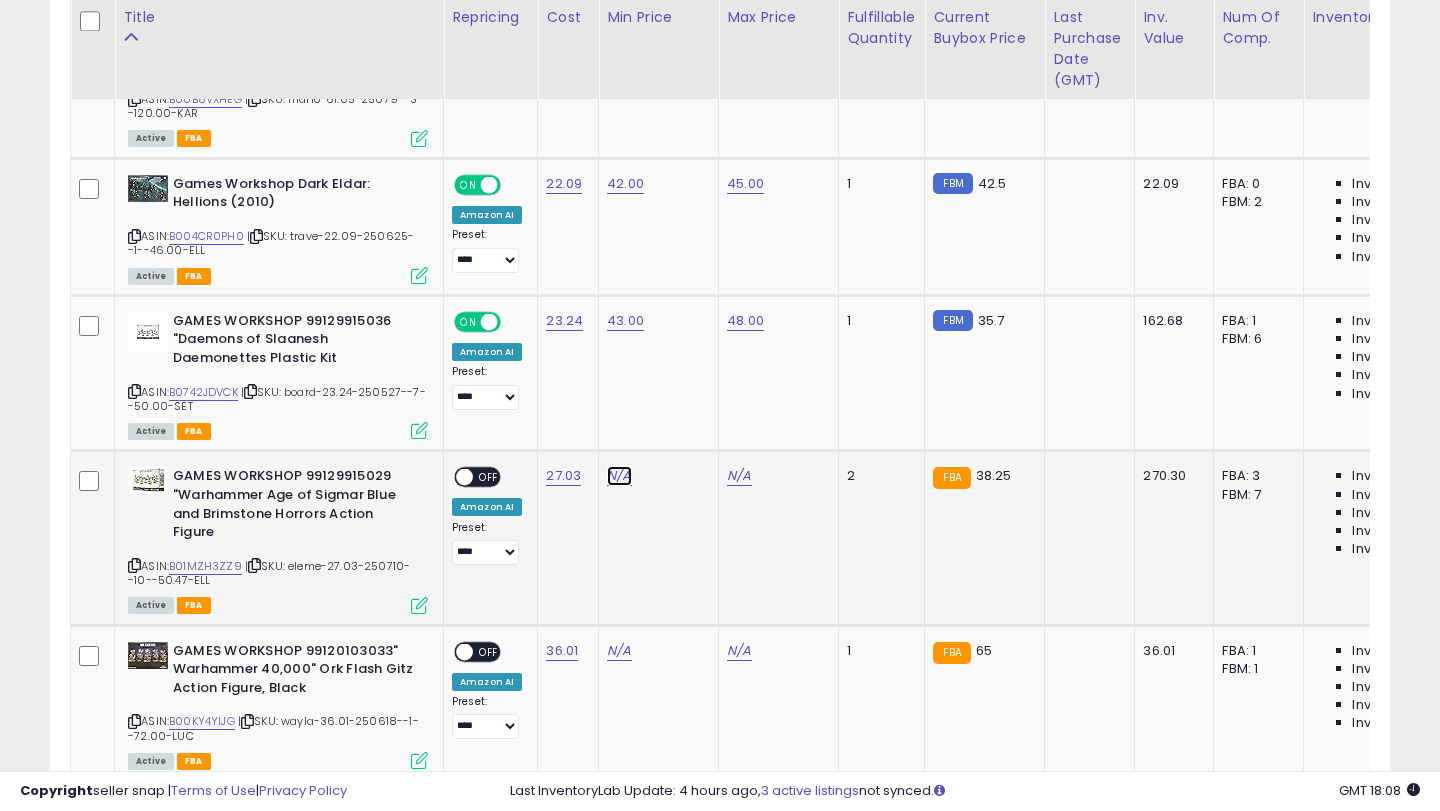 click on "N/A" at bounding box center [619, -6820] 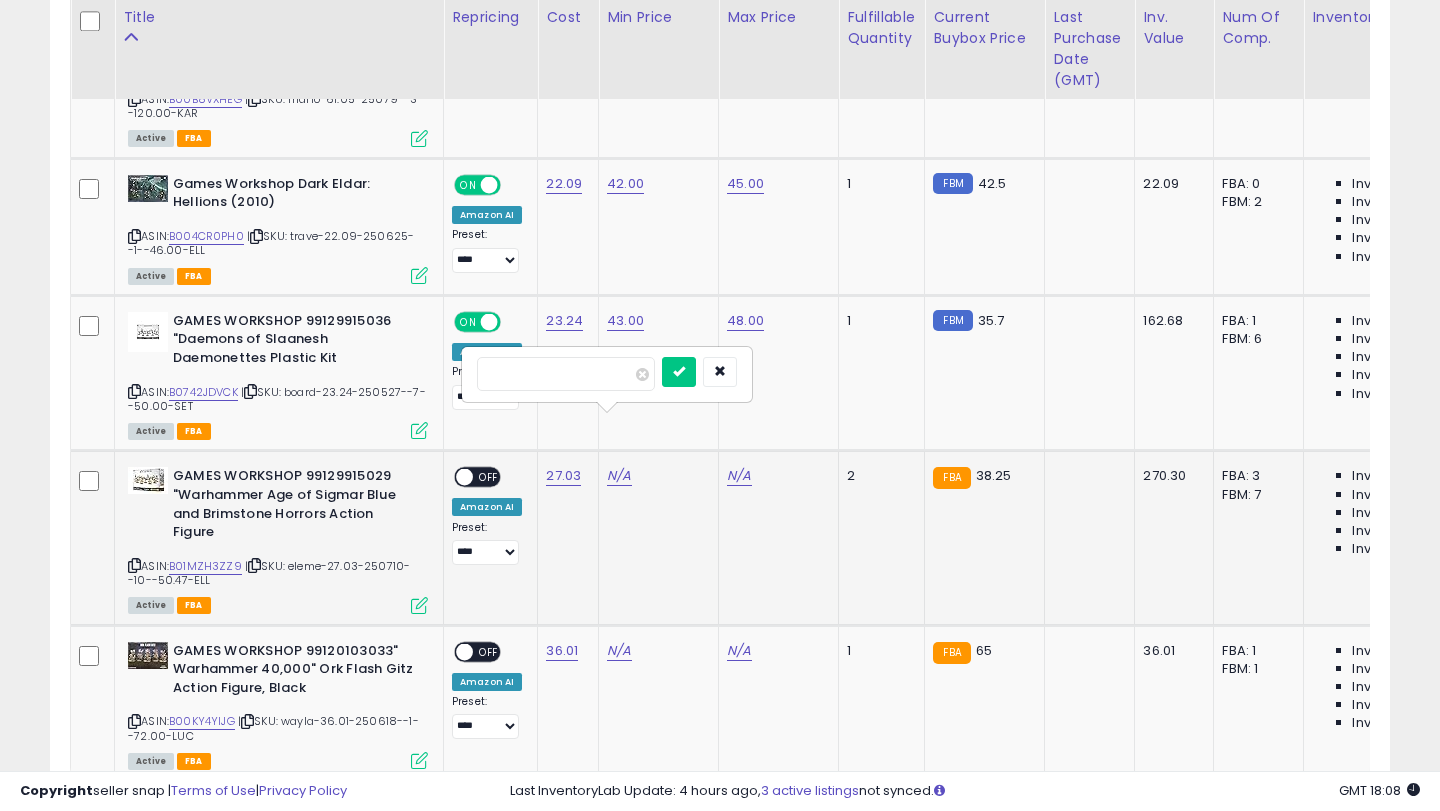type on "**" 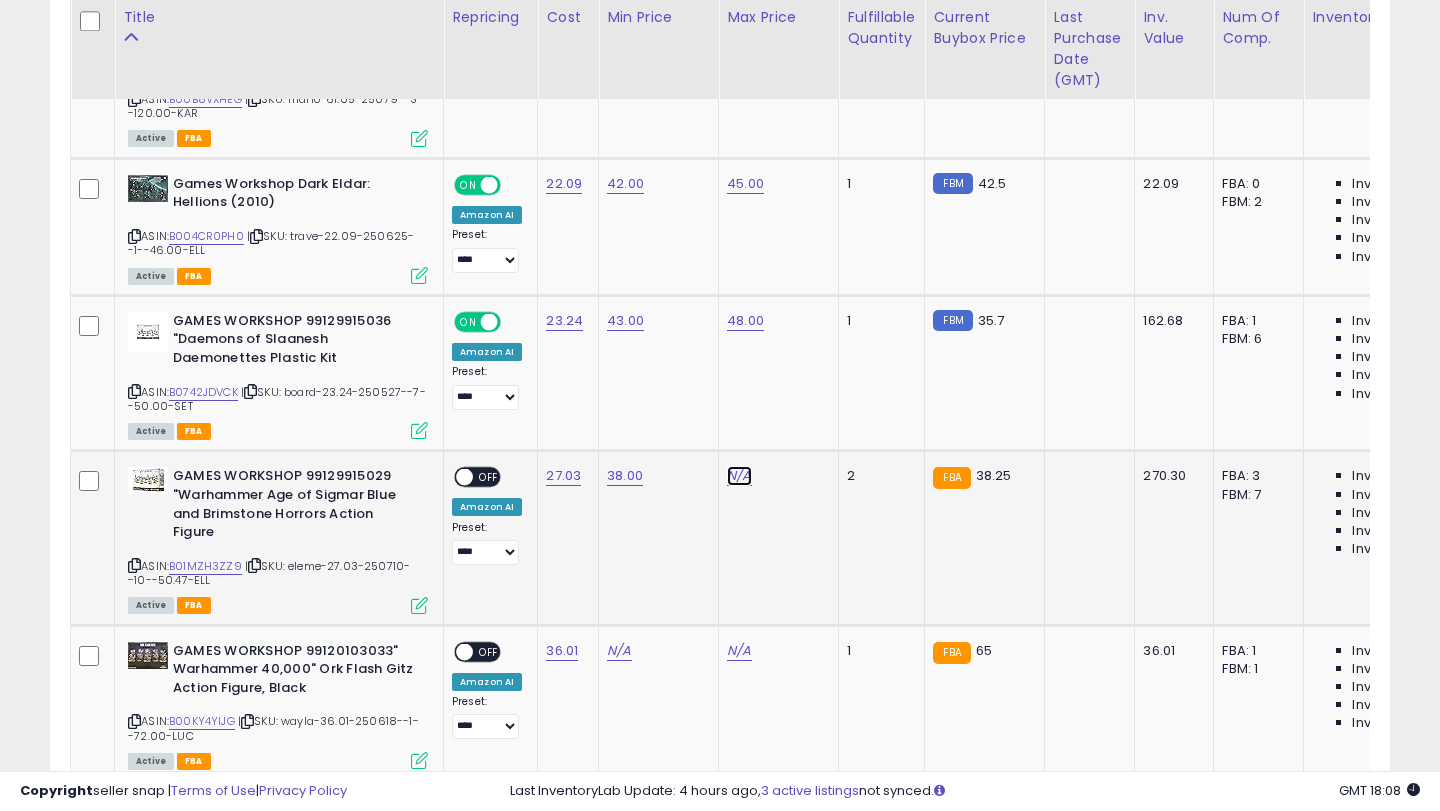 click on "N/A" at bounding box center (739, -6820) 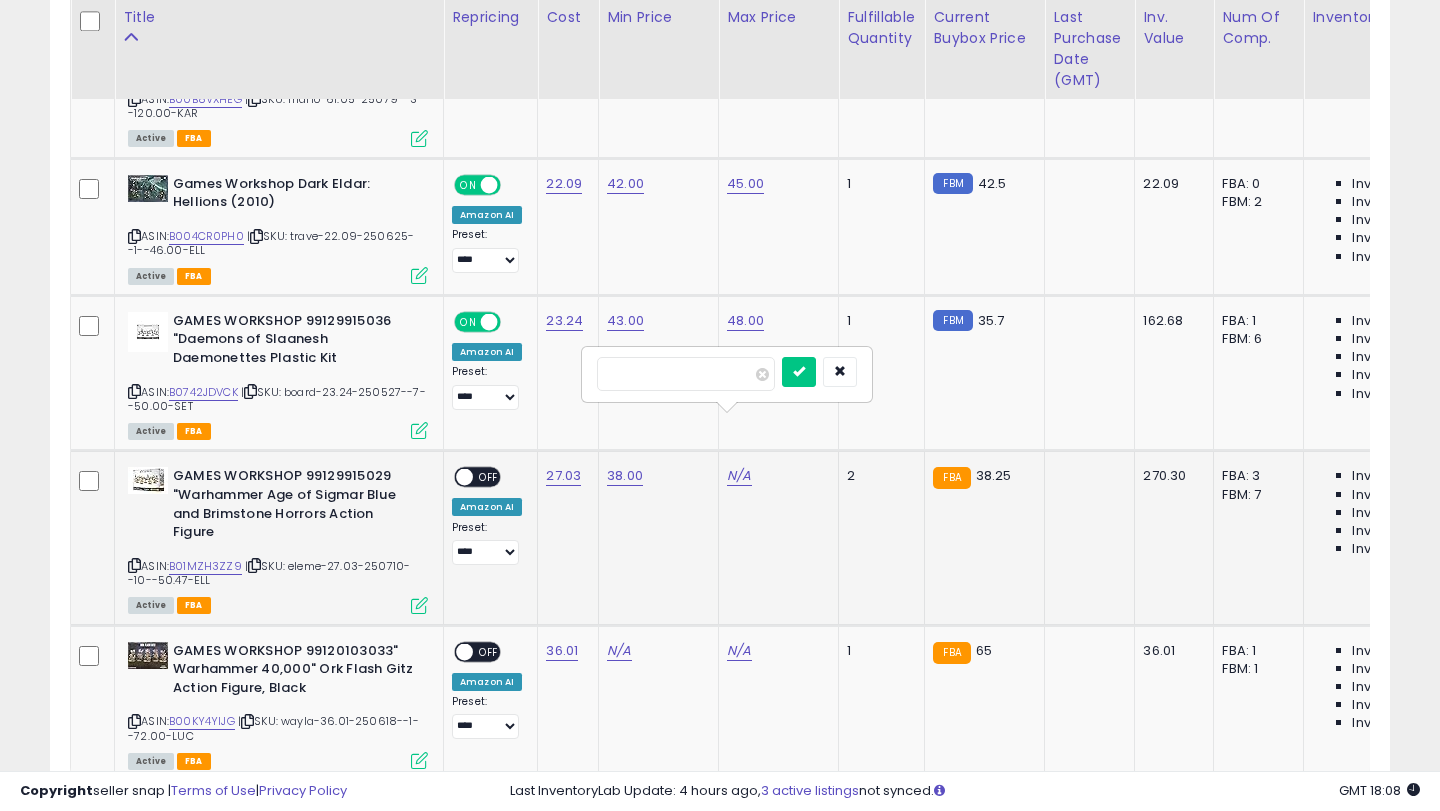 type on "**" 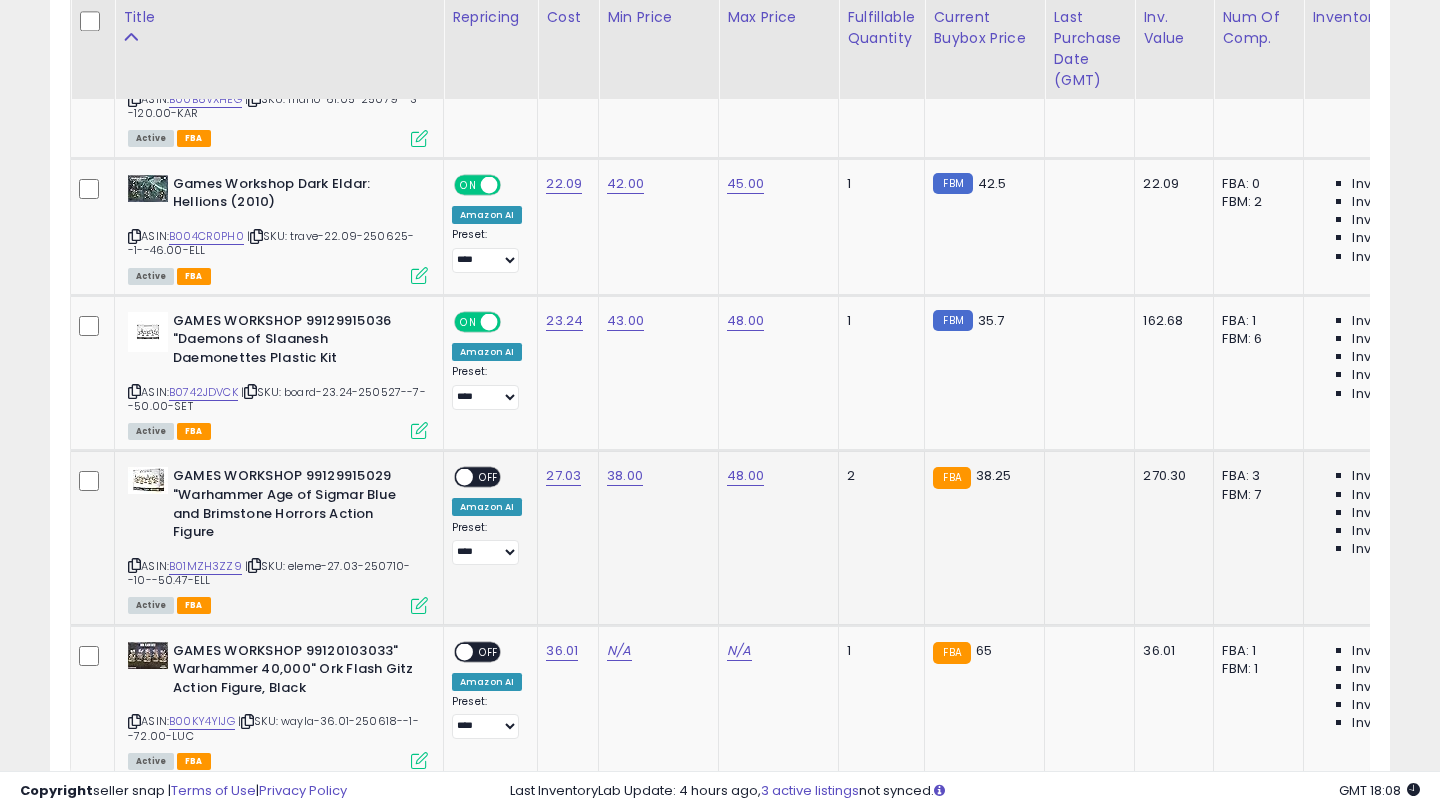 click on "OFF" at bounding box center [489, 477] 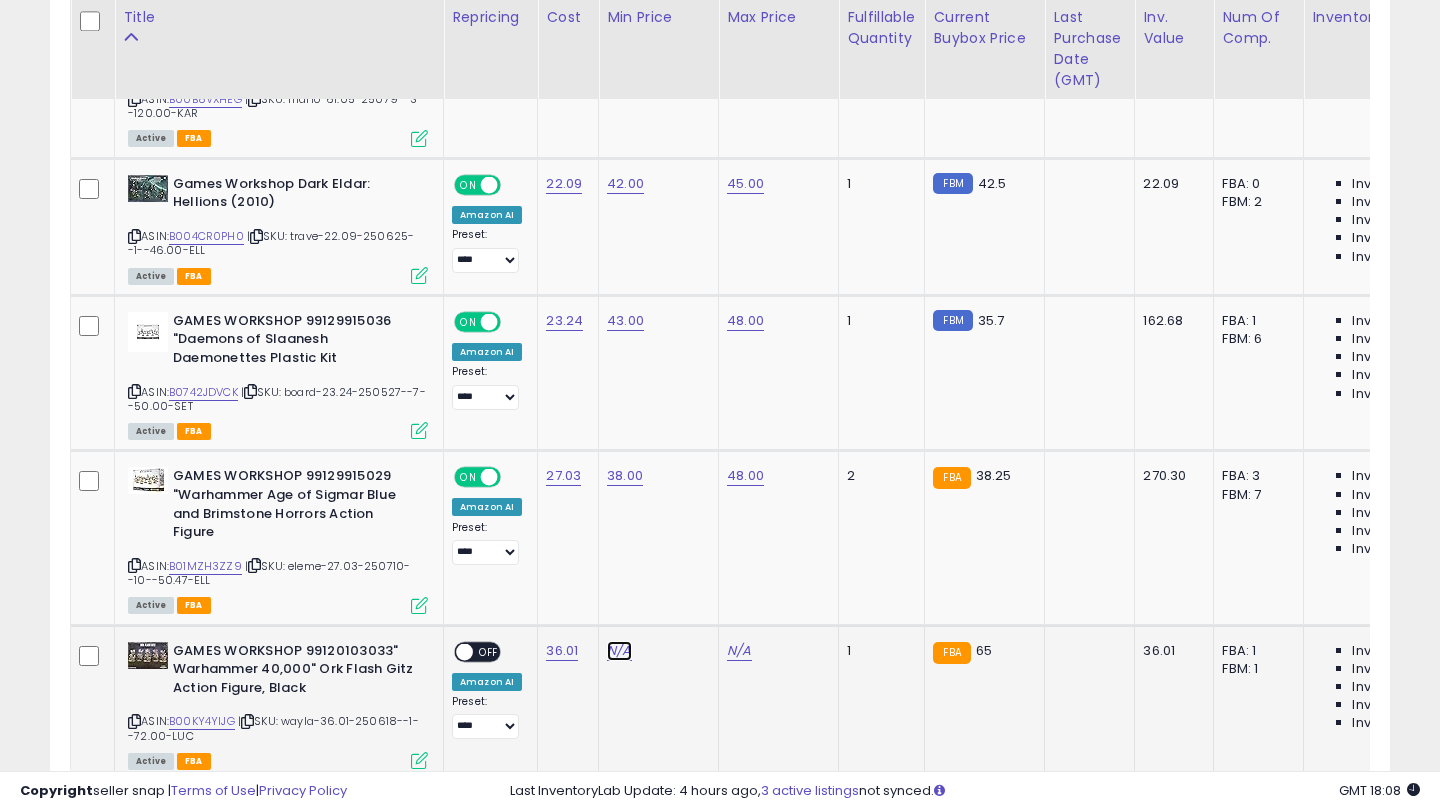 click on "N/A" at bounding box center [619, -6820] 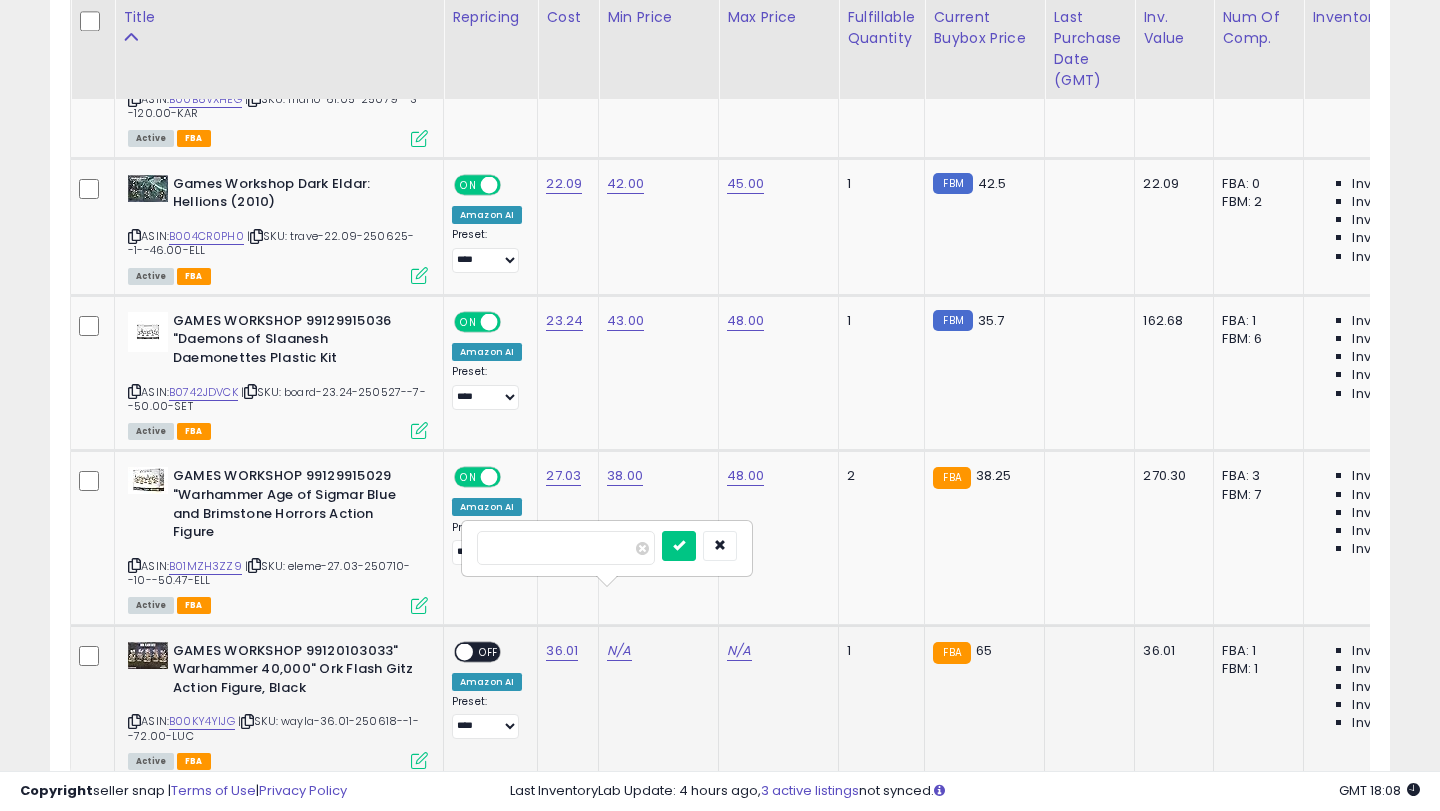 type on "**" 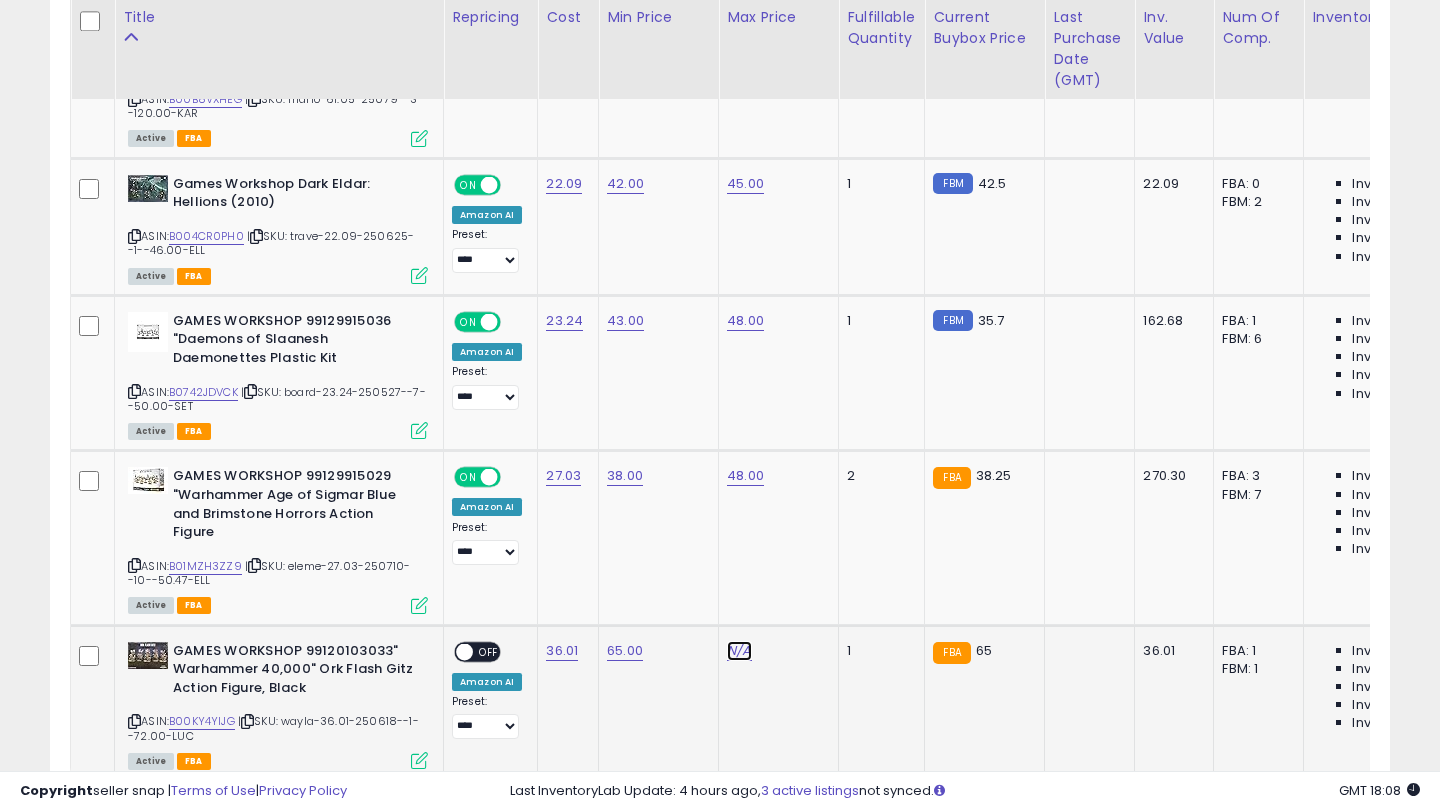click on "N/A" at bounding box center (739, -6820) 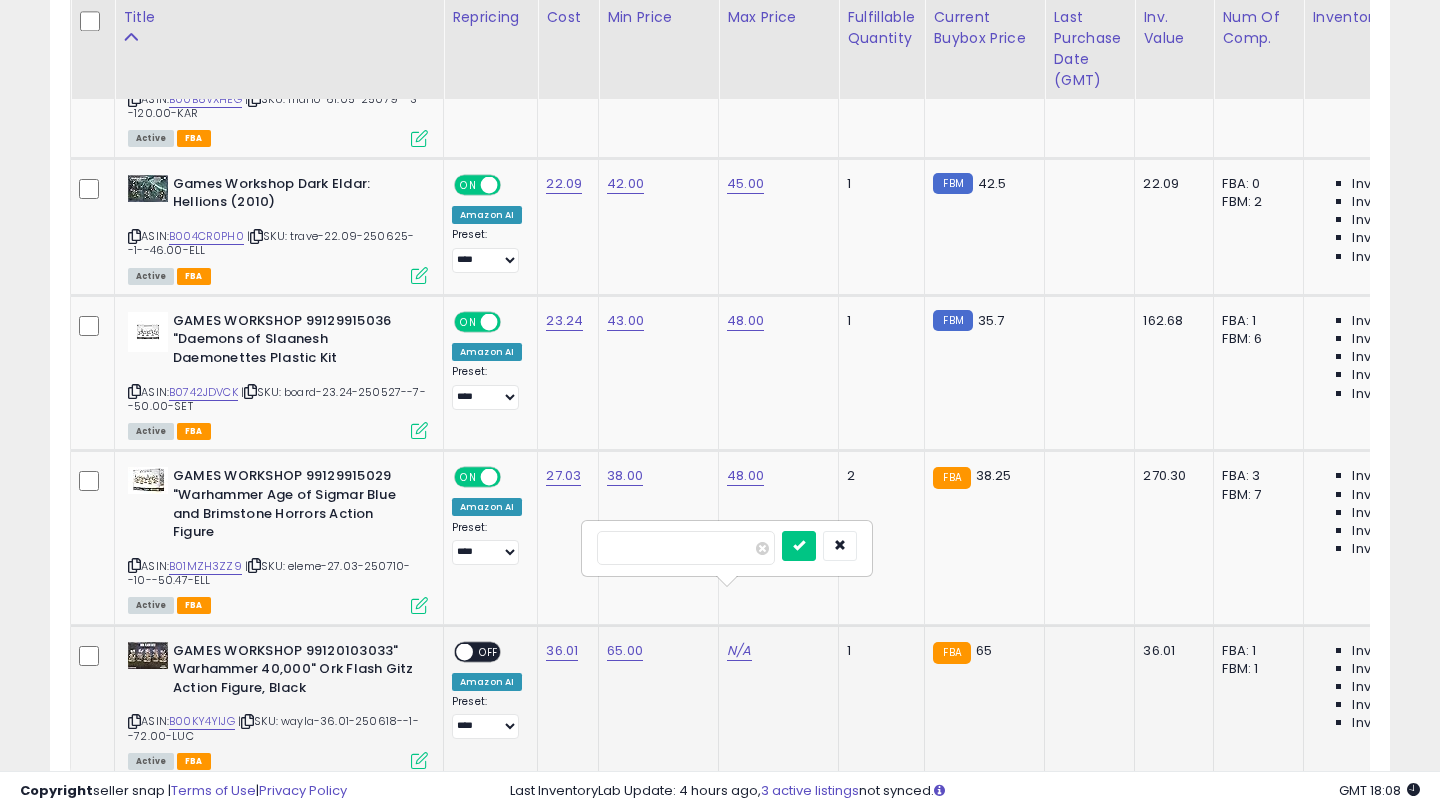 type on "**" 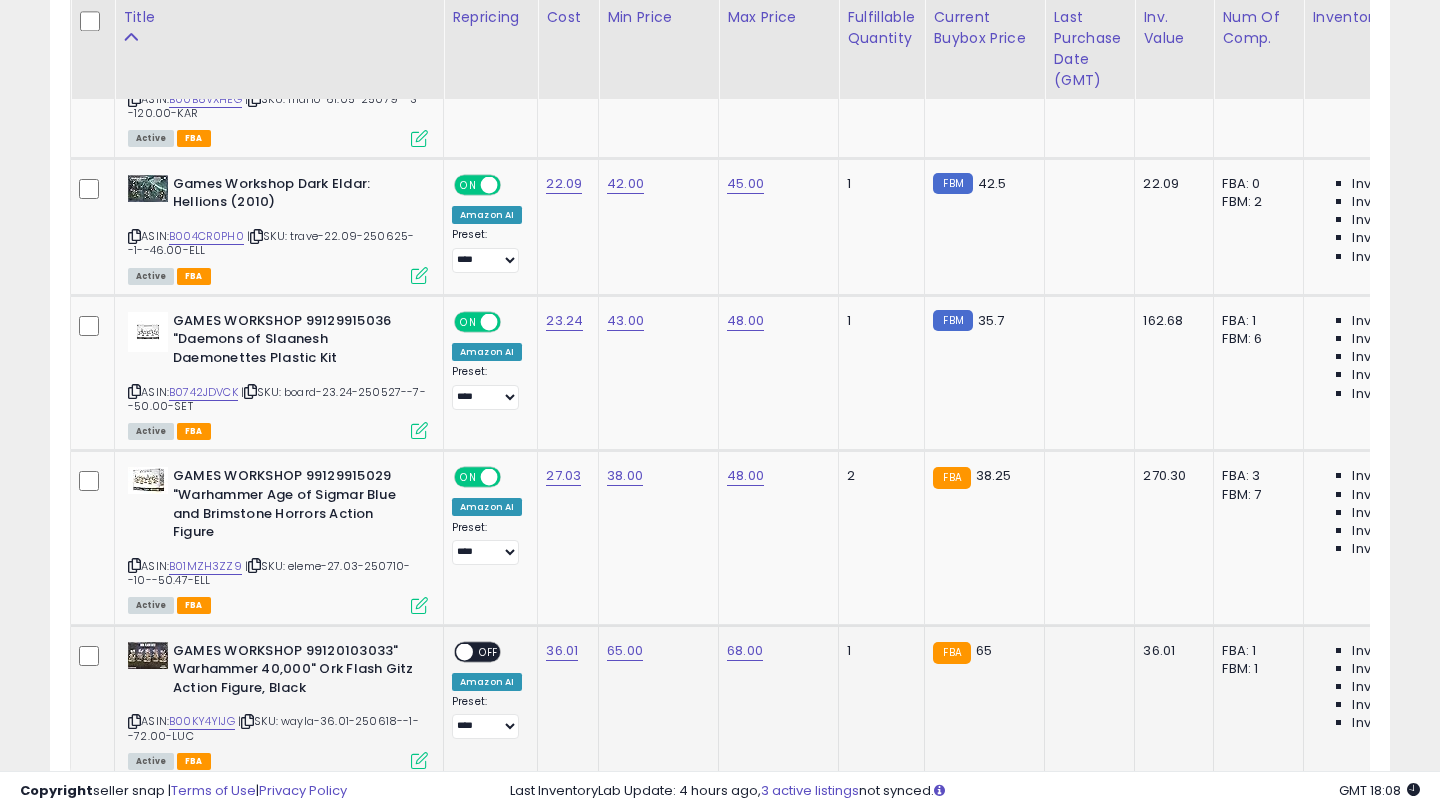 click on "OFF" at bounding box center [489, 651] 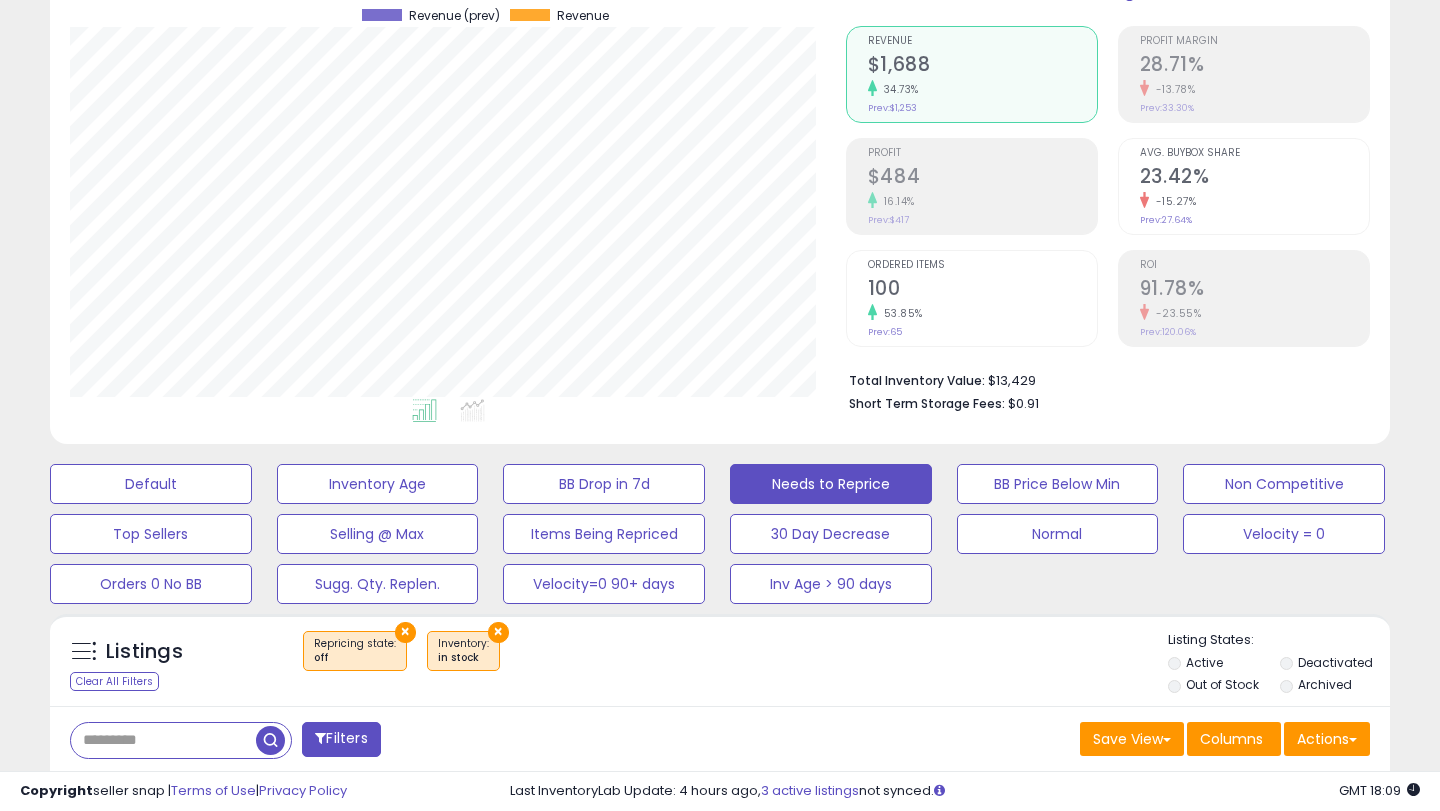 scroll, scrollTop: 416, scrollLeft: 0, axis: vertical 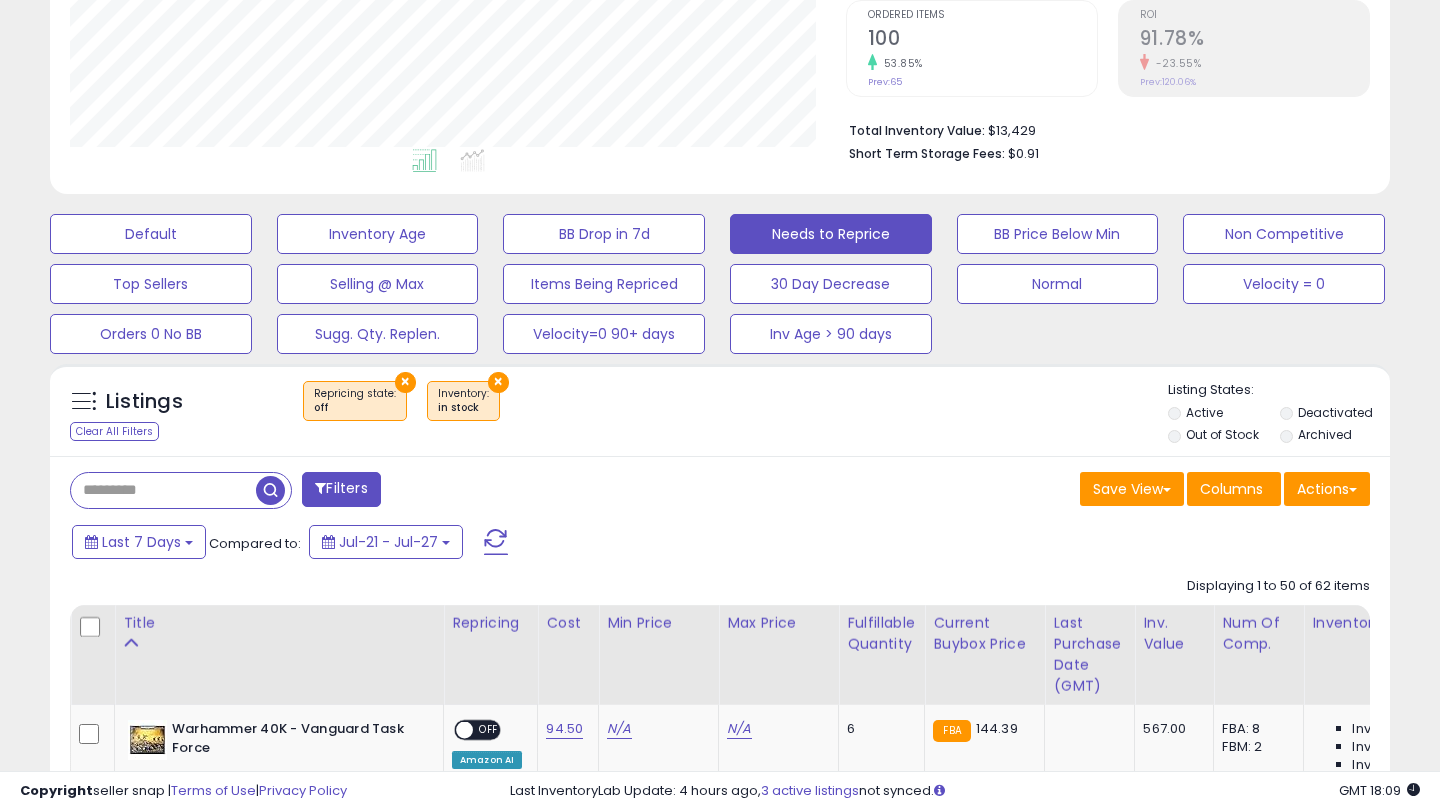click at bounding box center (496, 542) 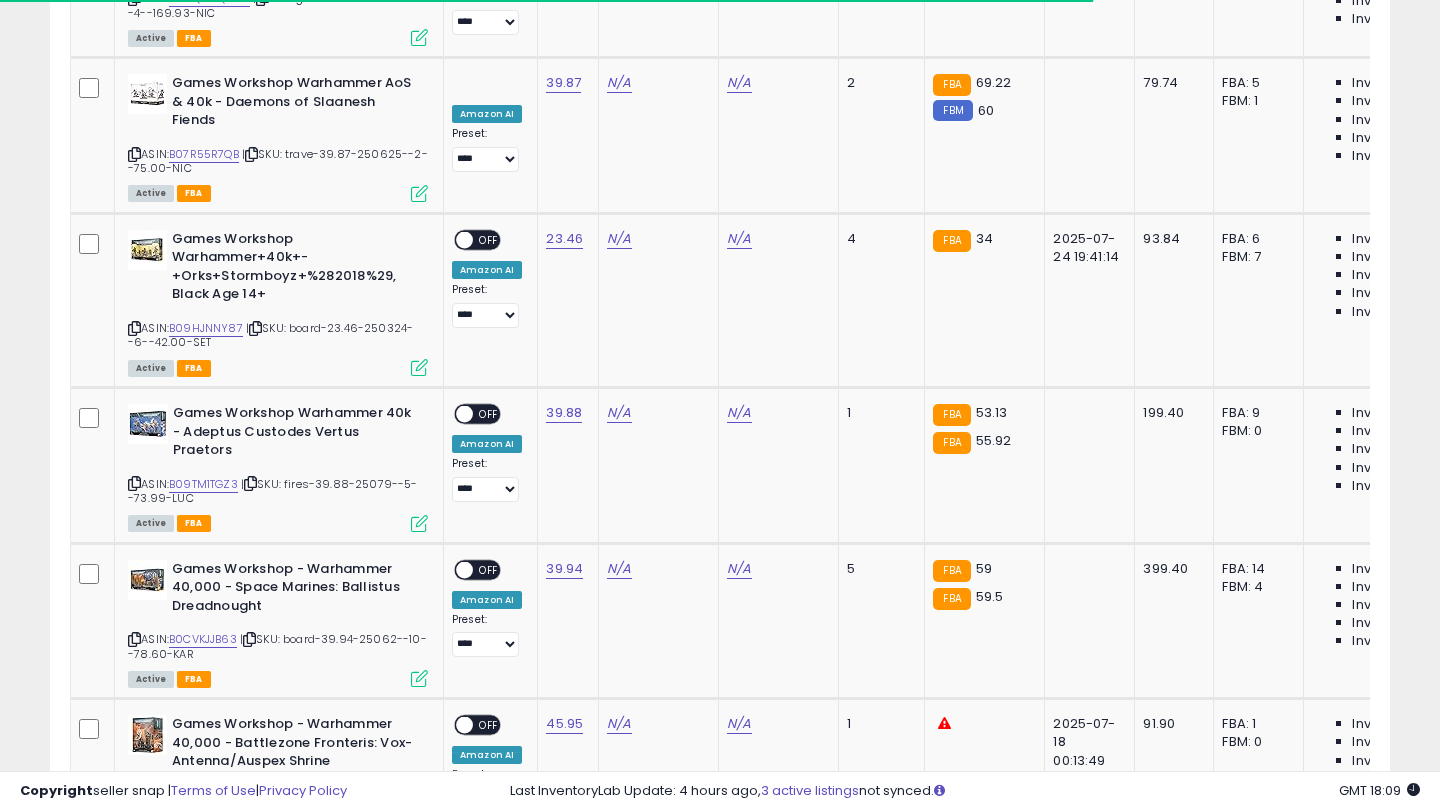 scroll, scrollTop: 8074, scrollLeft: 0, axis: vertical 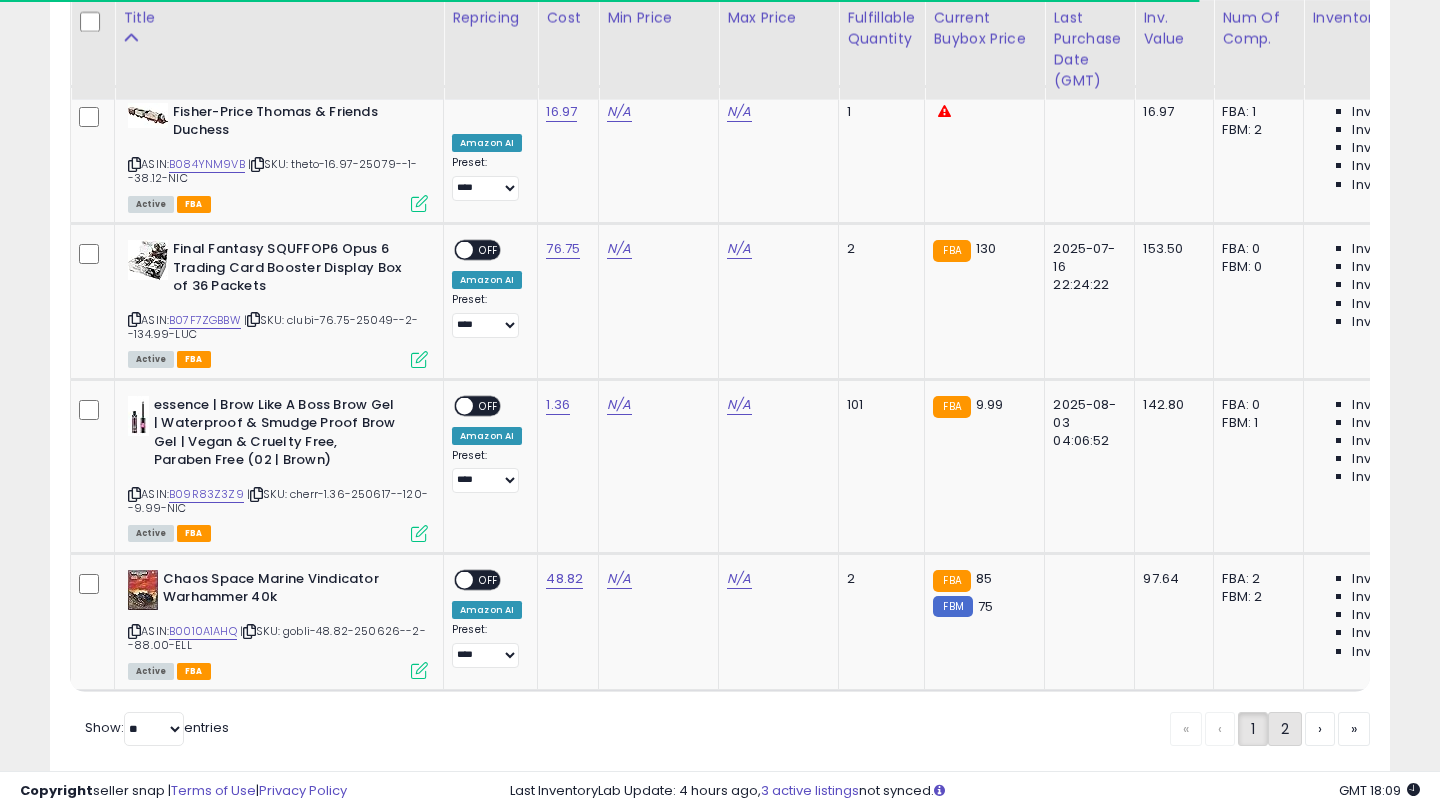 click on "2" 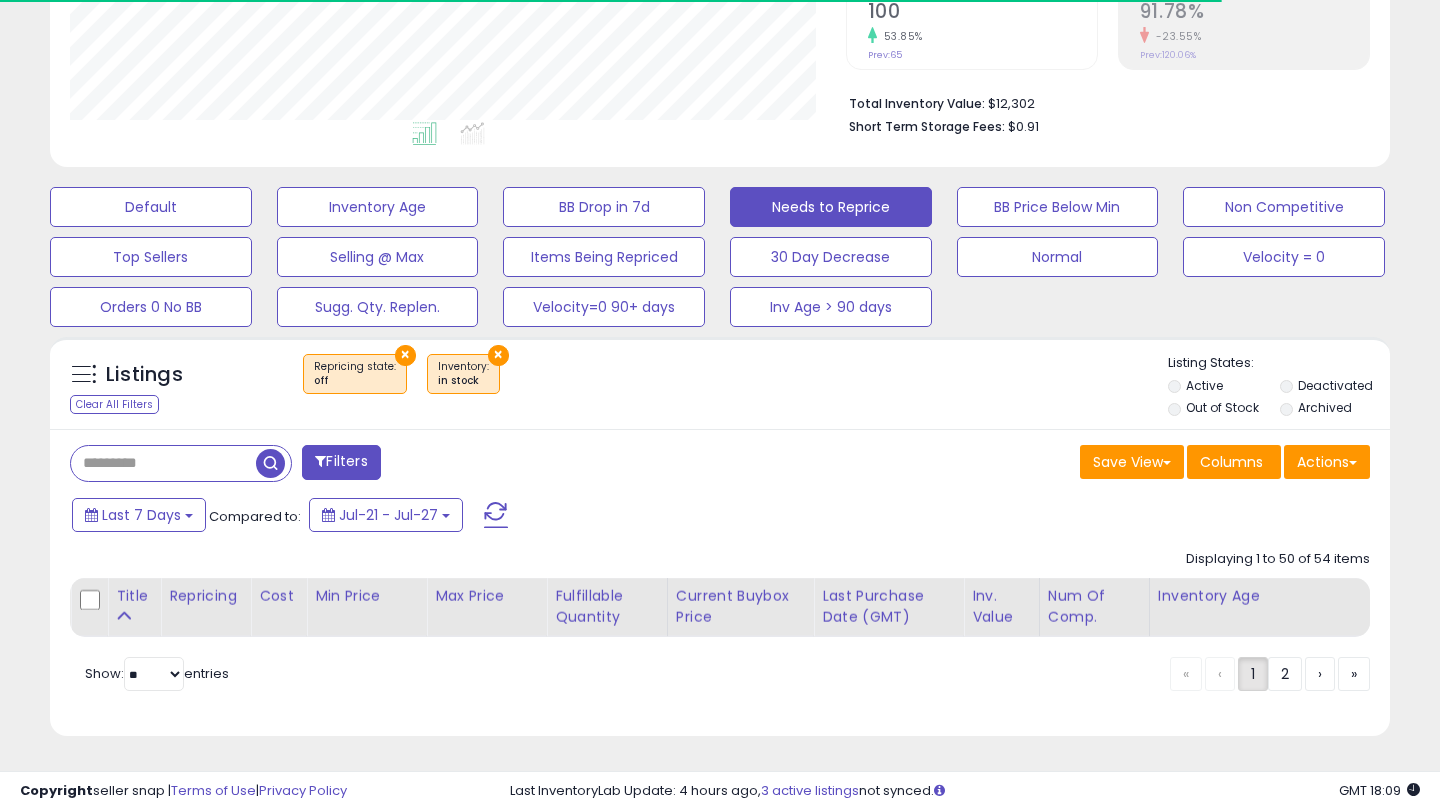 scroll, scrollTop: 999590, scrollLeft: 999224, axis: both 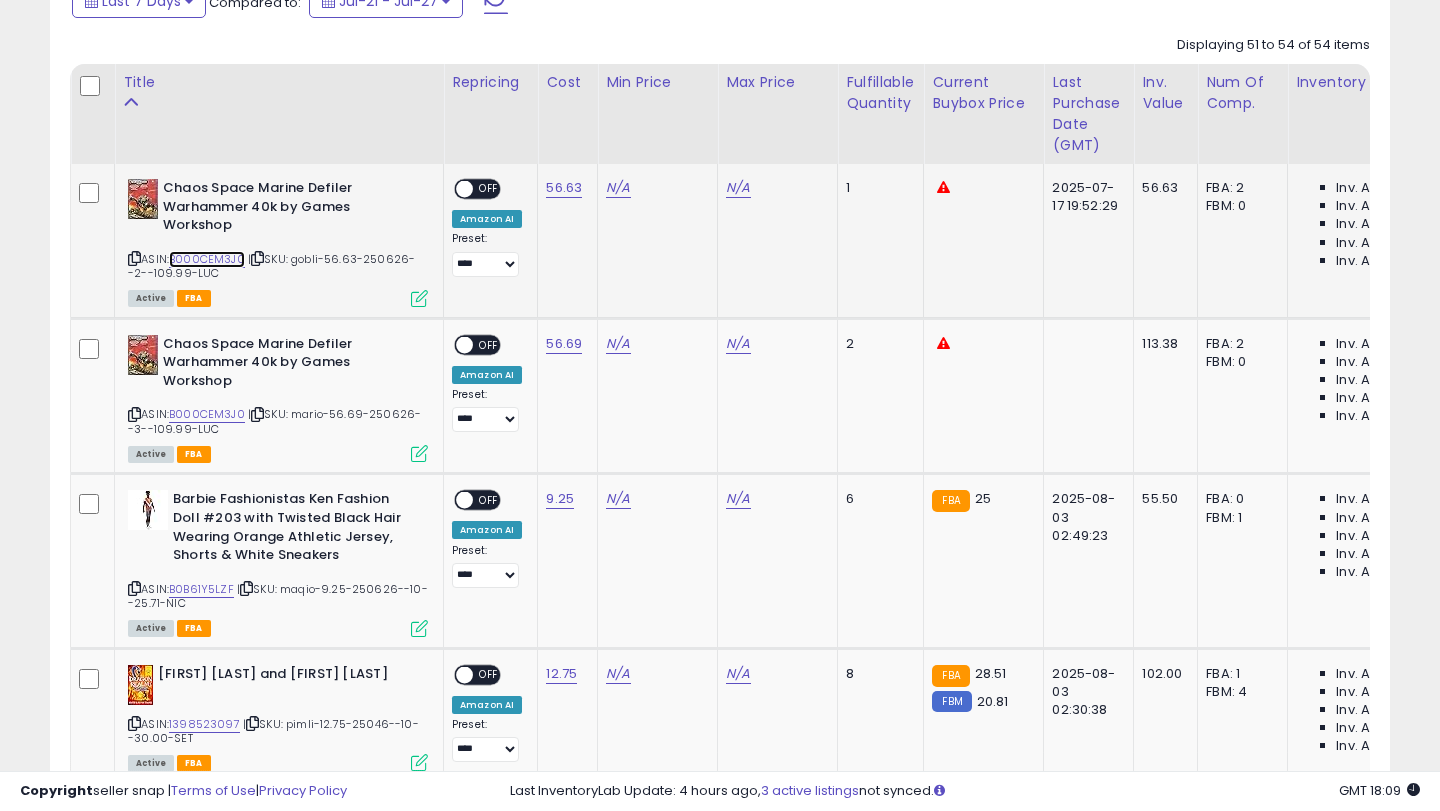 click on "B000CEM3J0" at bounding box center (207, 259) 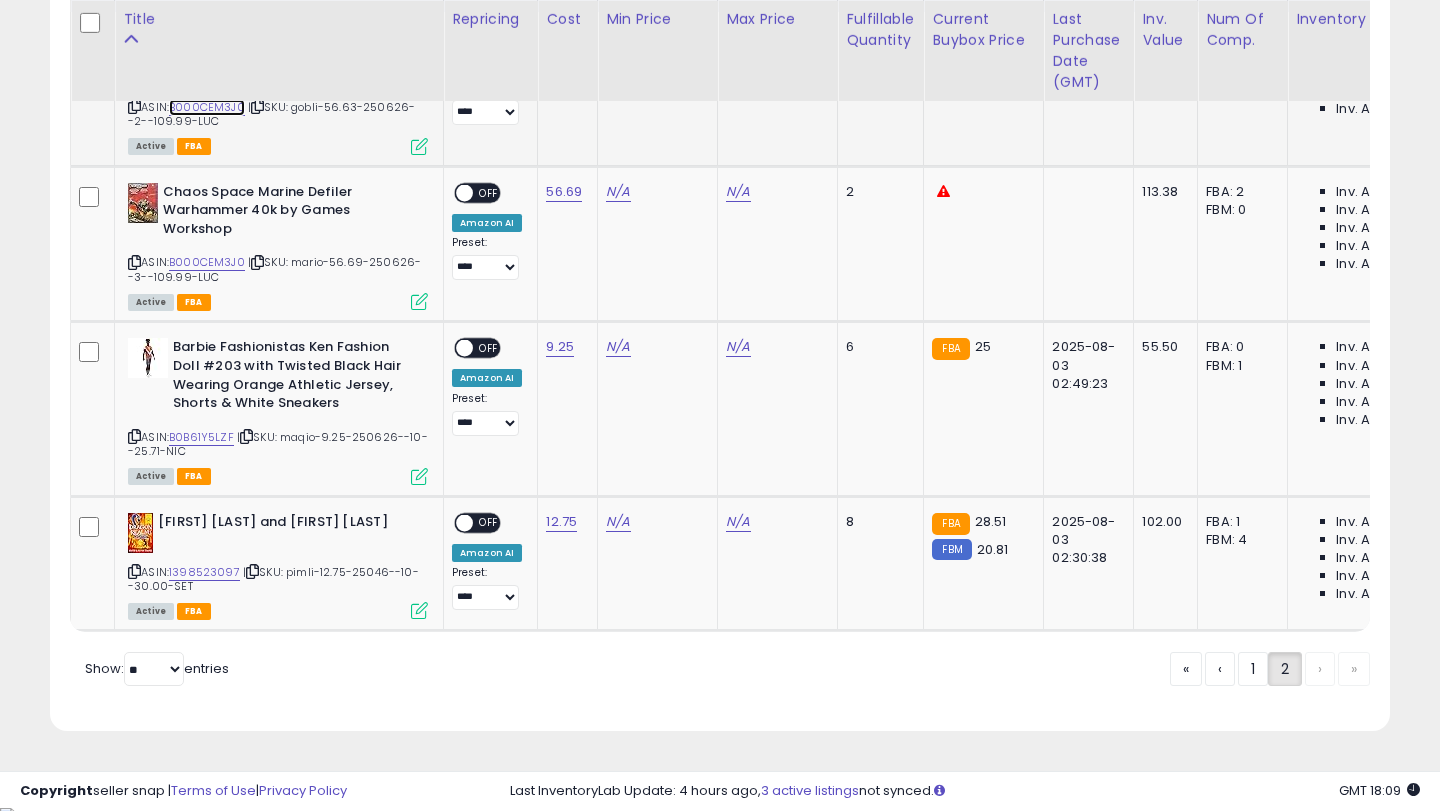 scroll, scrollTop: 1110, scrollLeft: 0, axis: vertical 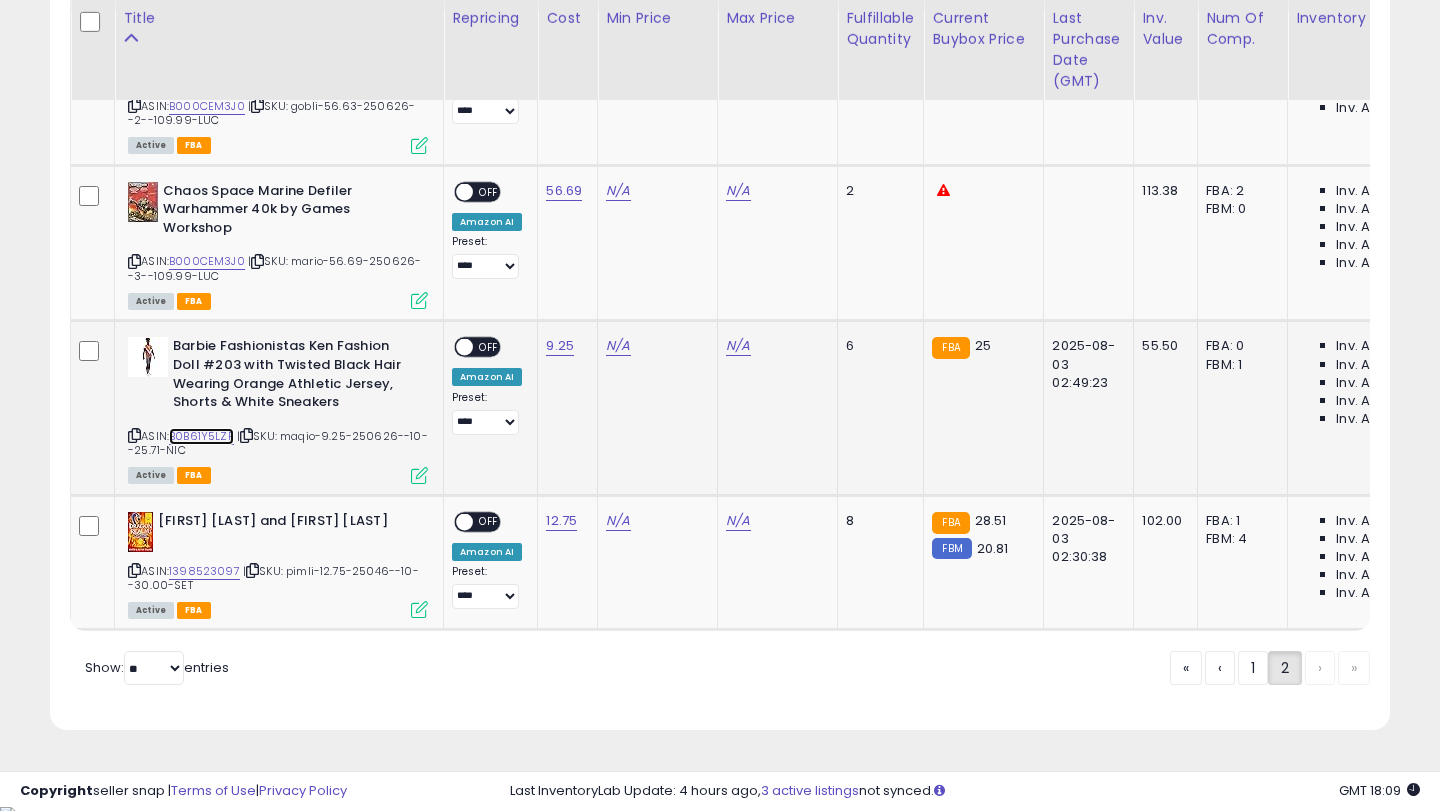click on "B0B61Y5LZF" at bounding box center [201, 436] 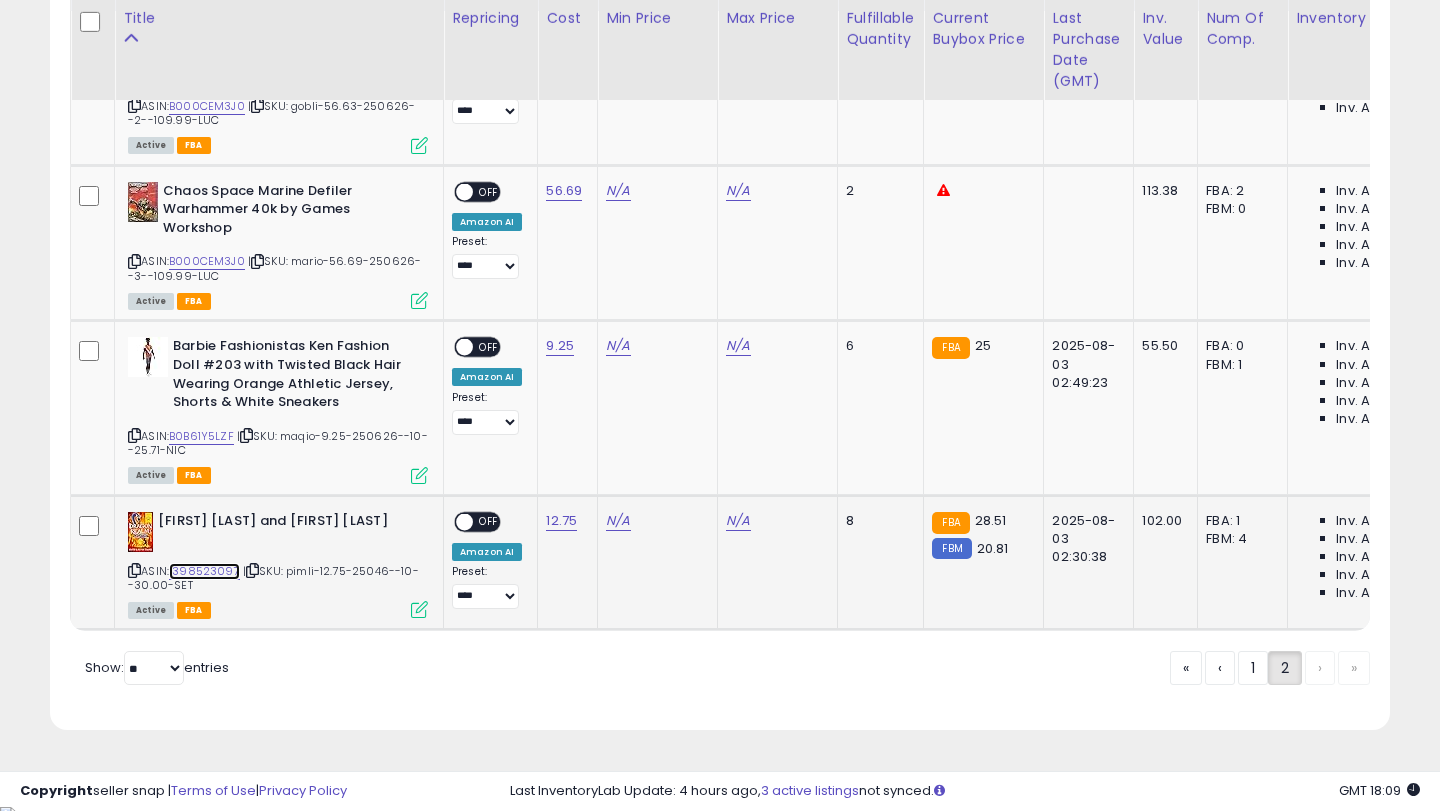 click on "1398523097" at bounding box center [204, 571] 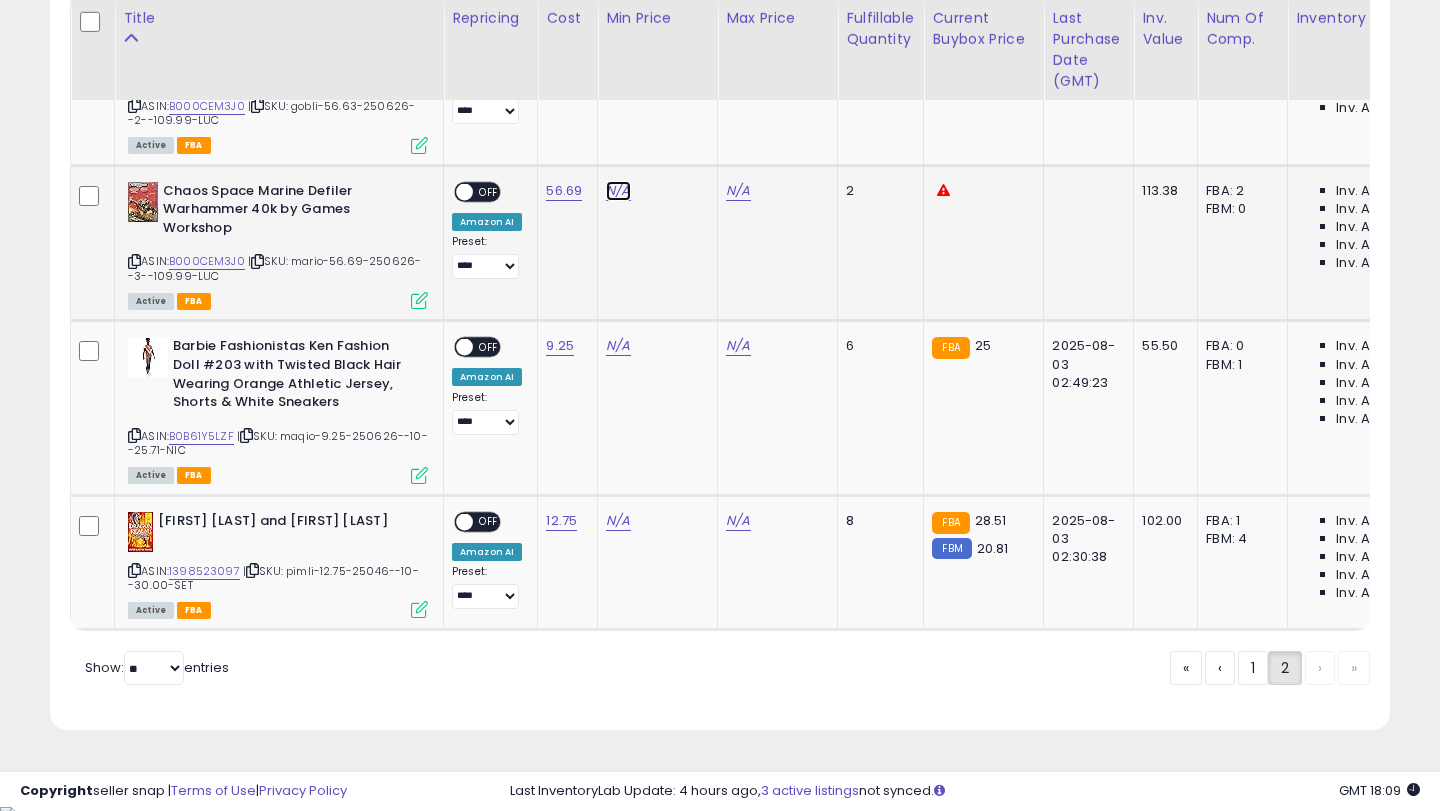 click on "N/A" at bounding box center (618, 35) 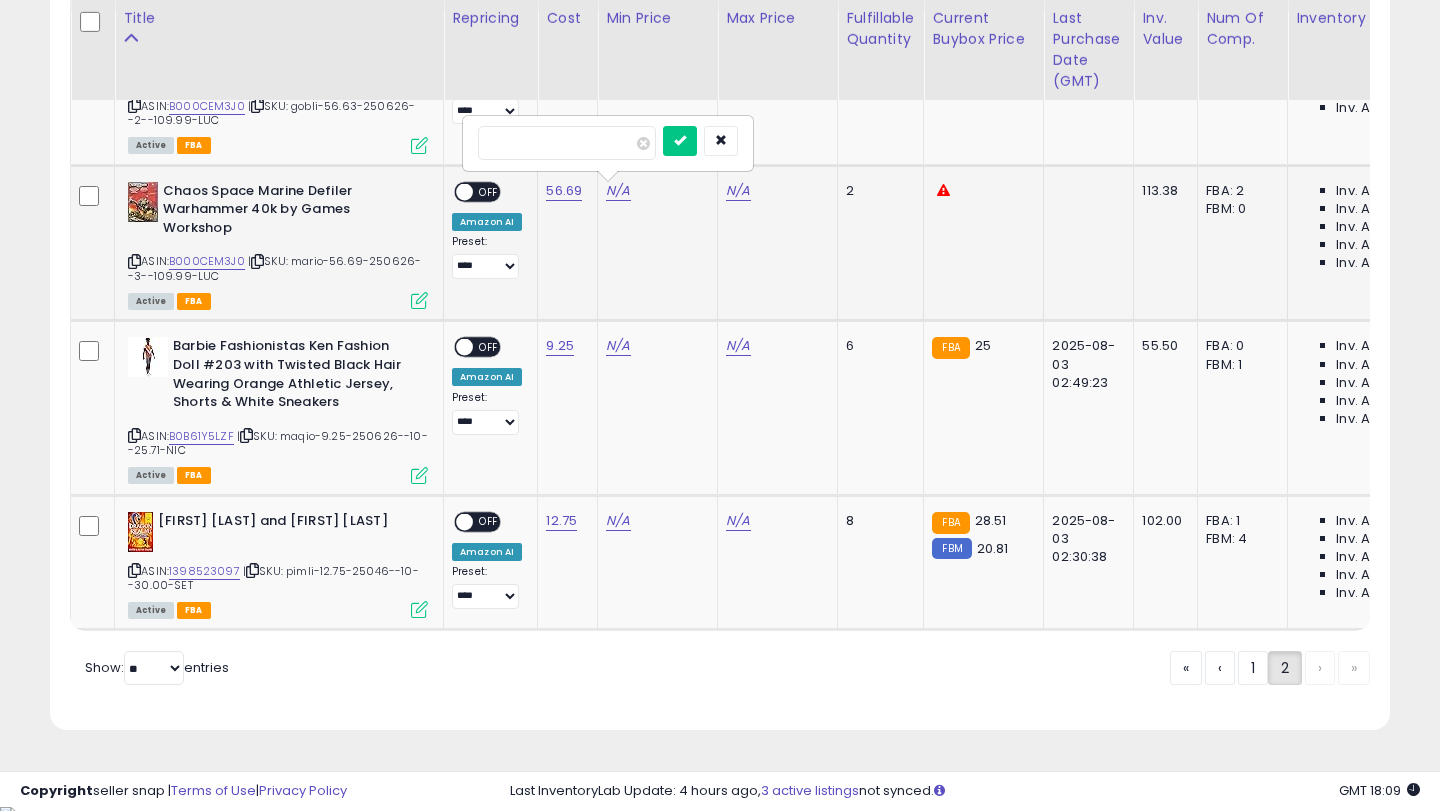type on "***" 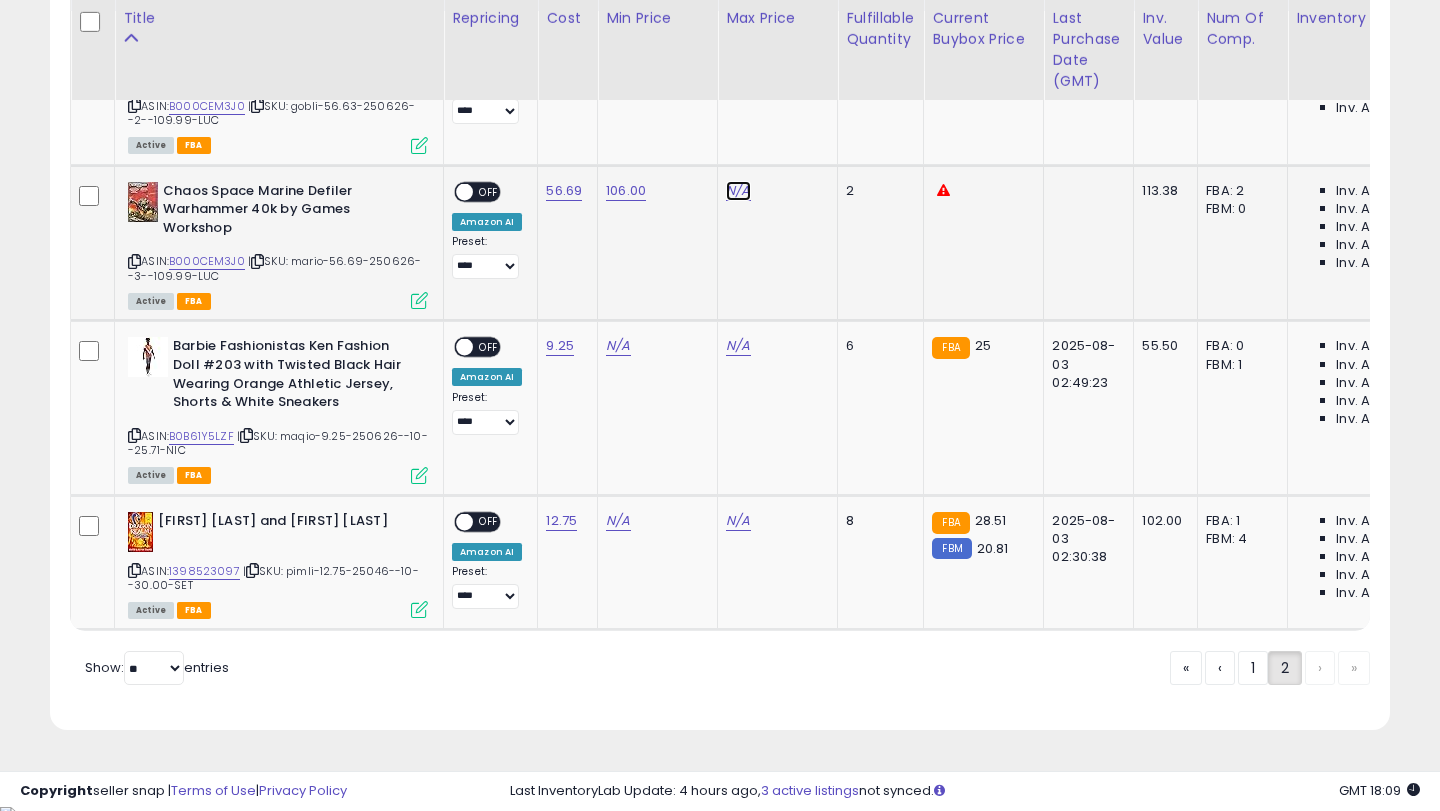 click on "N/A" at bounding box center [738, 35] 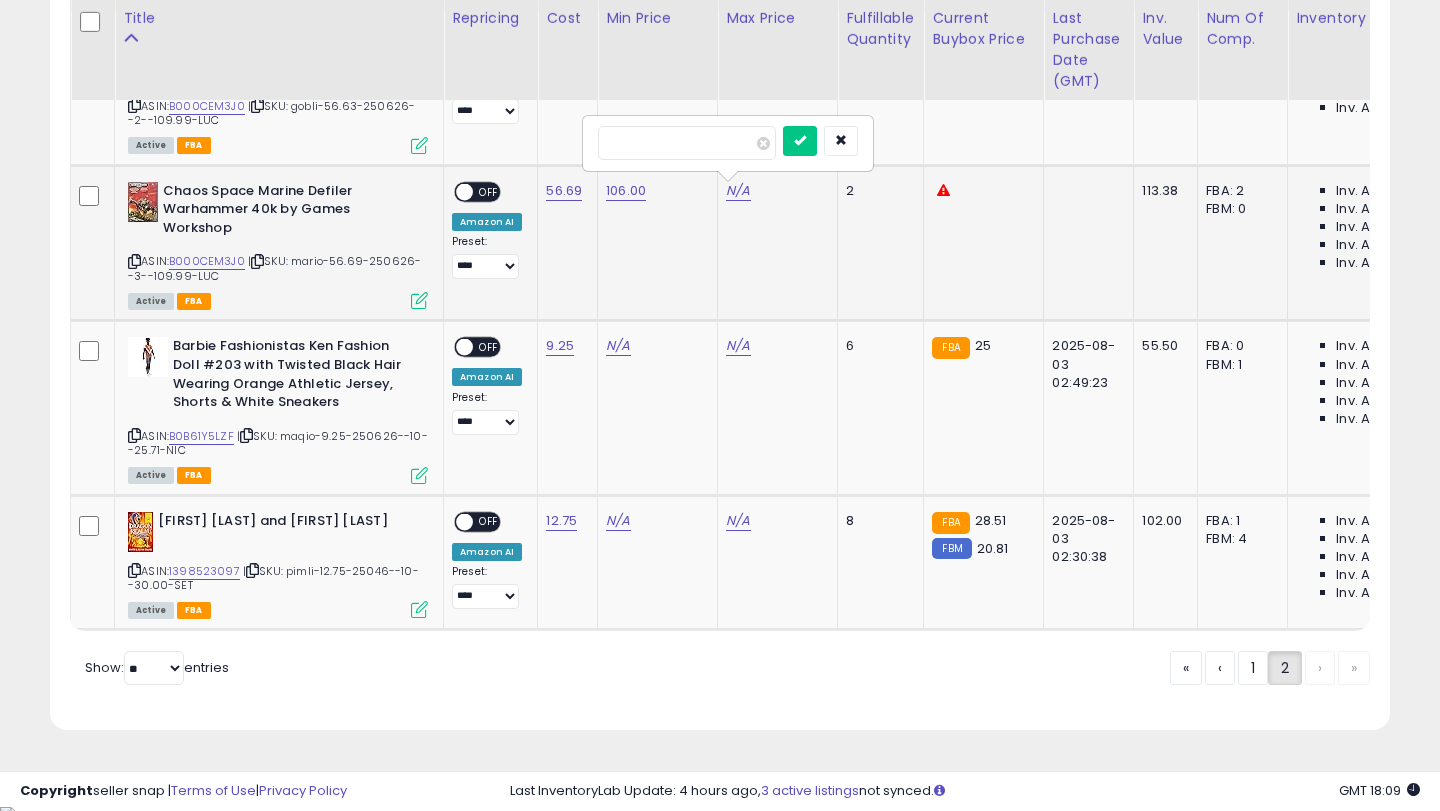 type on "***" 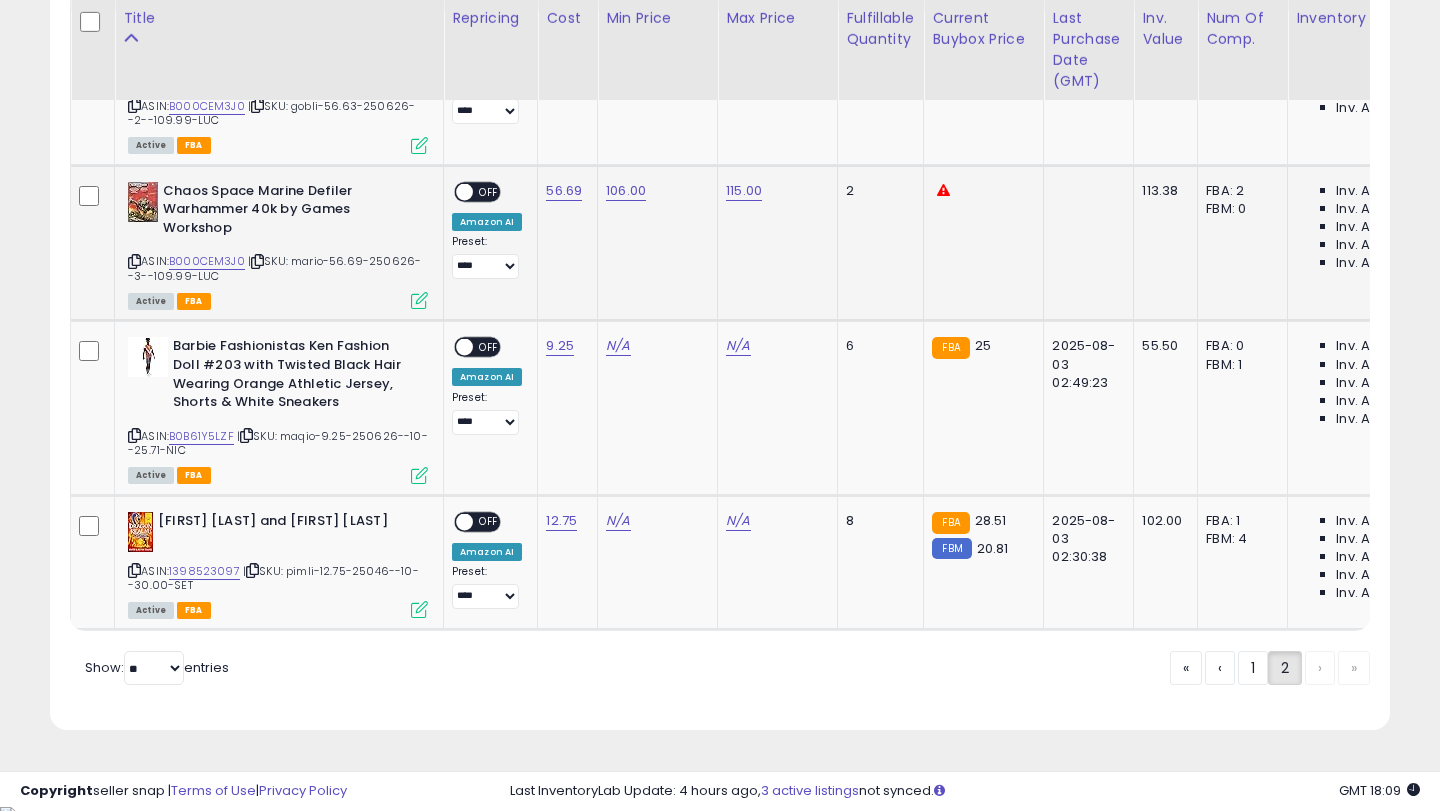 click on "OFF" at bounding box center (489, 191) 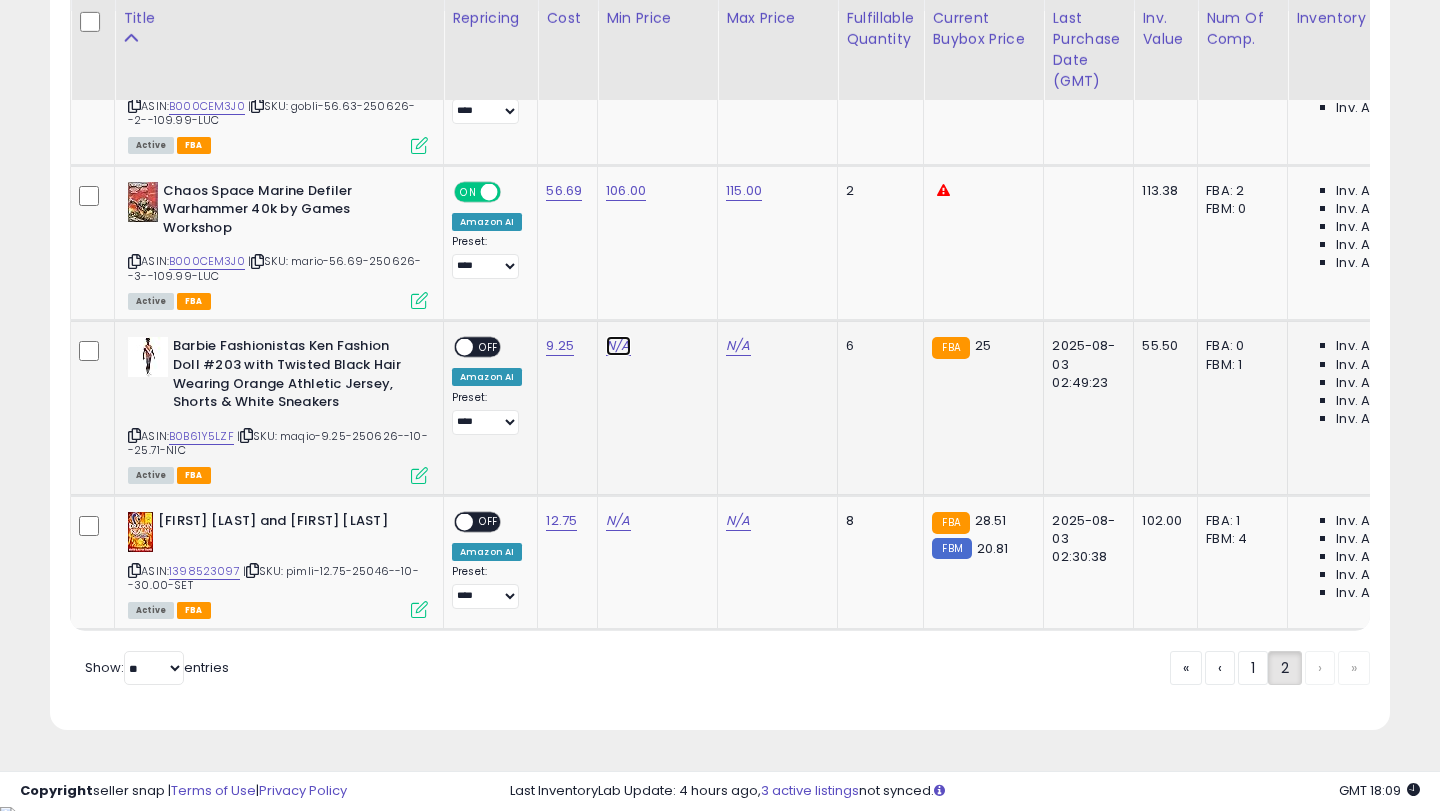 click on "N/A" at bounding box center [618, 35] 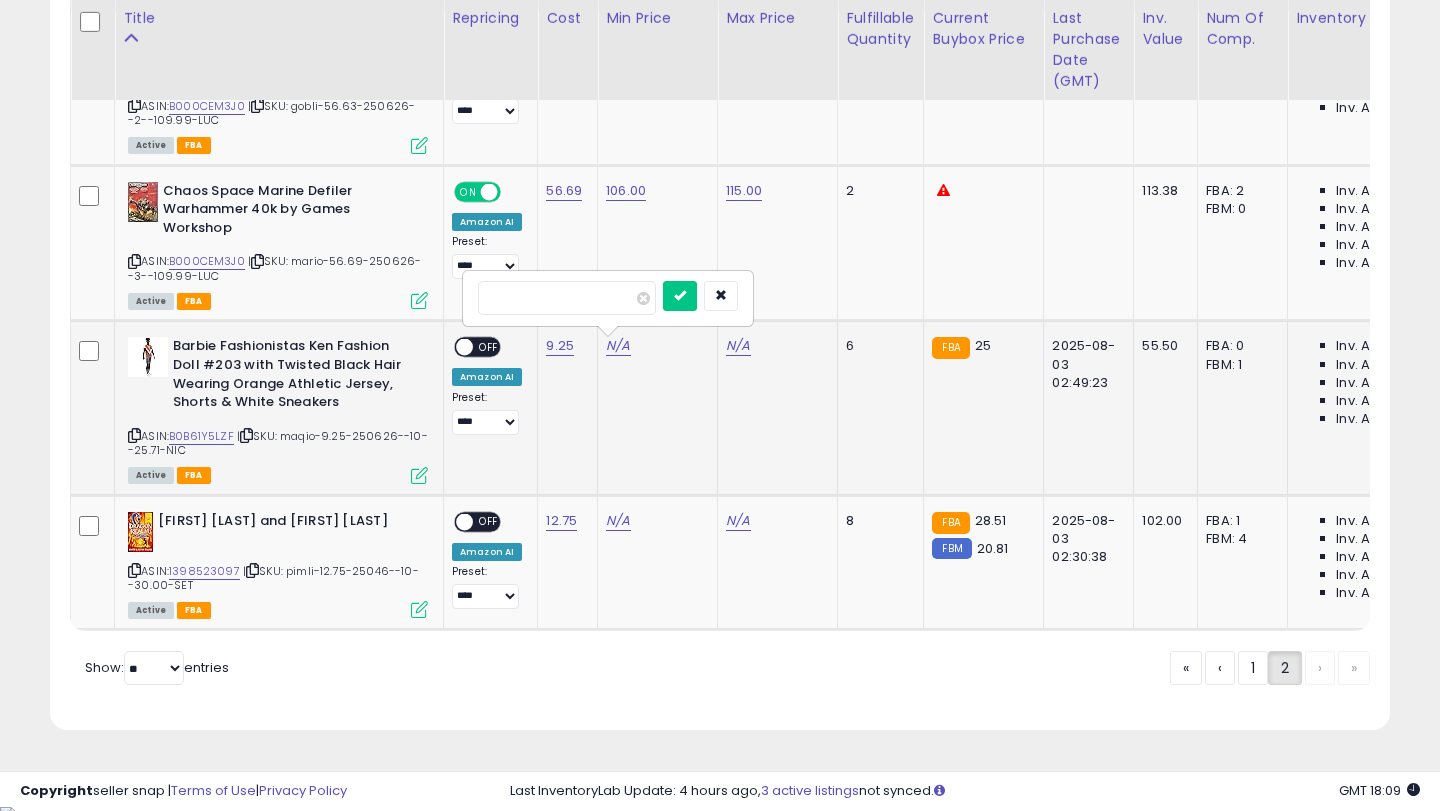 type on "**" 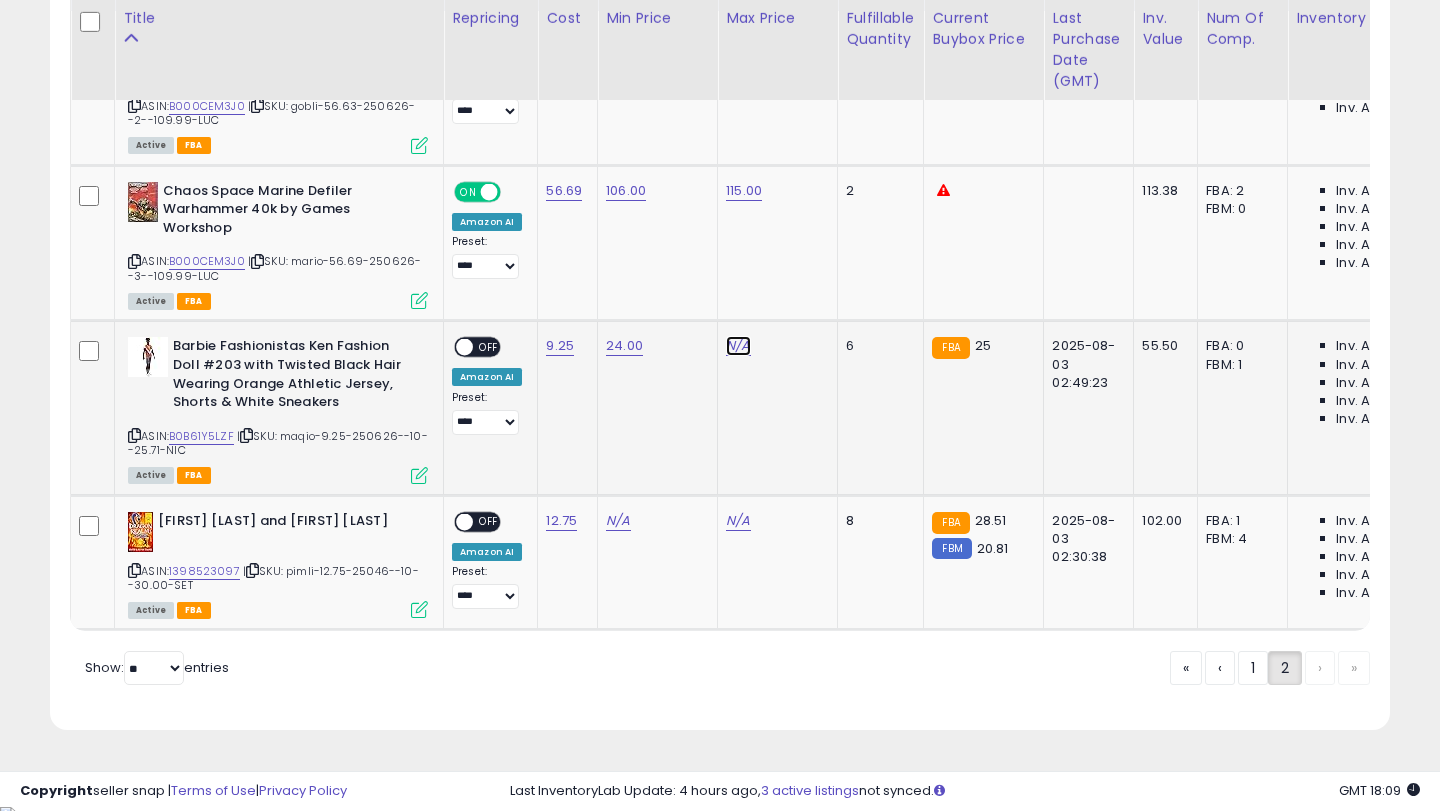 click on "N/A" at bounding box center (738, 35) 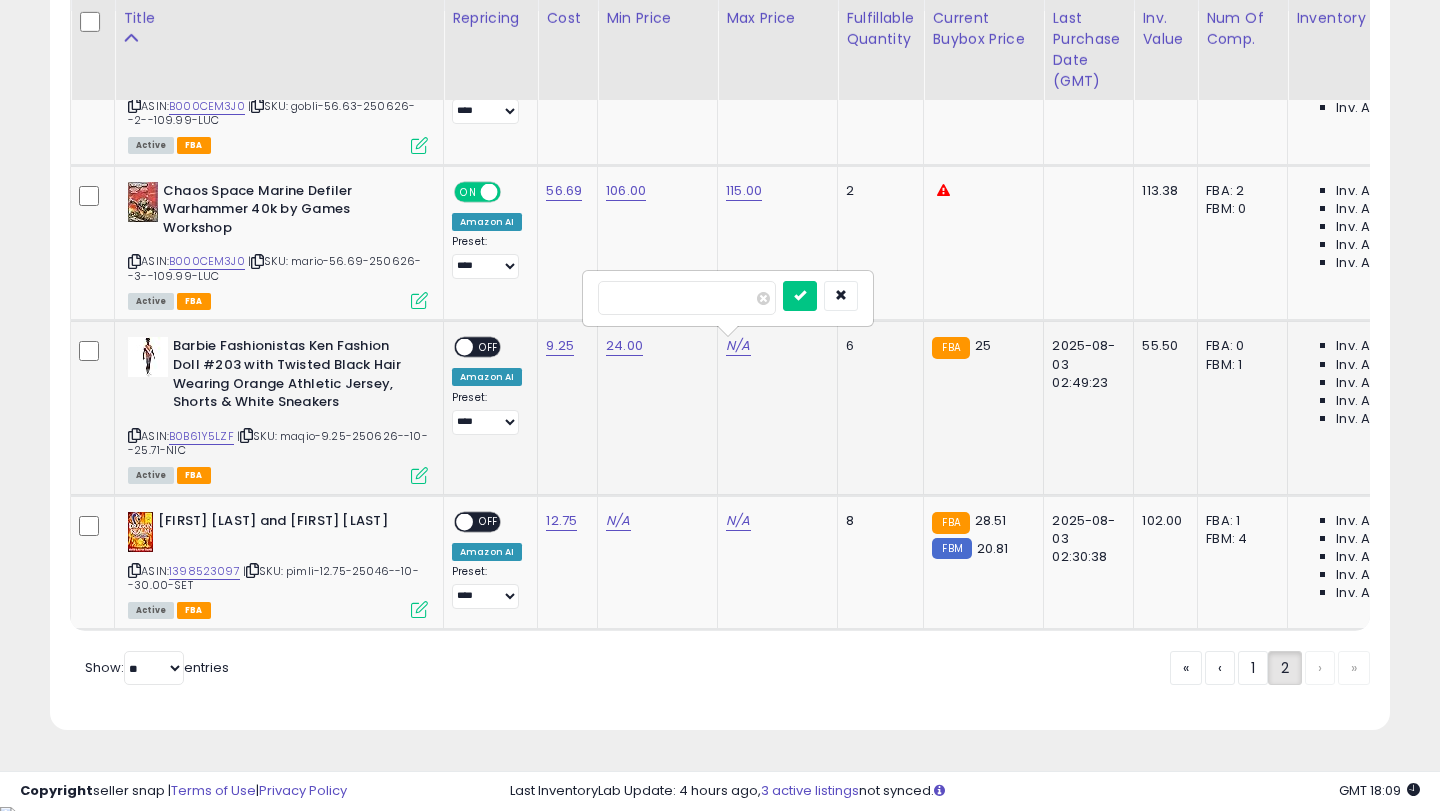 type on "**" 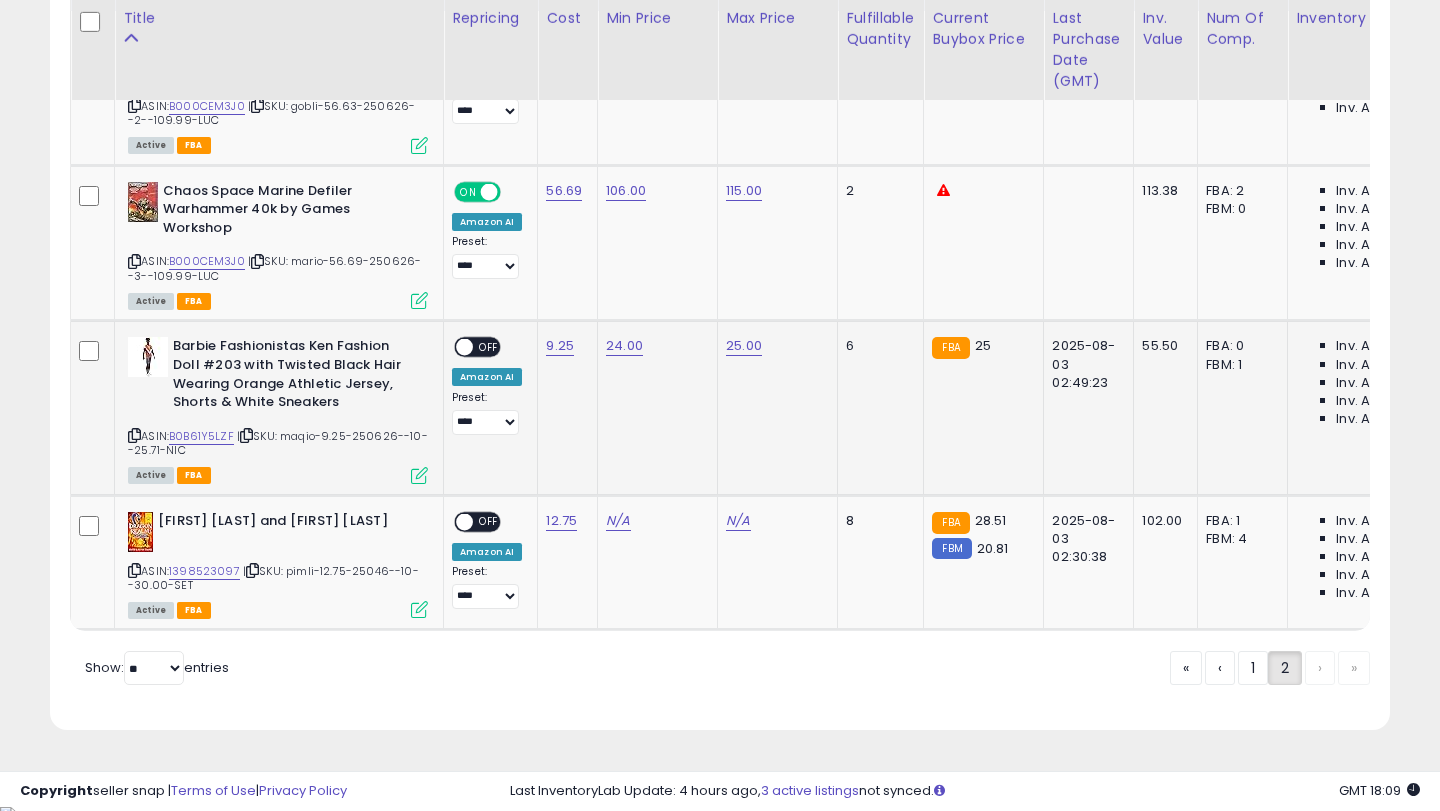 click on "OFF" at bounding box center [489, 347] 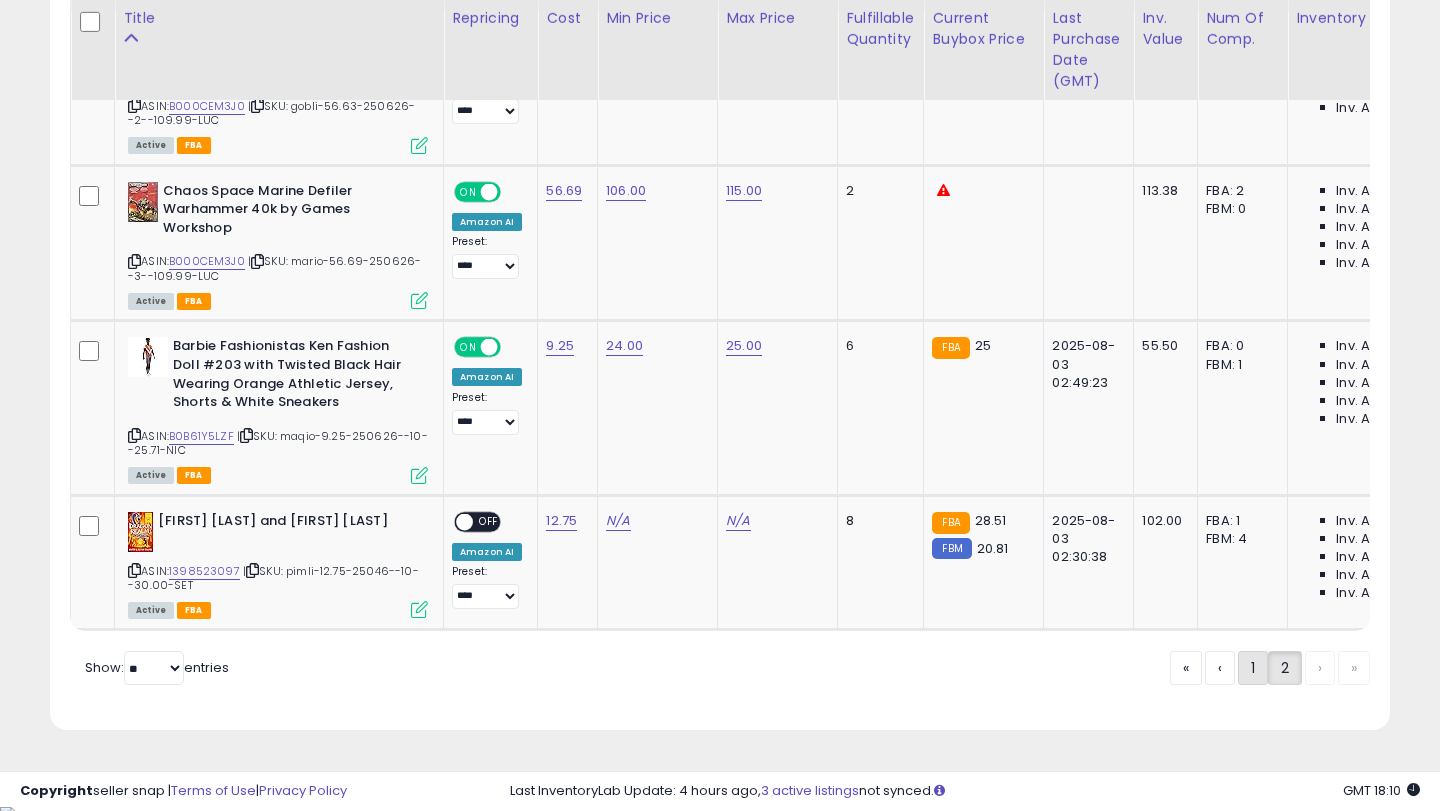 click on "1" 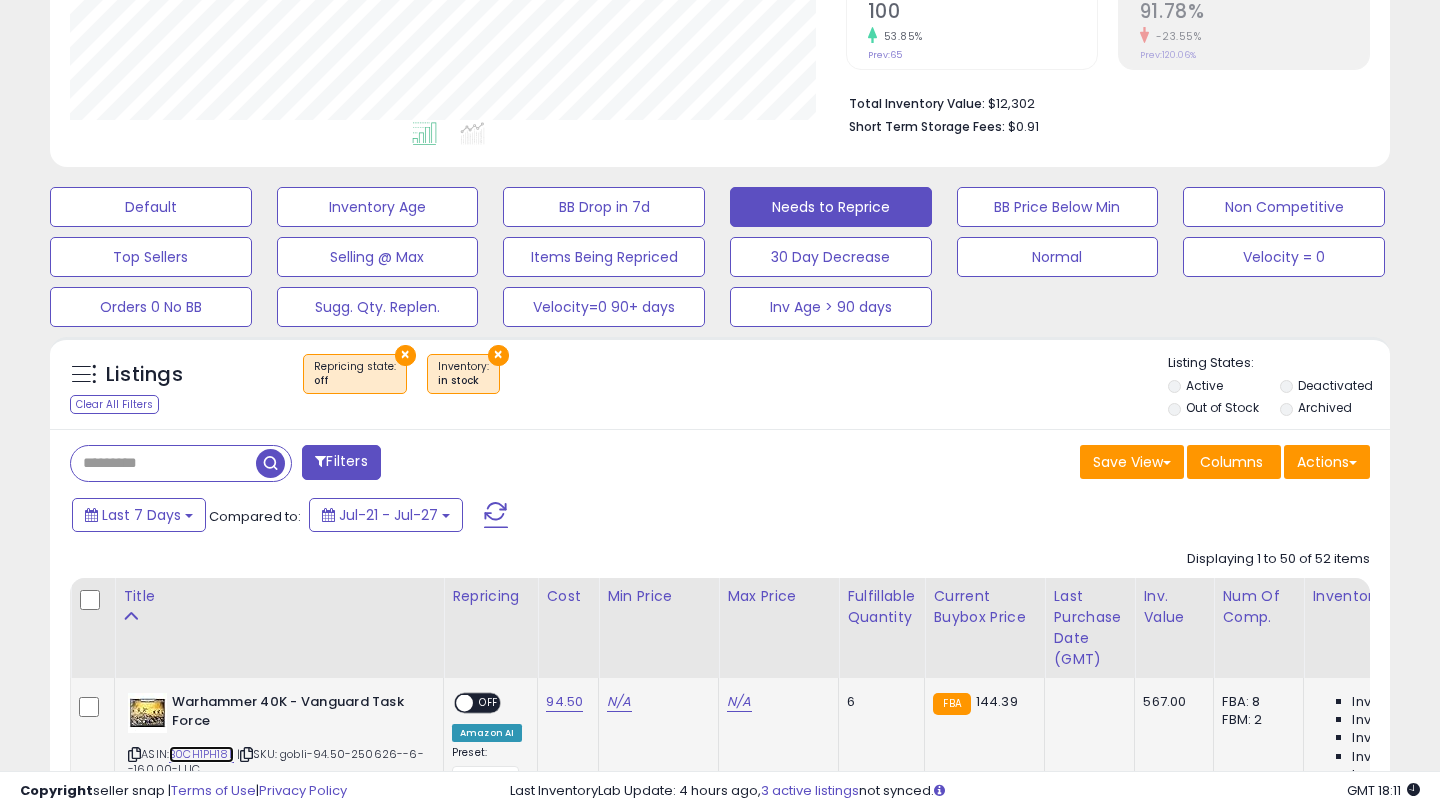 click on "B0CH1PH18L" at bounding box center (201, 754) 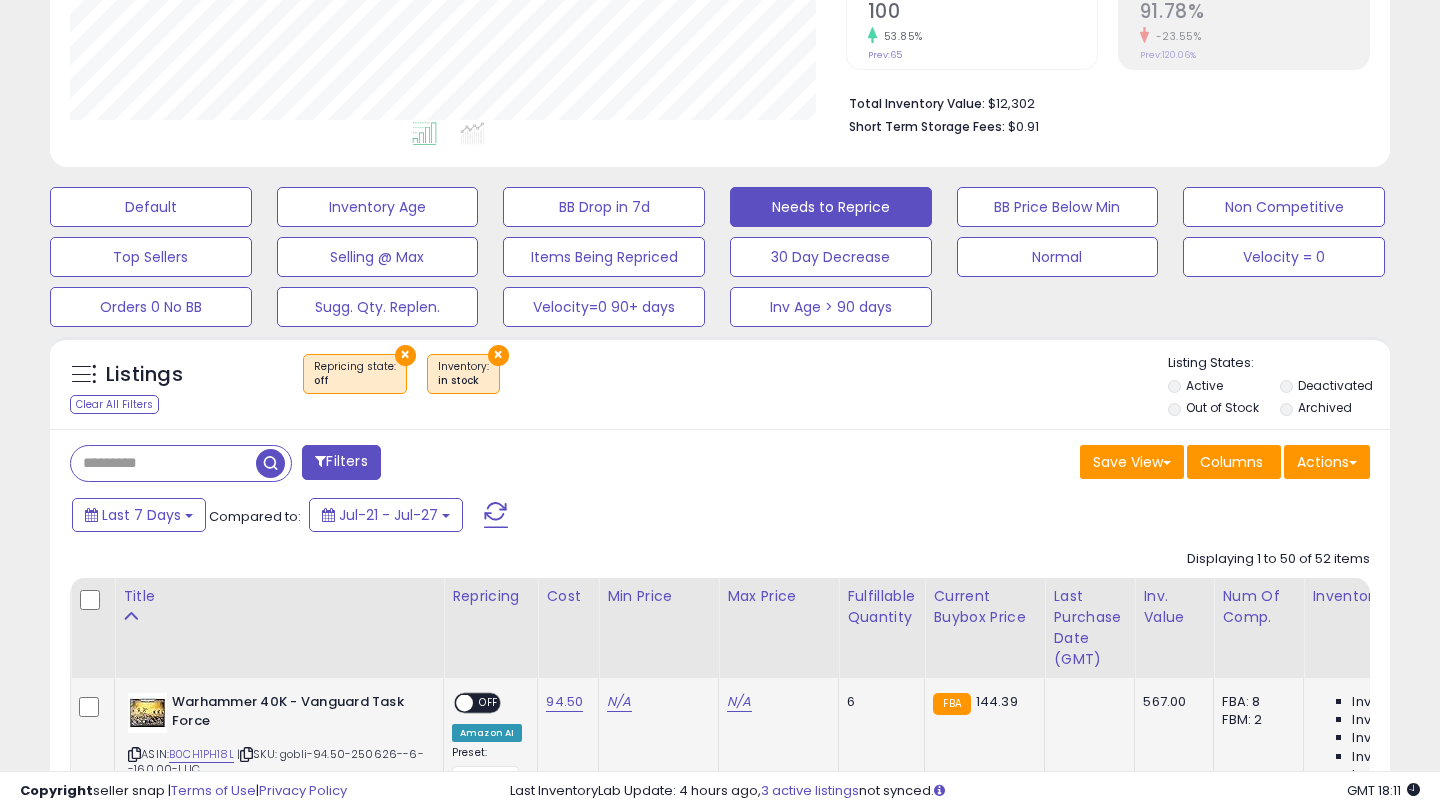 click on "N/A" at bounding box center (655, 702) 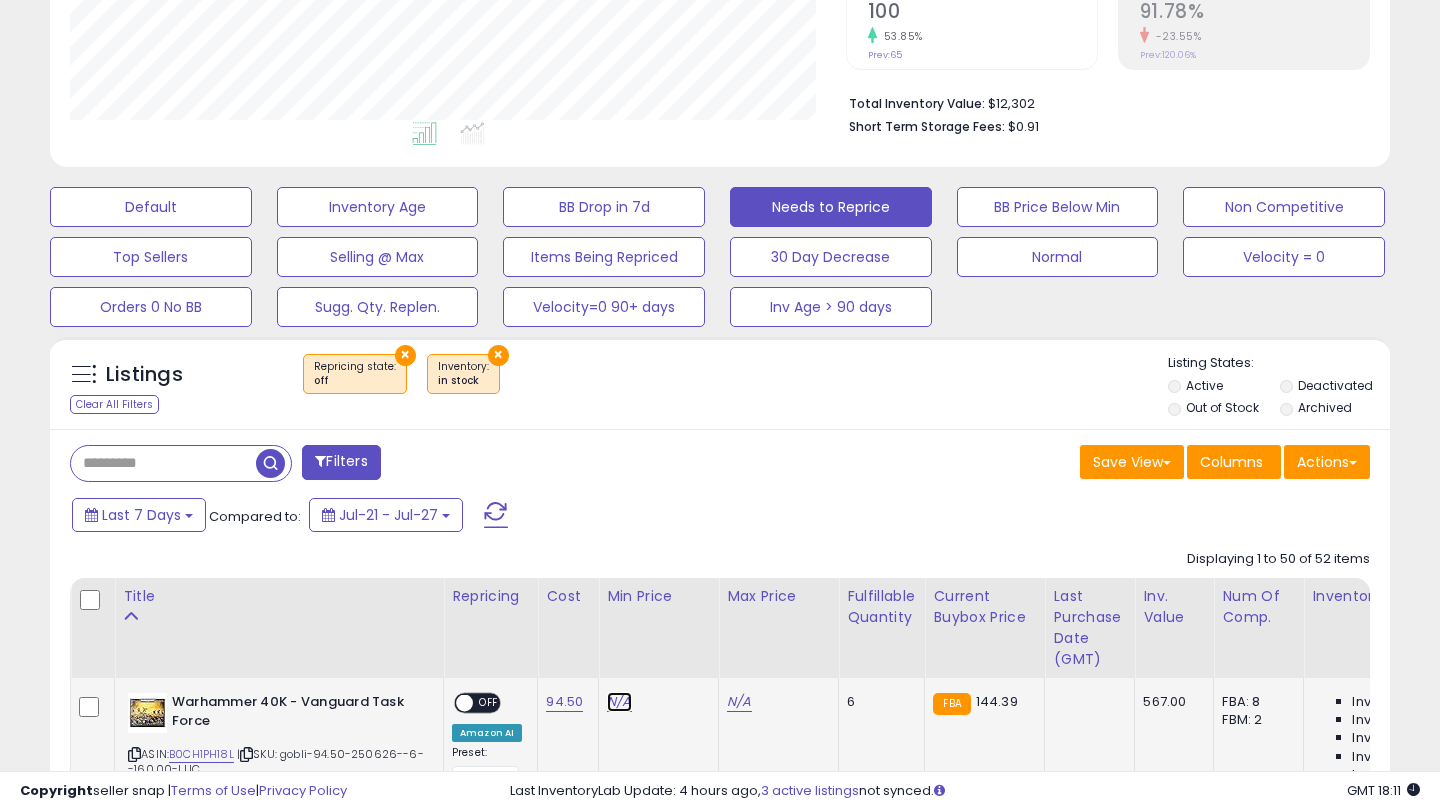 click on "N/A" at bounding box center (619, 702) 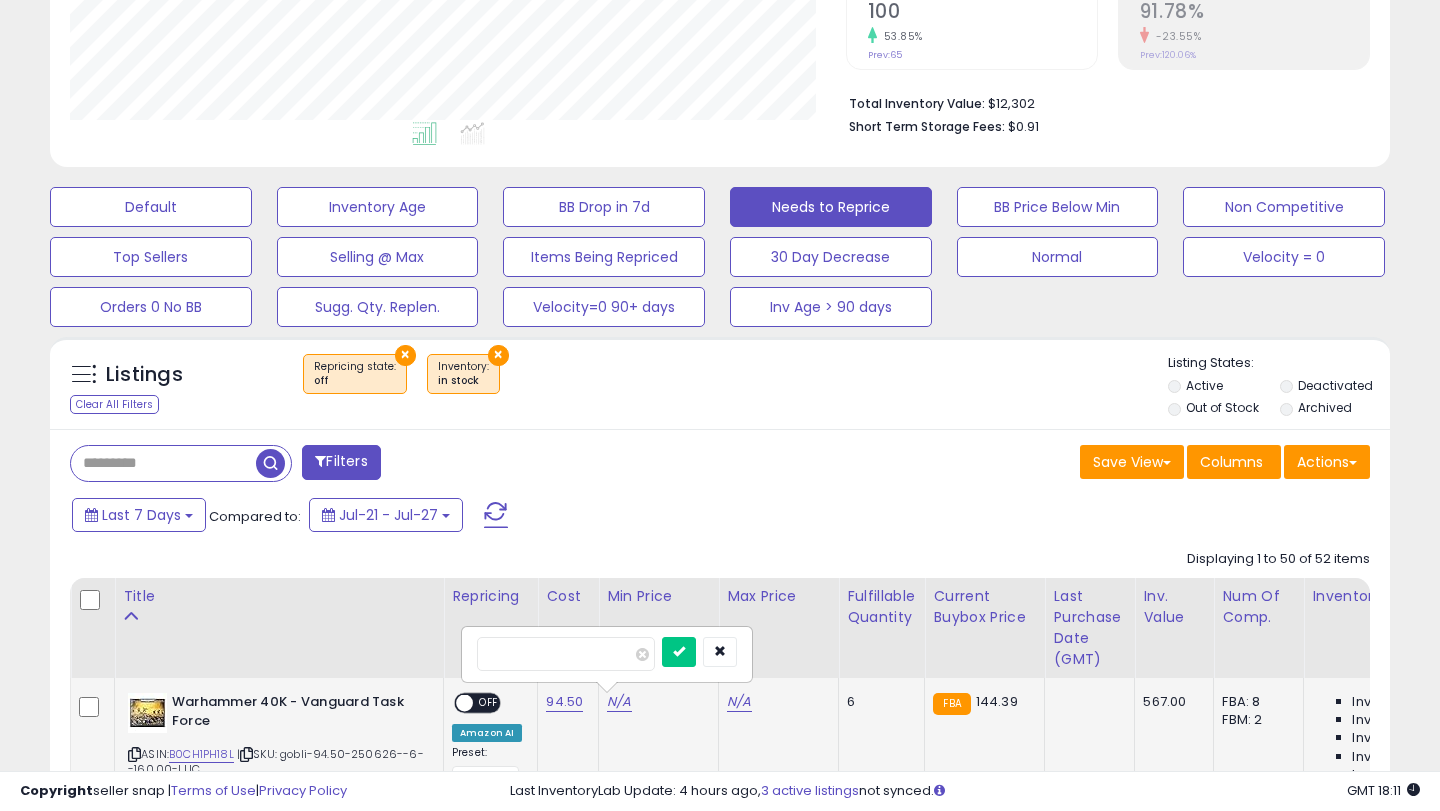 type on "***" 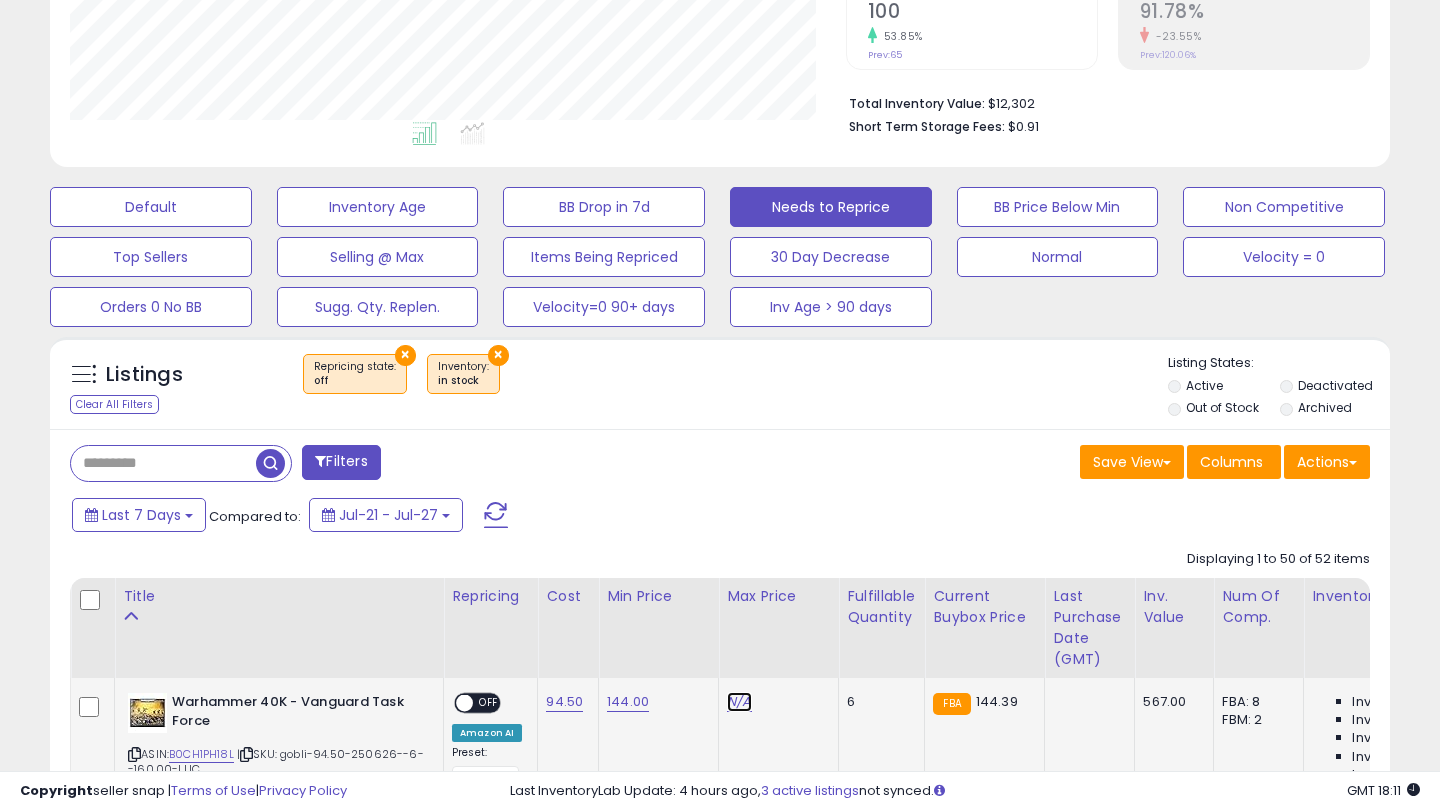 click on "N/A" at bounding box center [739, 702] 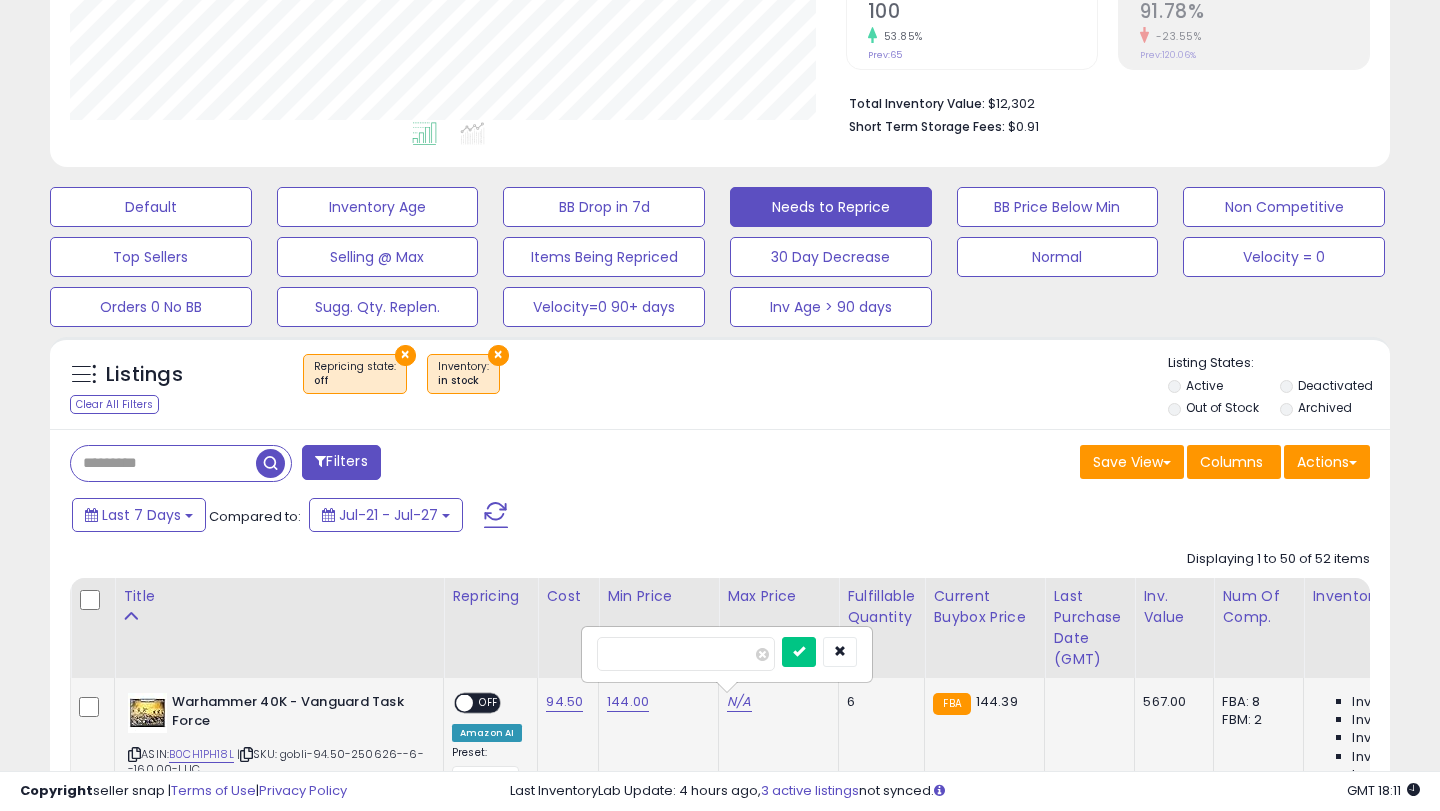 type on "***" 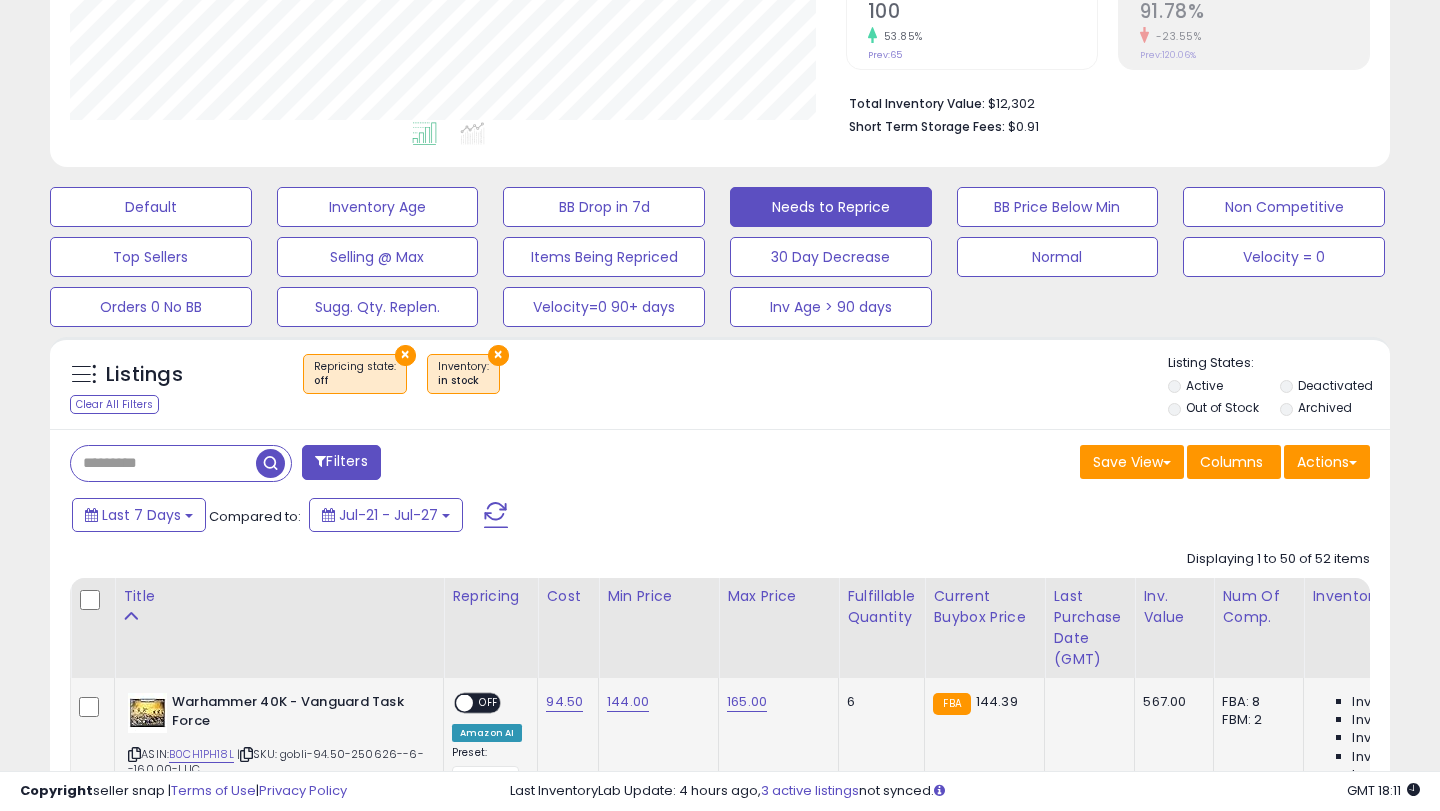 click on "OFF" at bounding box center (489, 703) 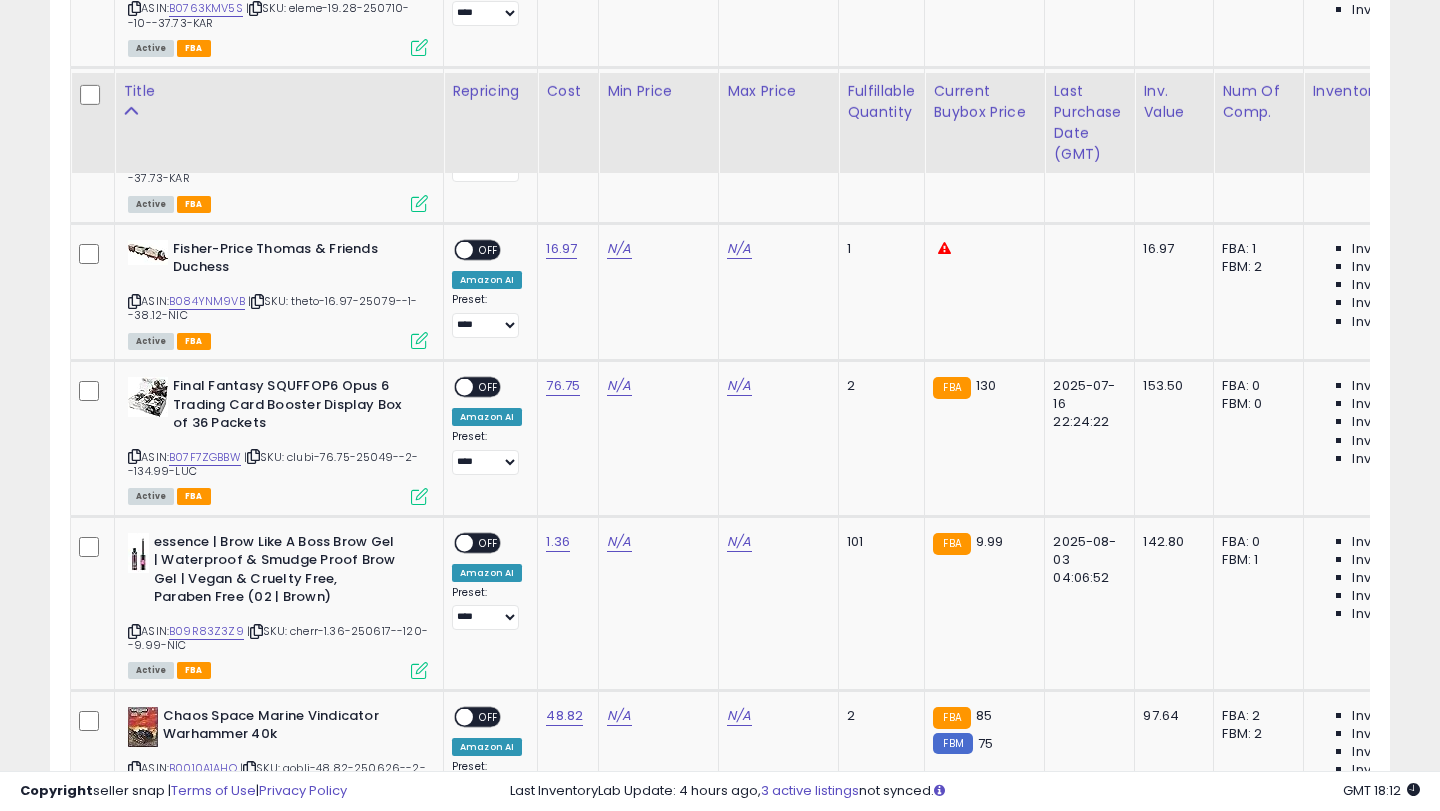 scroll, scrollTop: 7927, scrollLeft: 0, axis: vertical 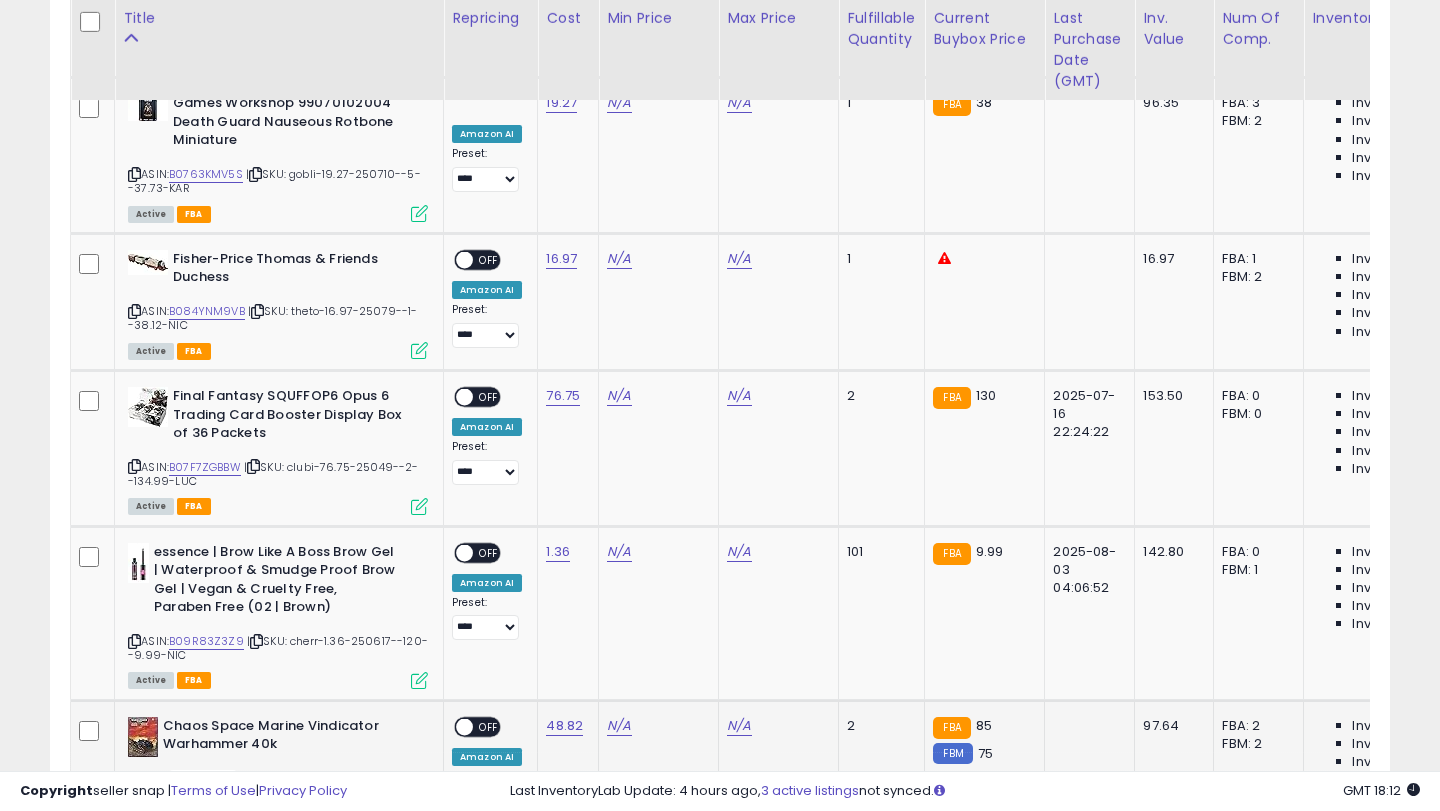 click on "B0010A1AHQ" at bounding box center [203, 778] 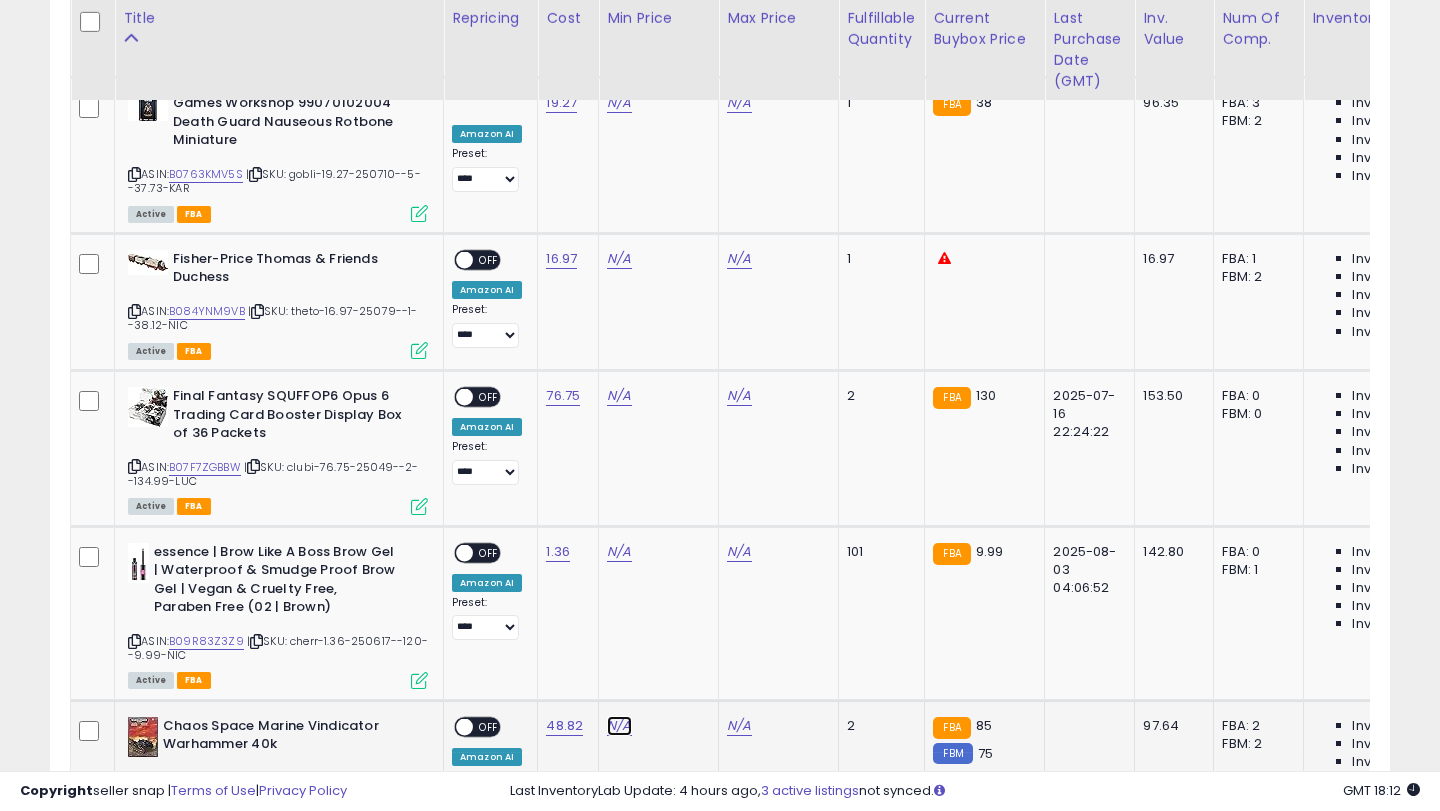 click on "N/A" at bounding box center [619, -6645] 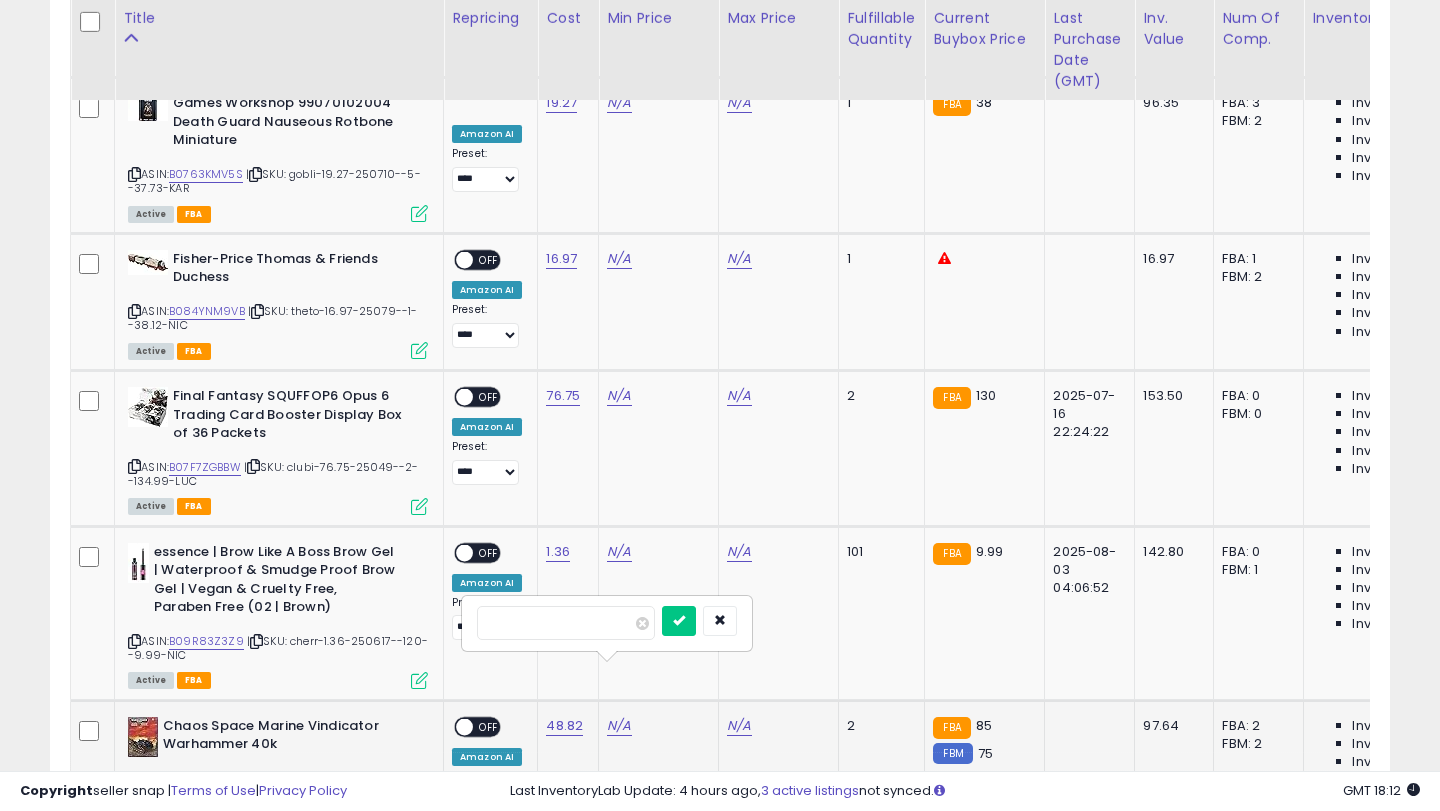 type on "**" 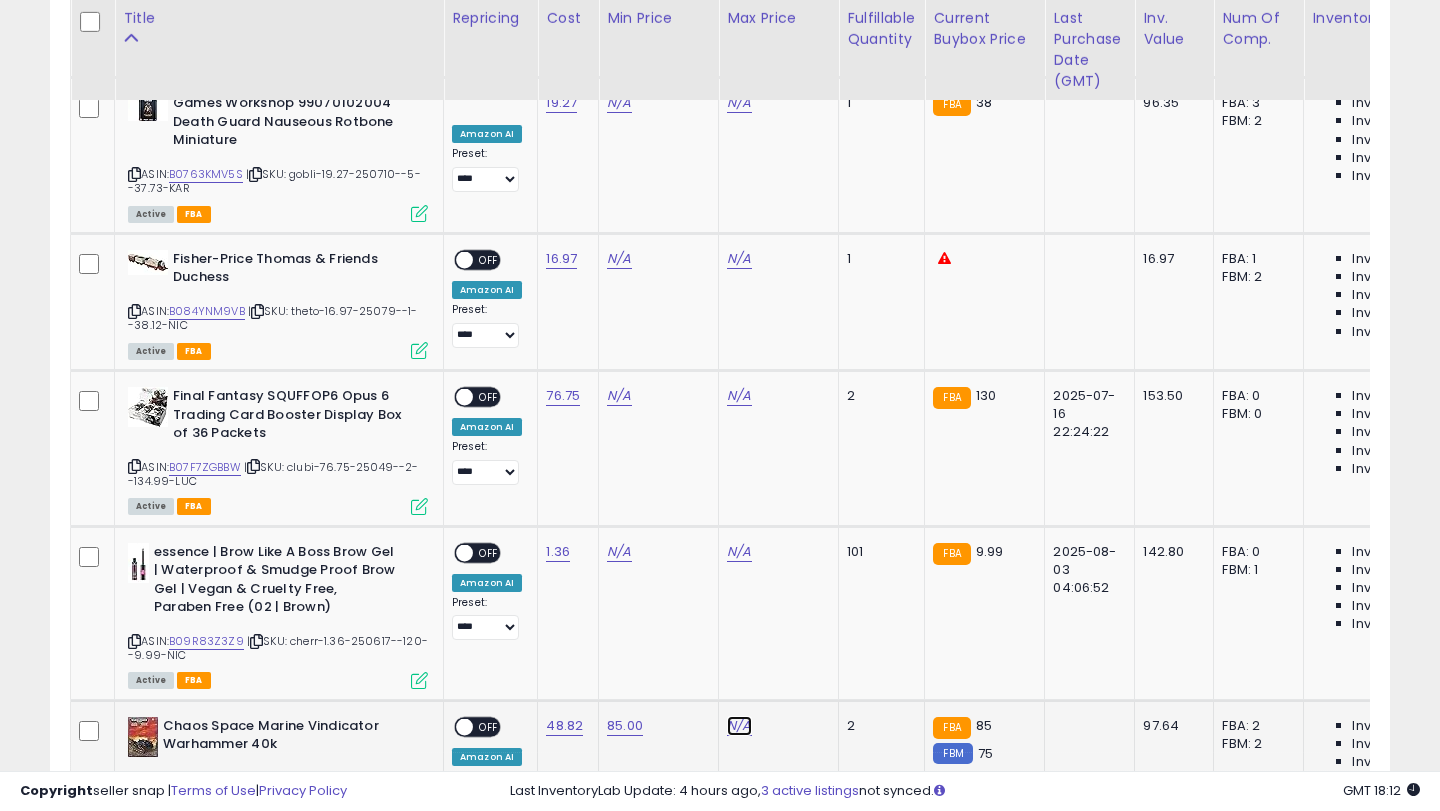 click on "N/A" at bounding box center [739, -6645] 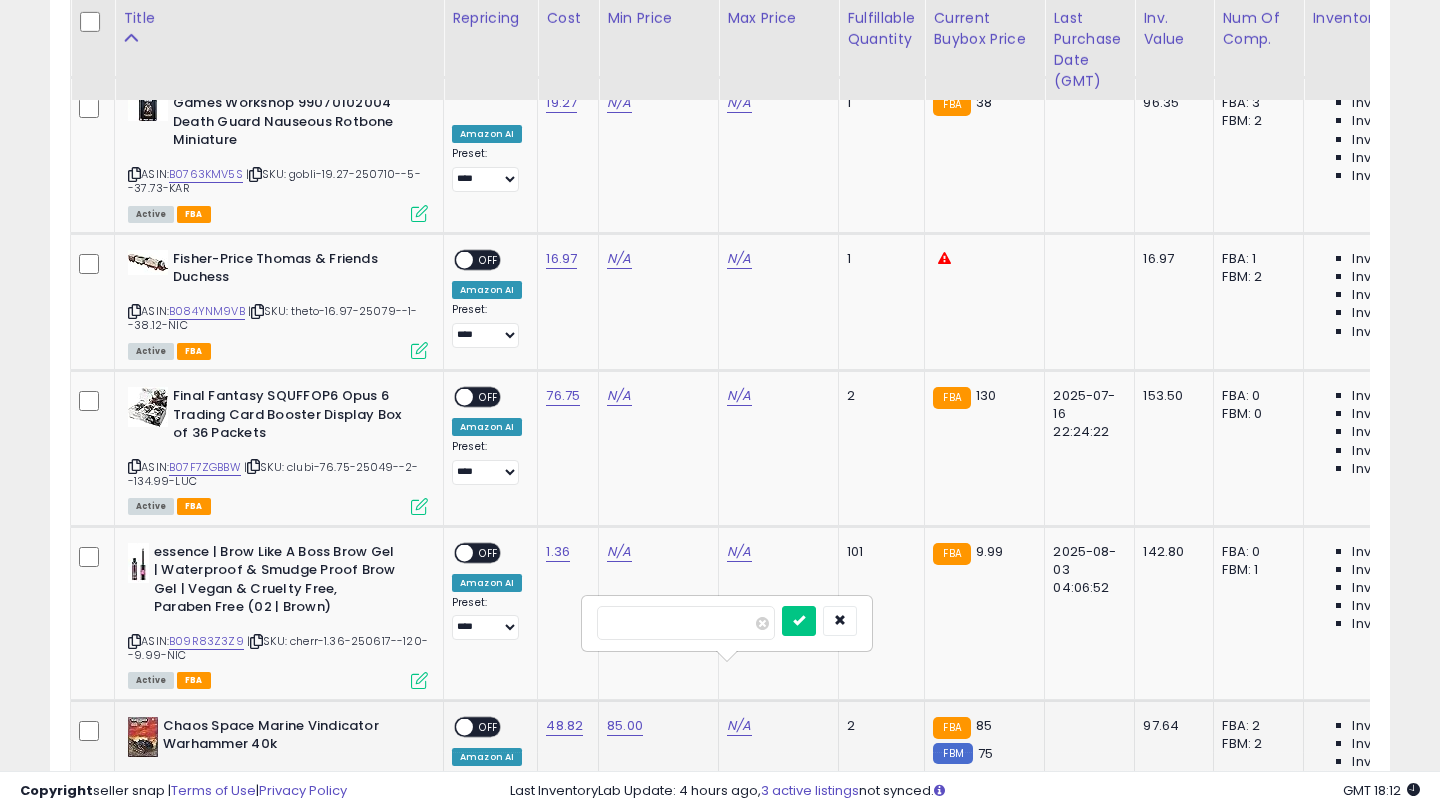 type on "**" 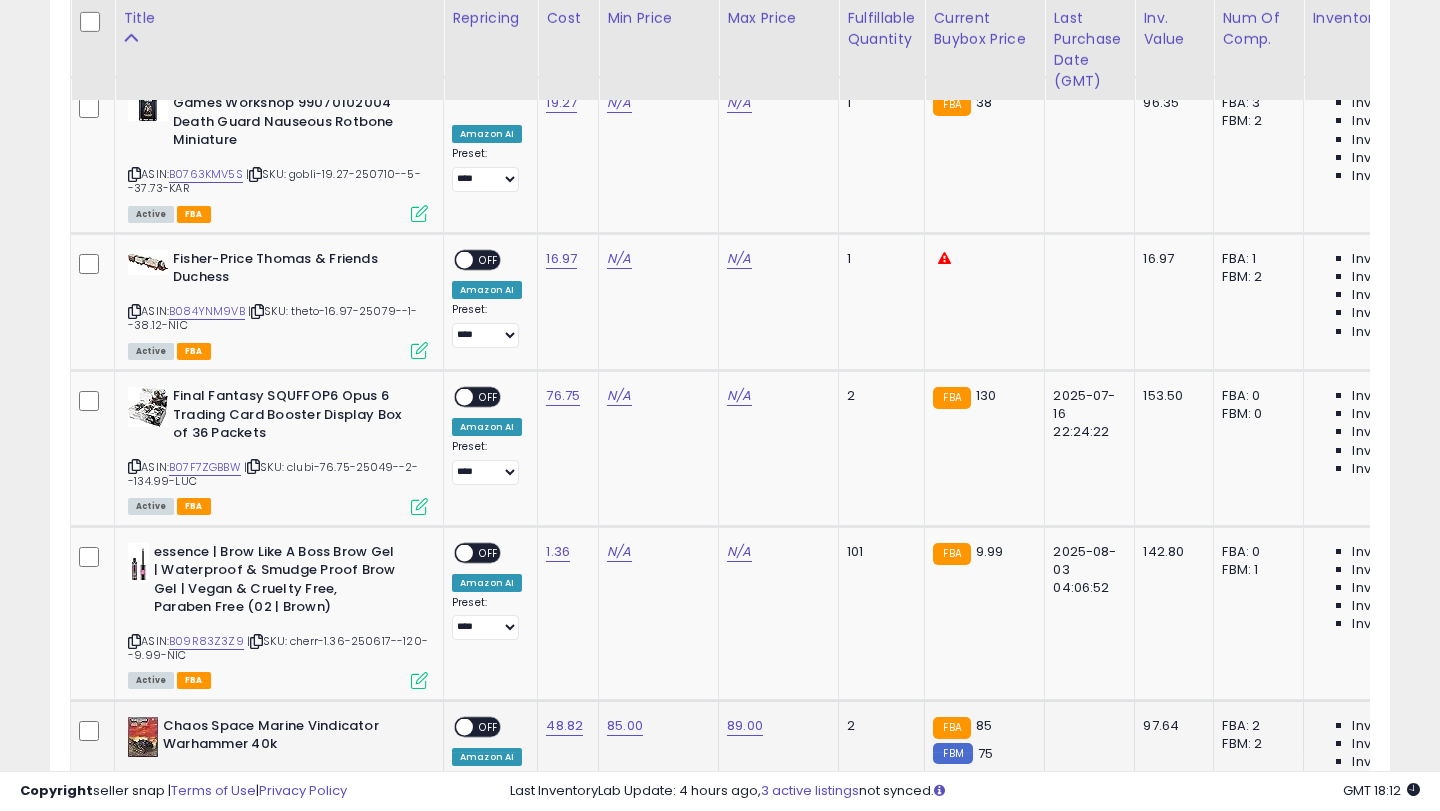 click on "OFF" at bounding box center (489, 726) 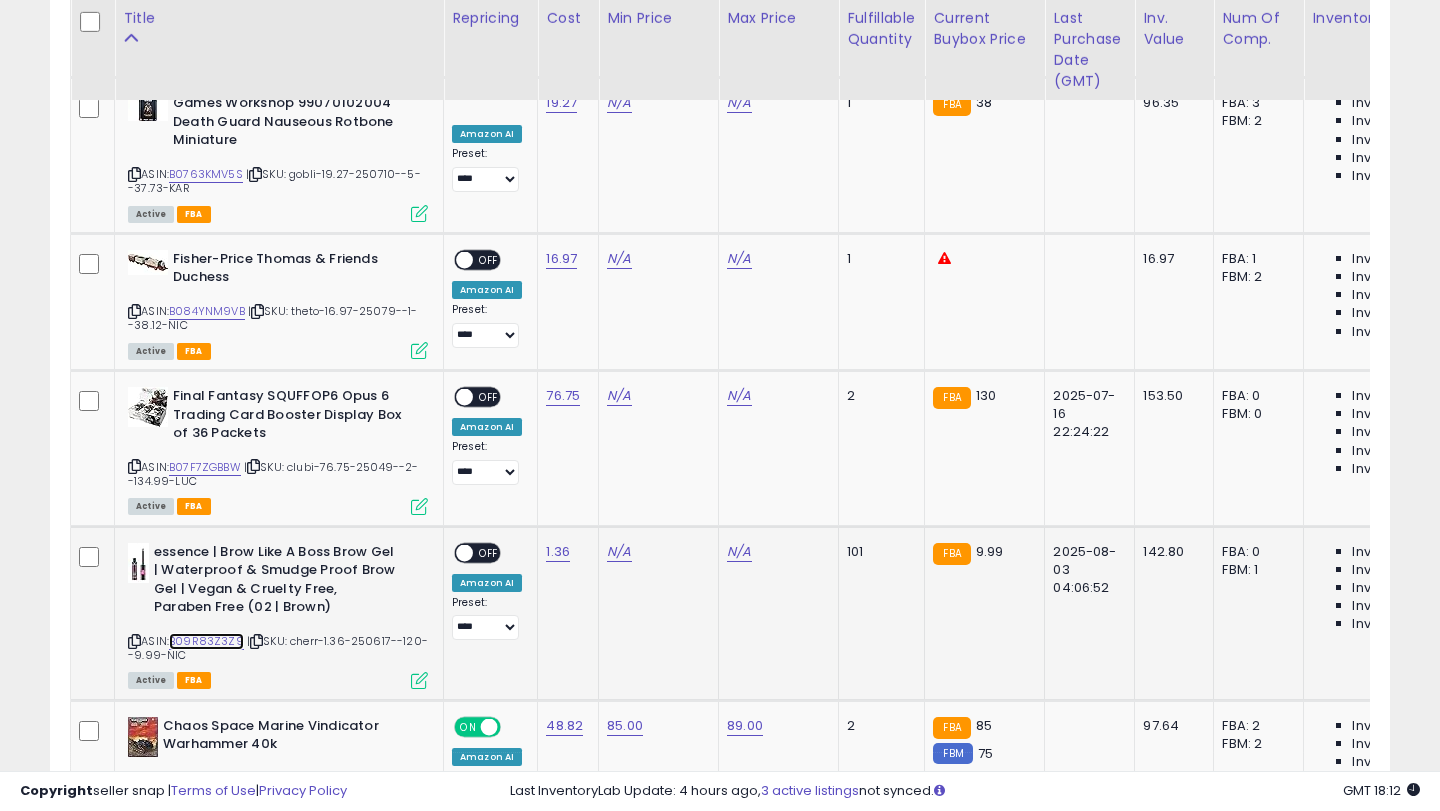 click on "B09R83Z3Z9" at bounding box center [206, 641] 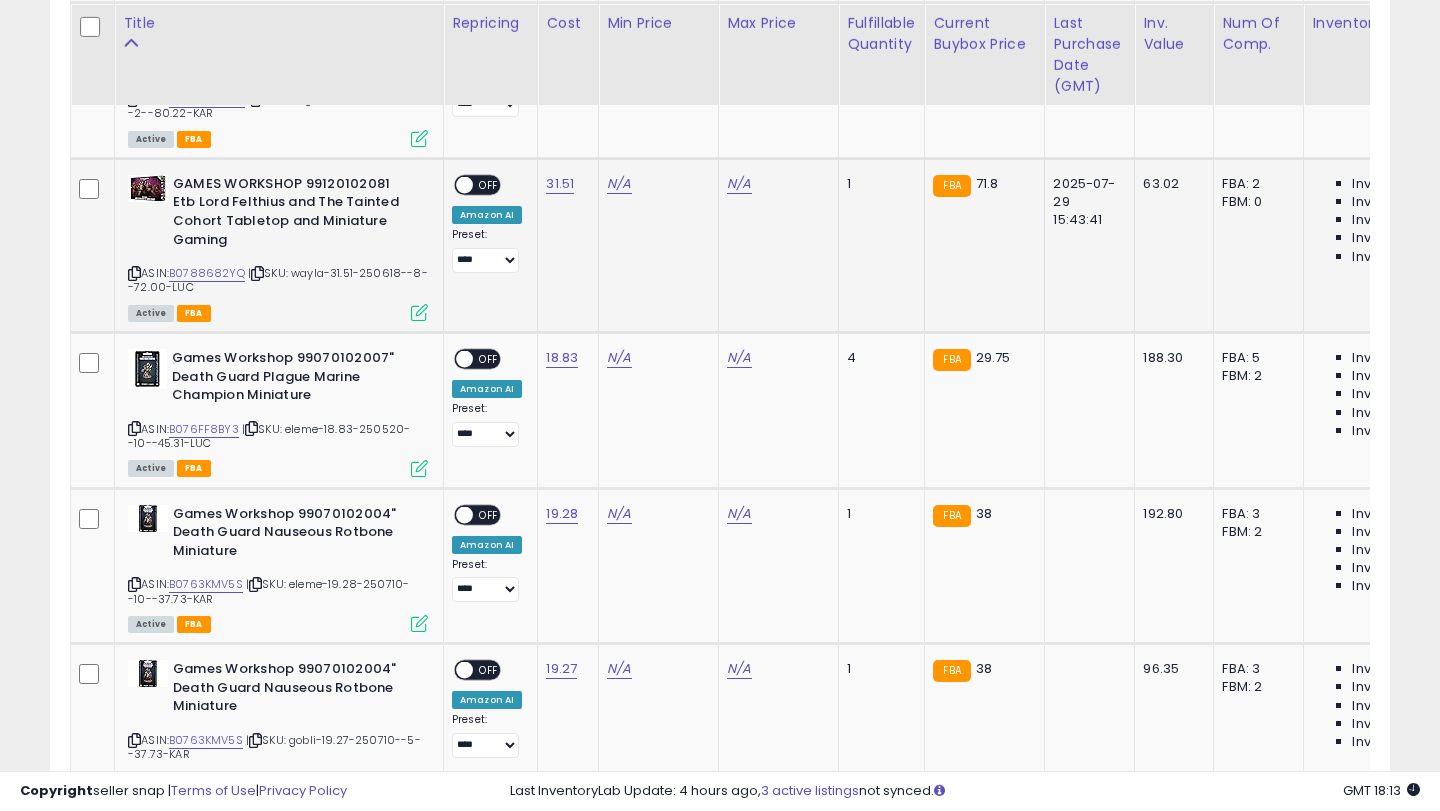 scroll, scrollTop: 7368, scrollLeft: 0, axis: vertical 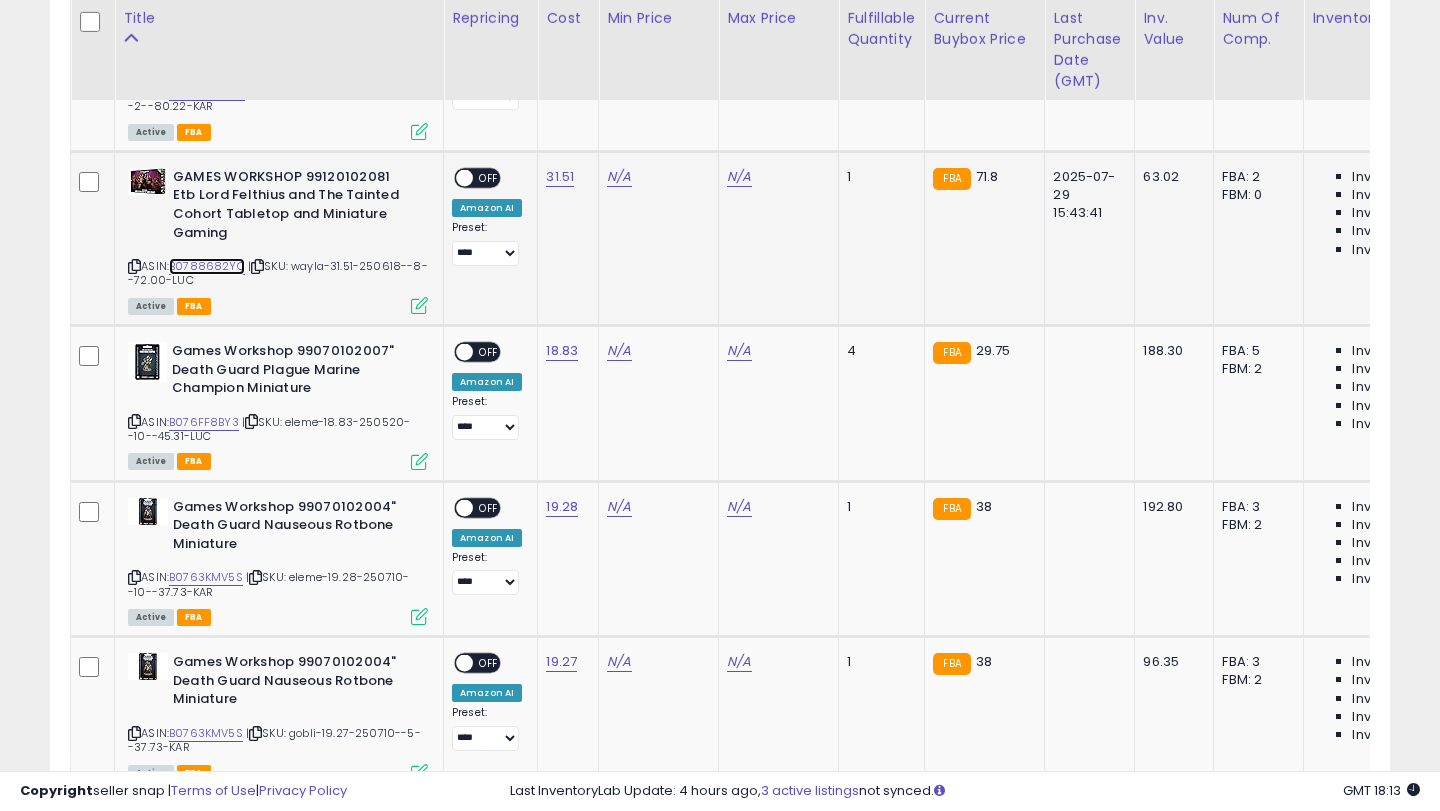click on "B0788682YQ" at bounding box center (207, 266) 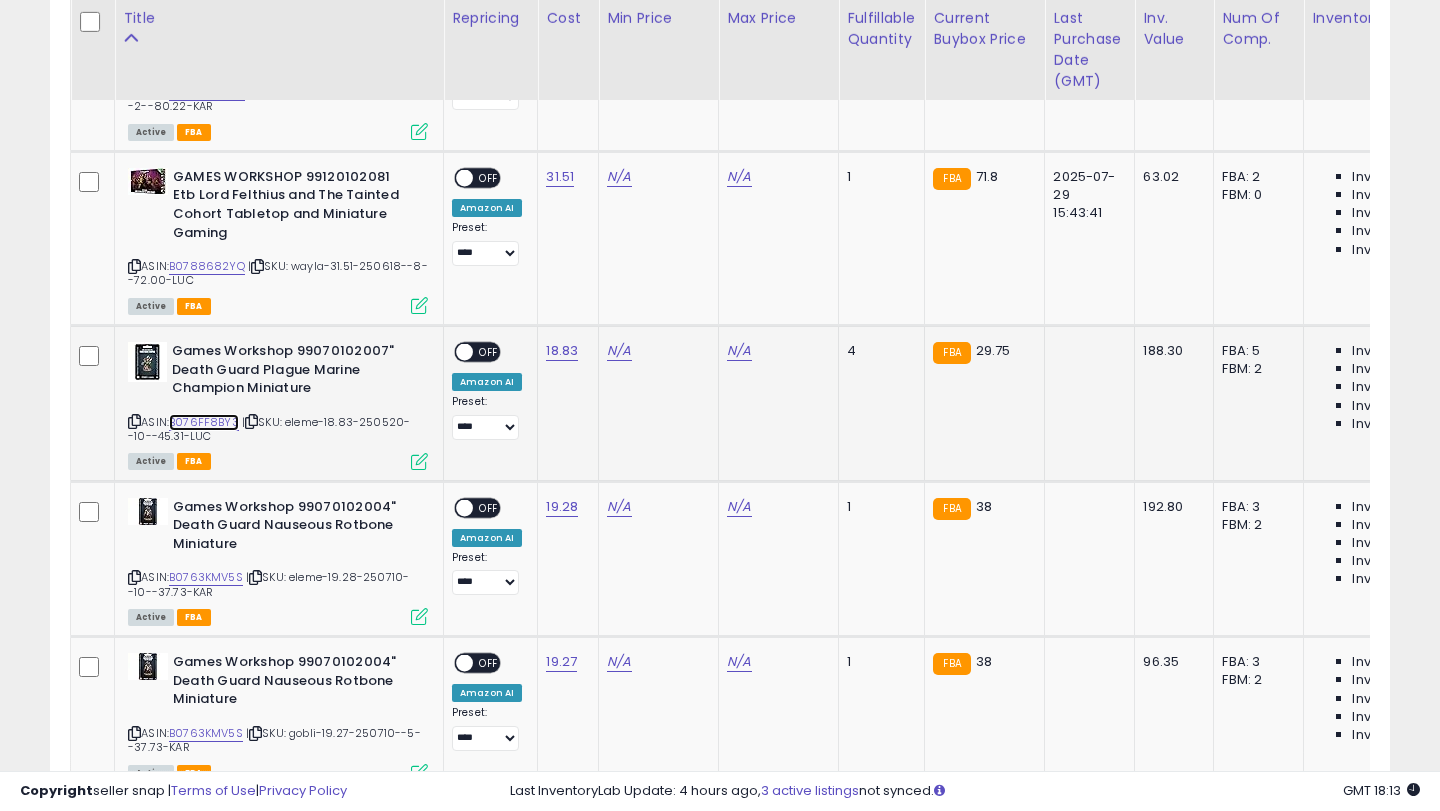 click on "B076FF8BY3" at bounding box center (204, 422) 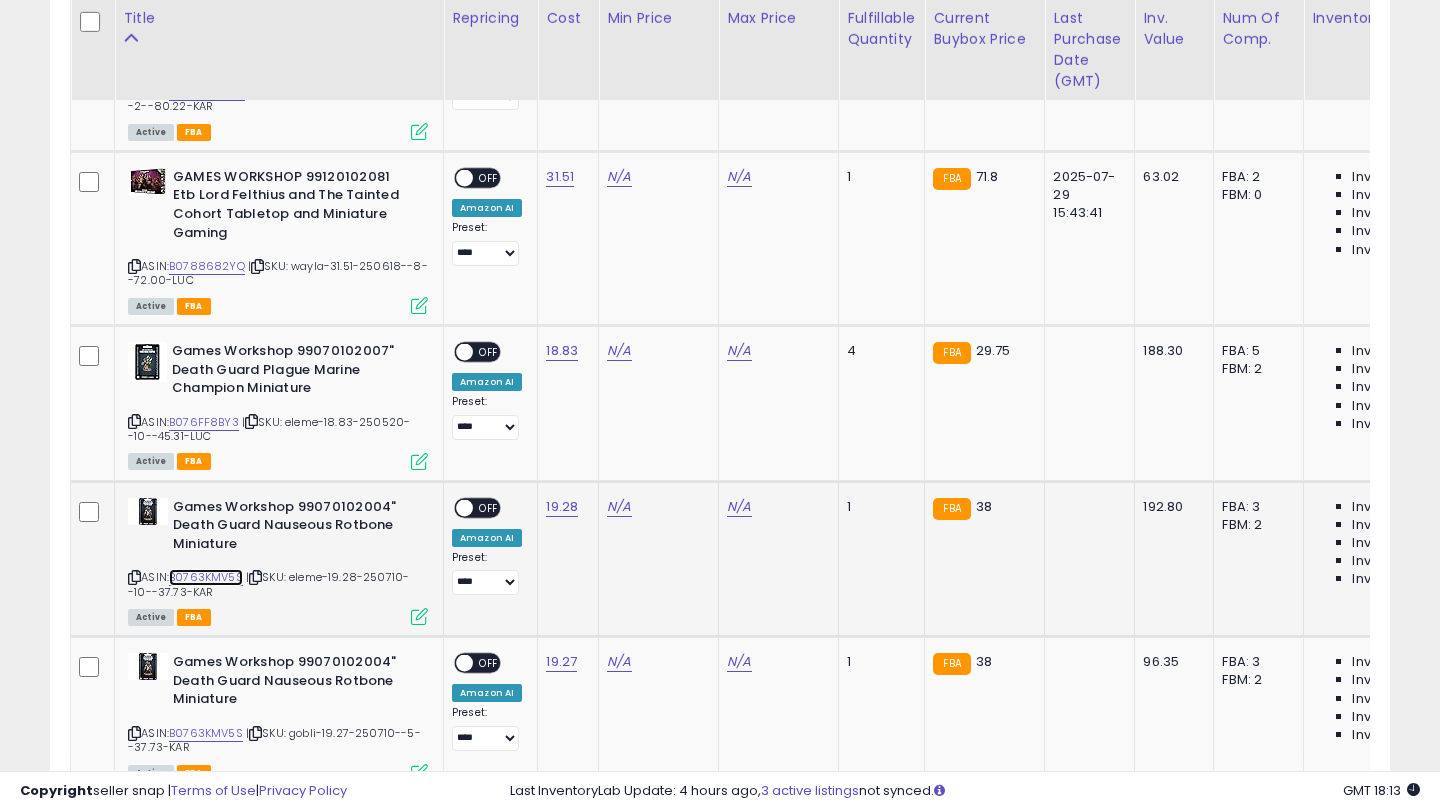click on "B0763KMV5S" at bounding box center (206, 577) 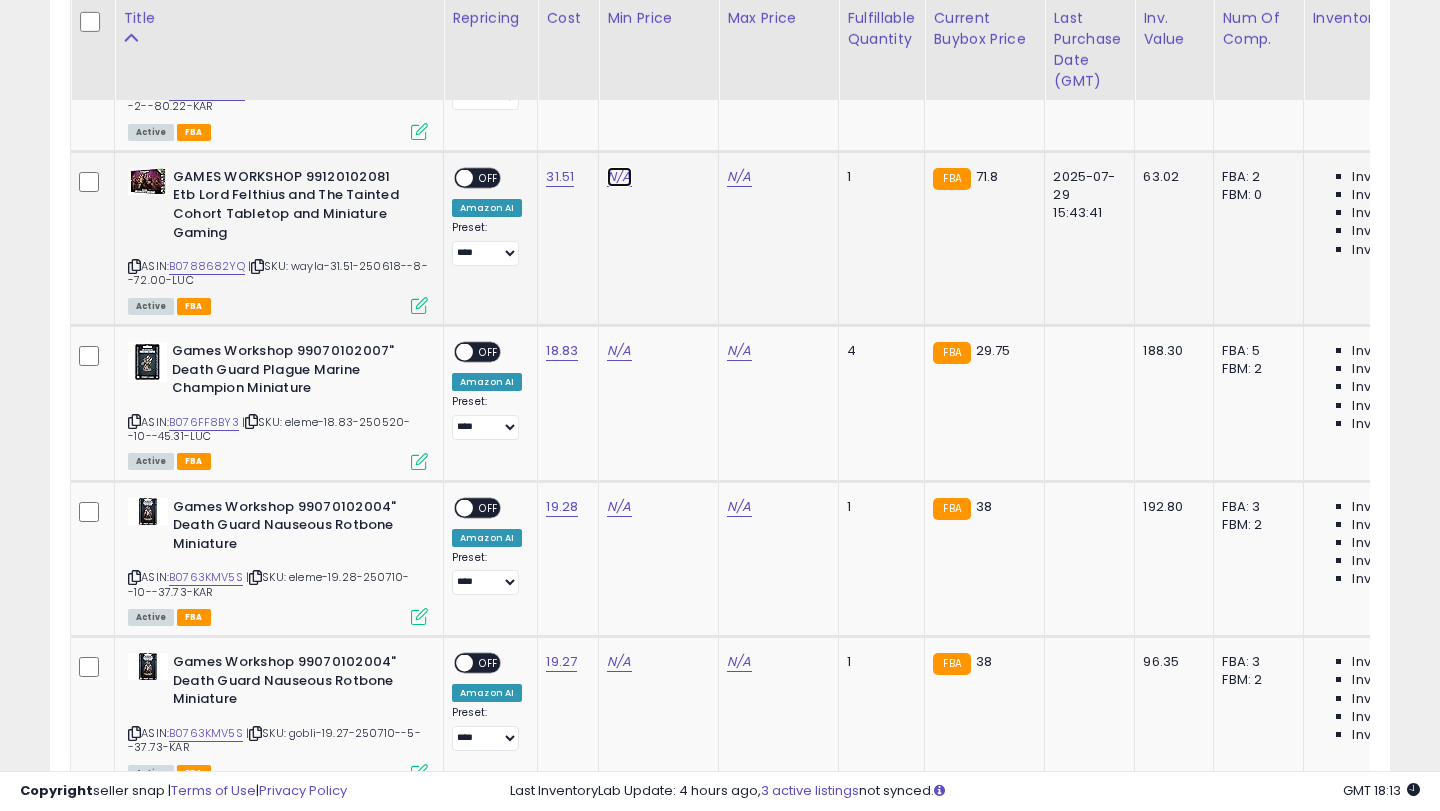 click on "N/A" at bounding box center (619, -6086) 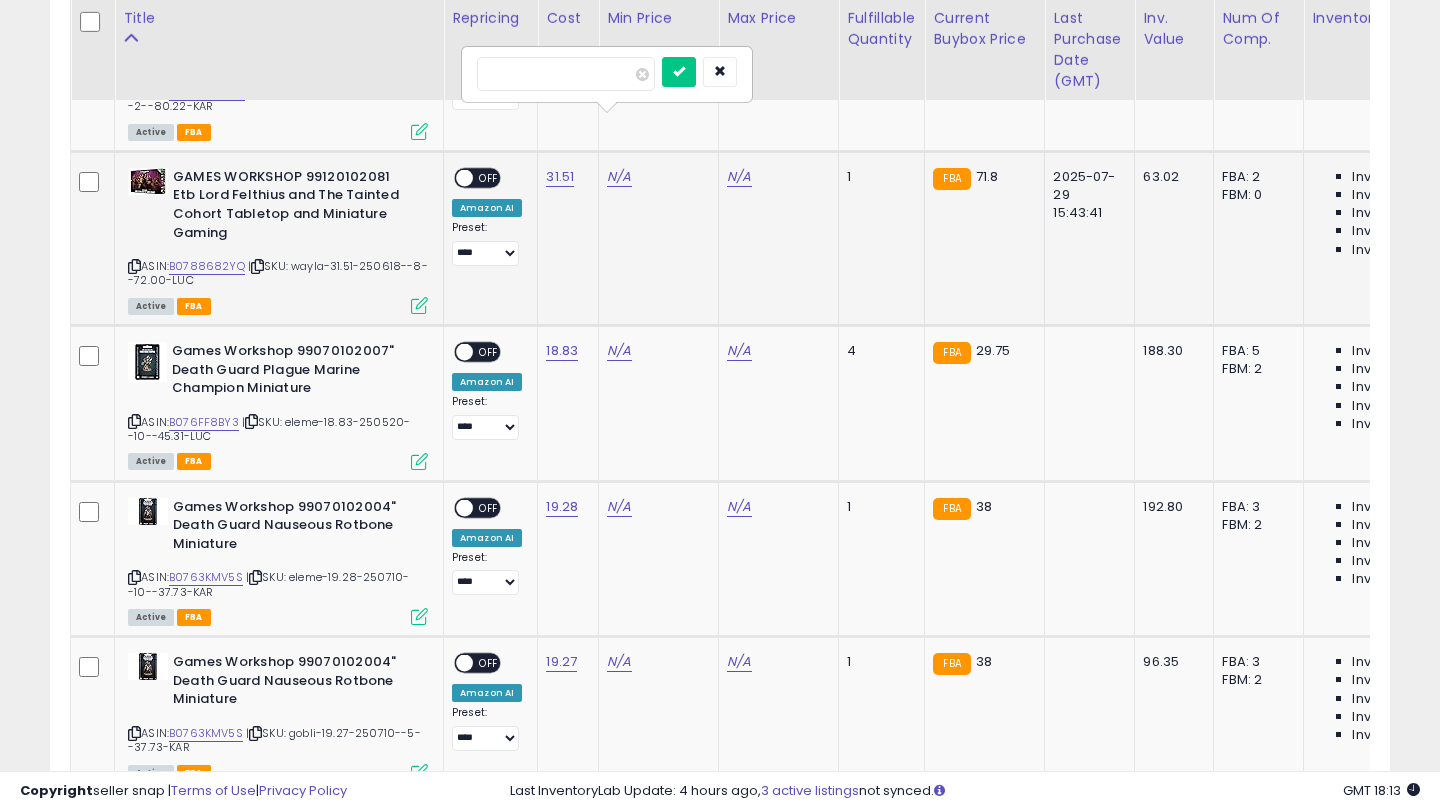 type on "*" 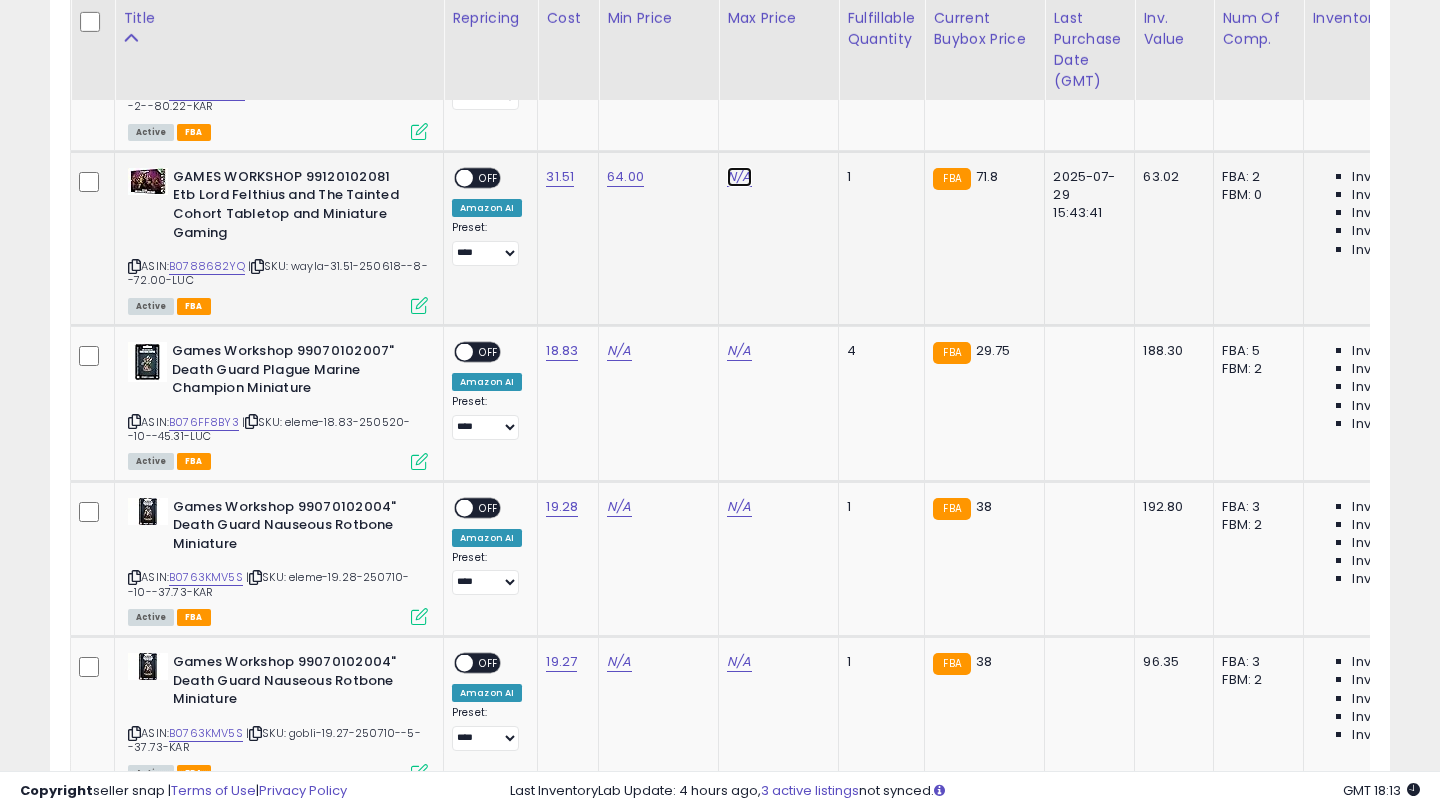 click on "N/A" at bounding box center (739, -6086) 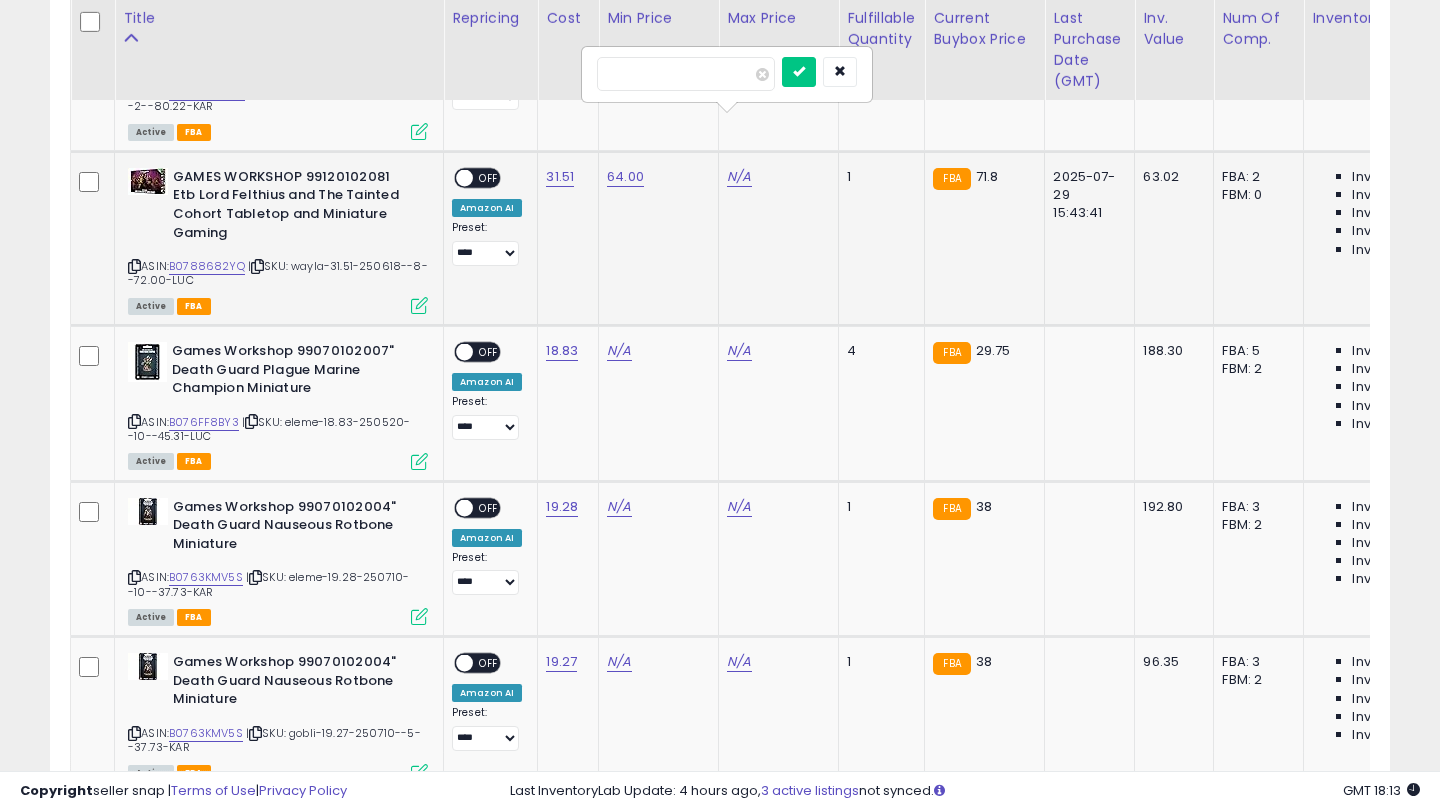 type on "**" 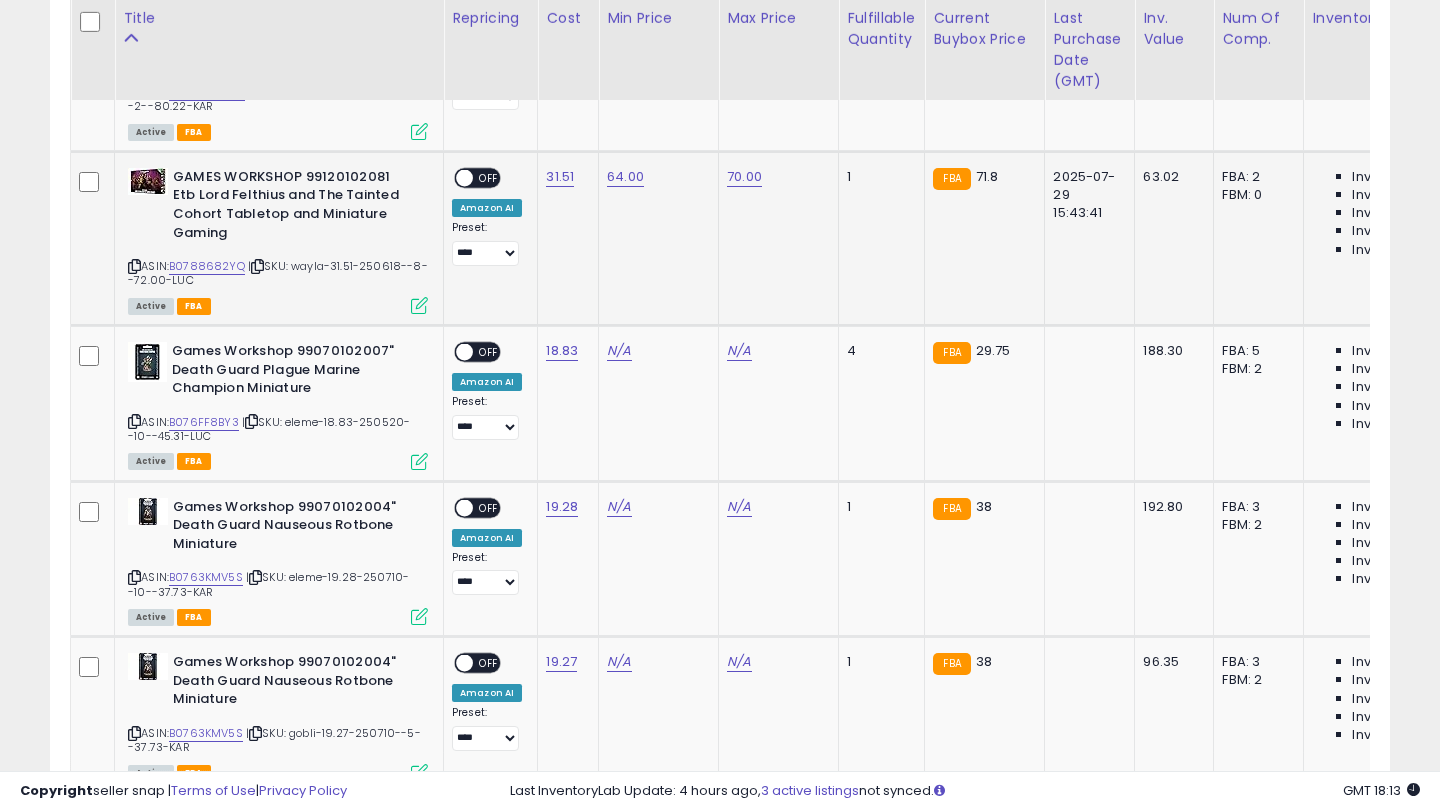 click on "OFF" at bounding box center (489, 177) 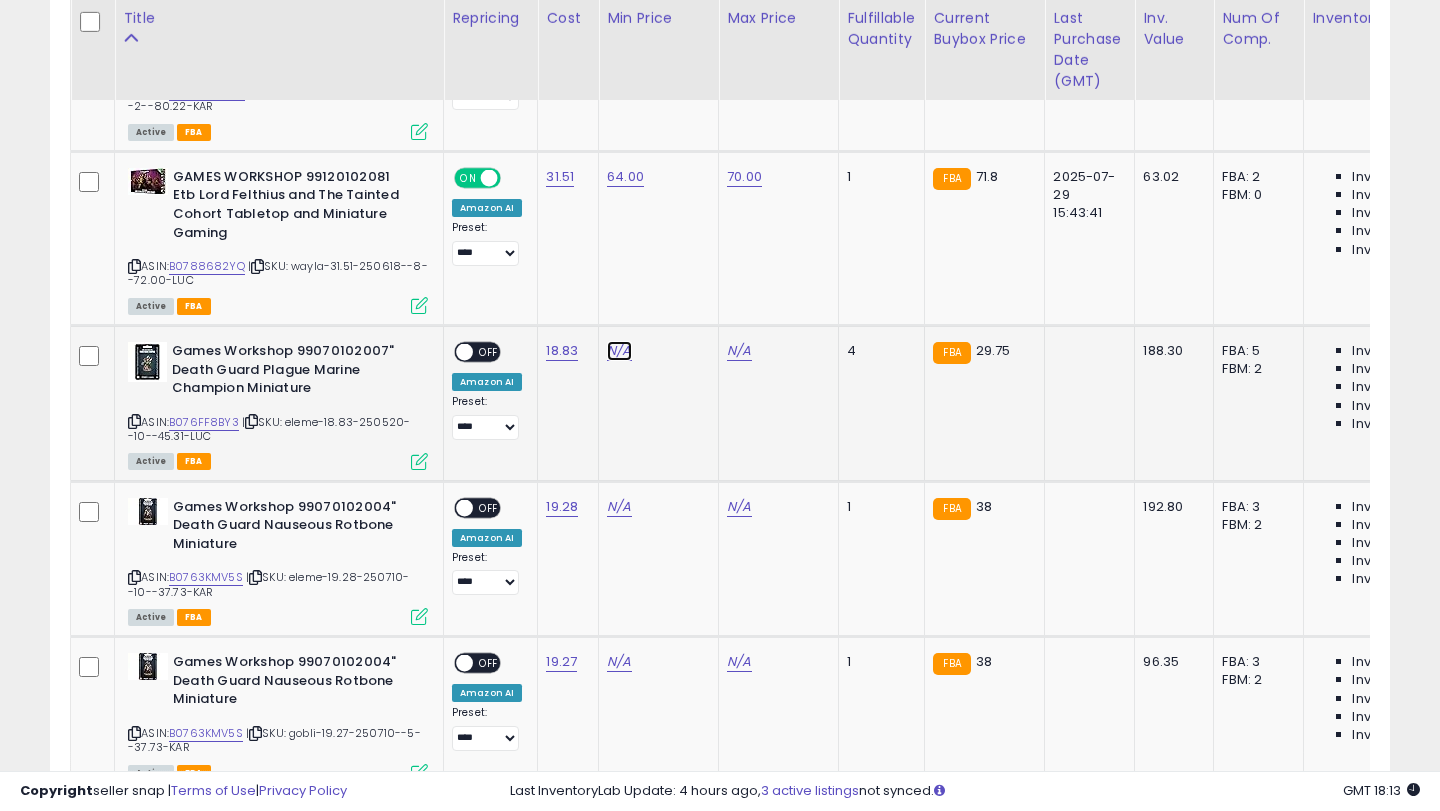 click on "N/A" at bounding box center (619, -6086) 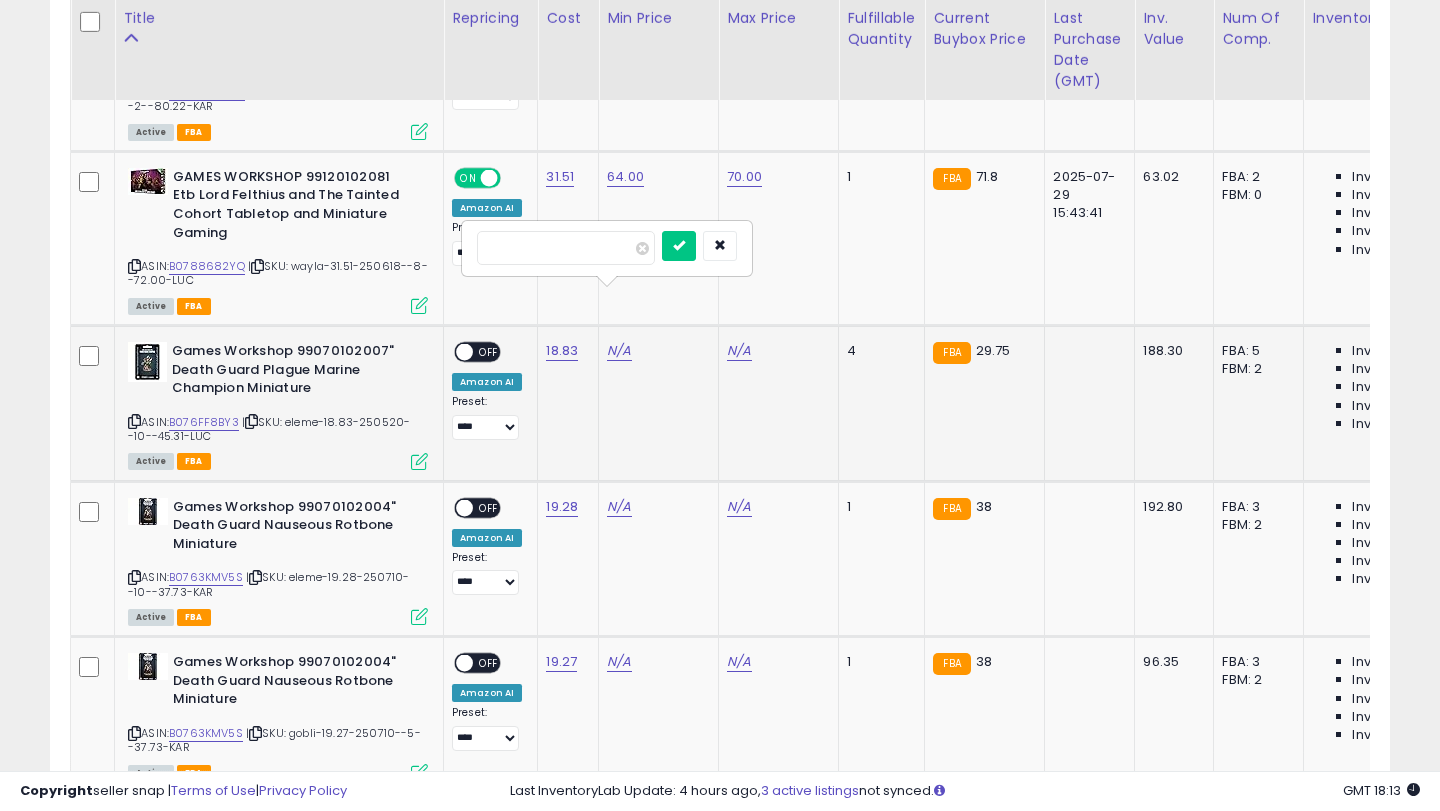type on "**" 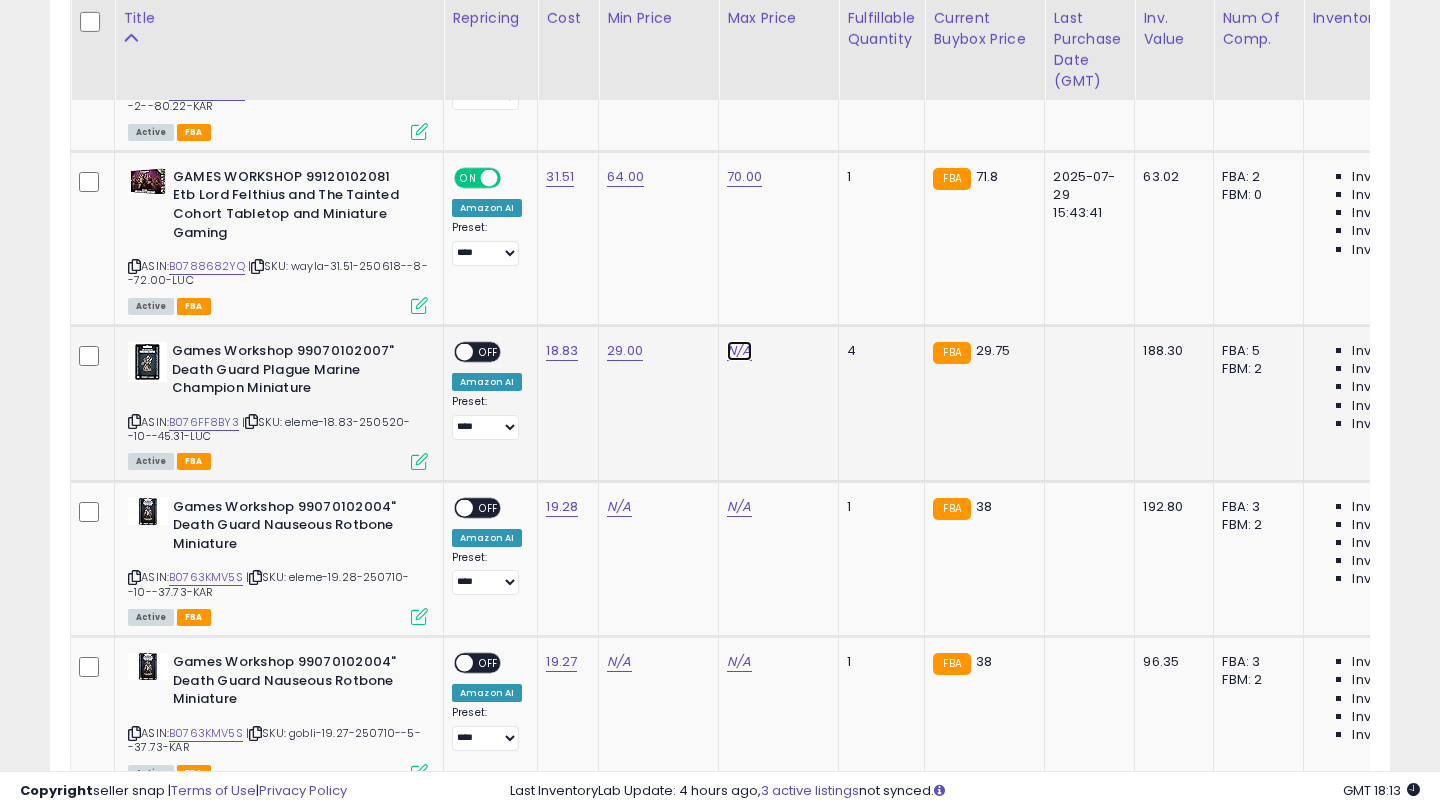 click on "N/A" at bounding box center (739, -6086) 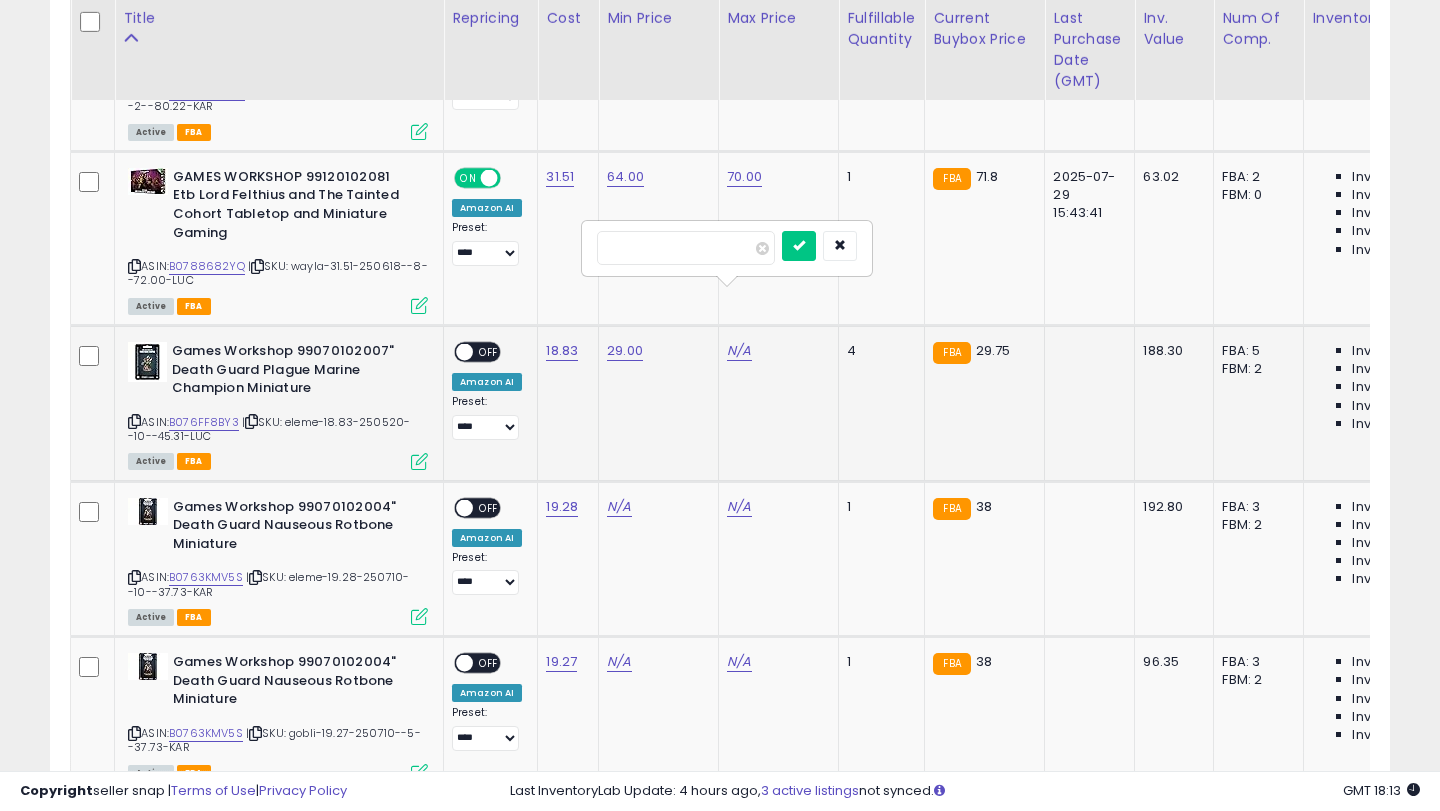 type on "**" 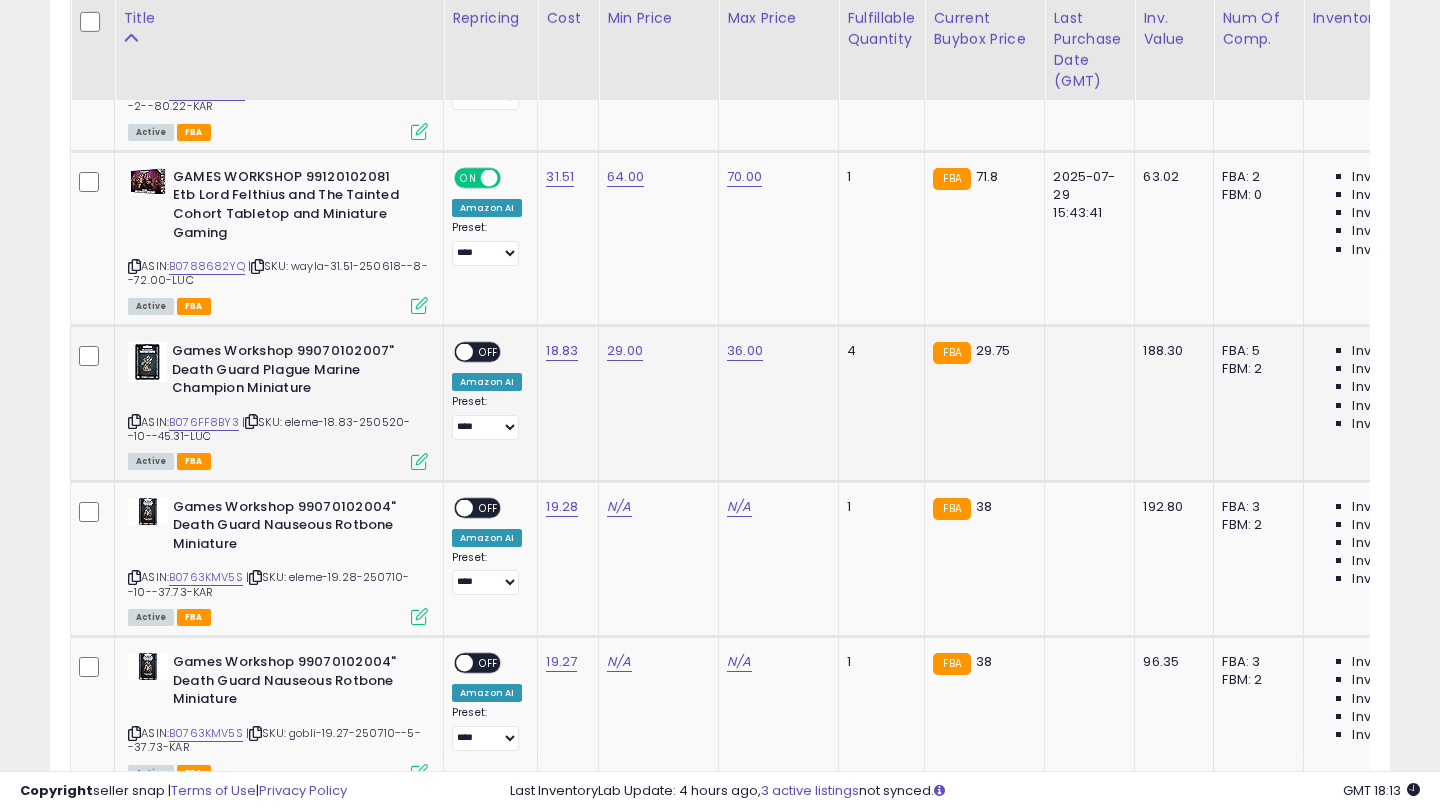 click on "OFF" at bounding box center [489, 352] 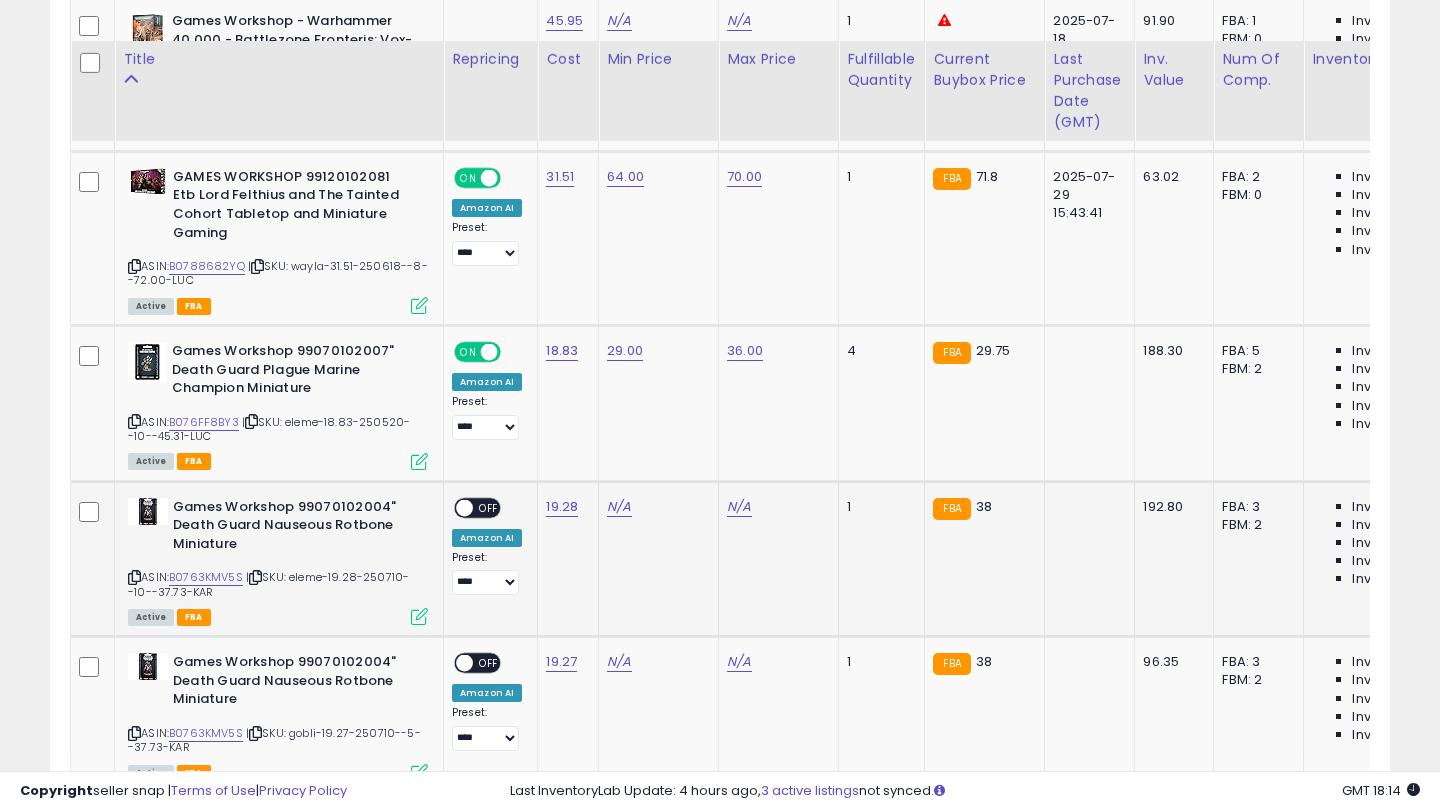 scroll, scrollTop: 7480, scrollLeft: 0, axis: vertical 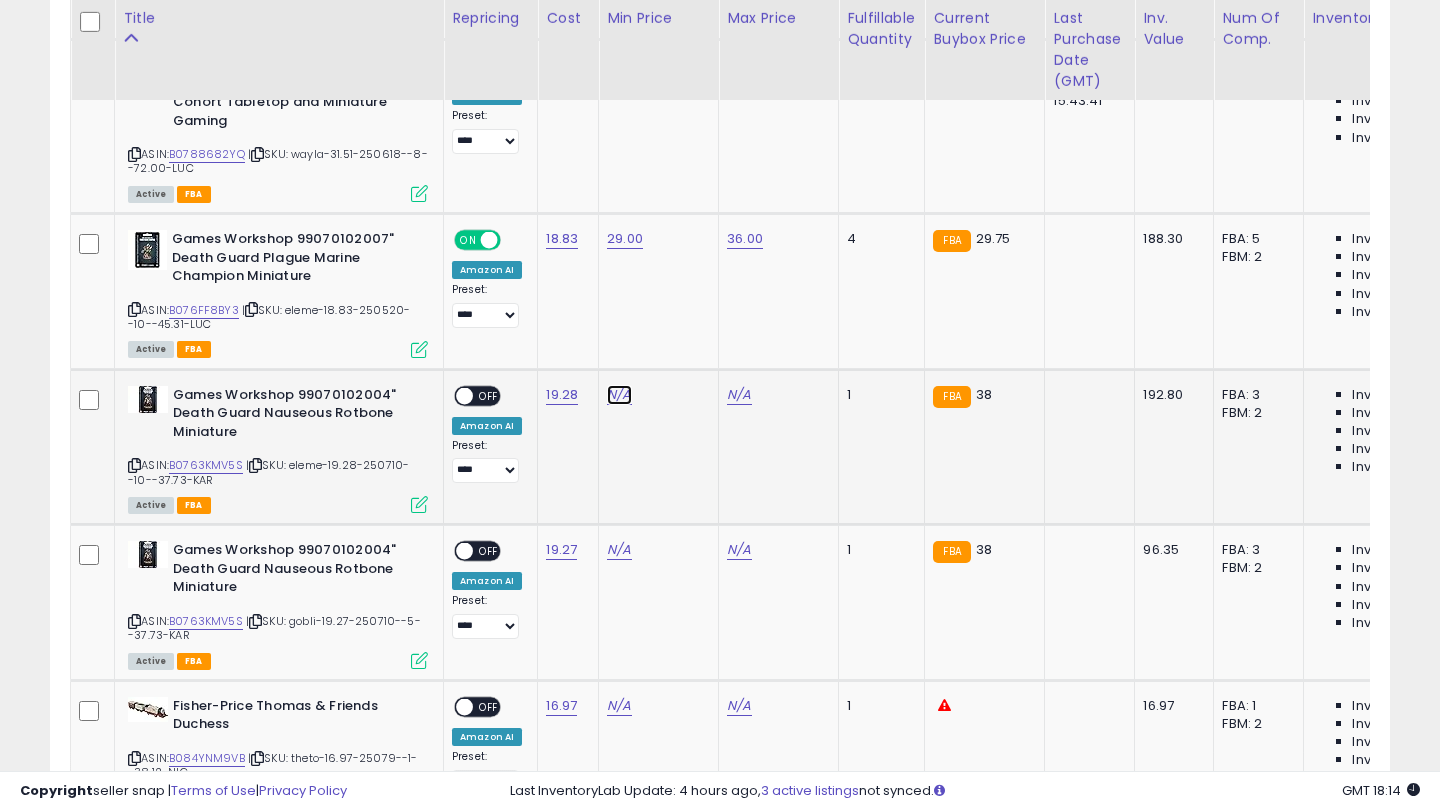 click on "N/A" at bounding box center (619, -6198) 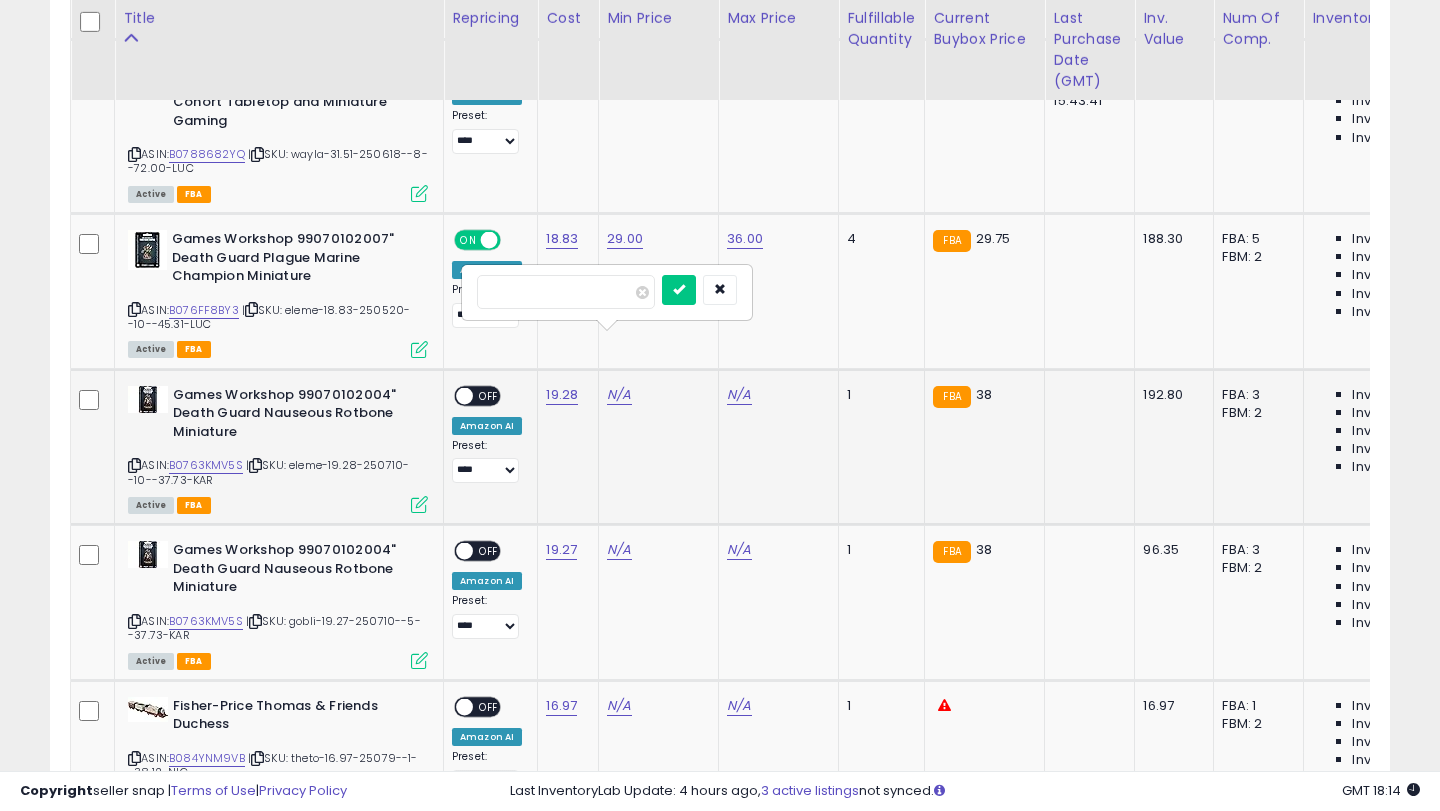 type on "**" 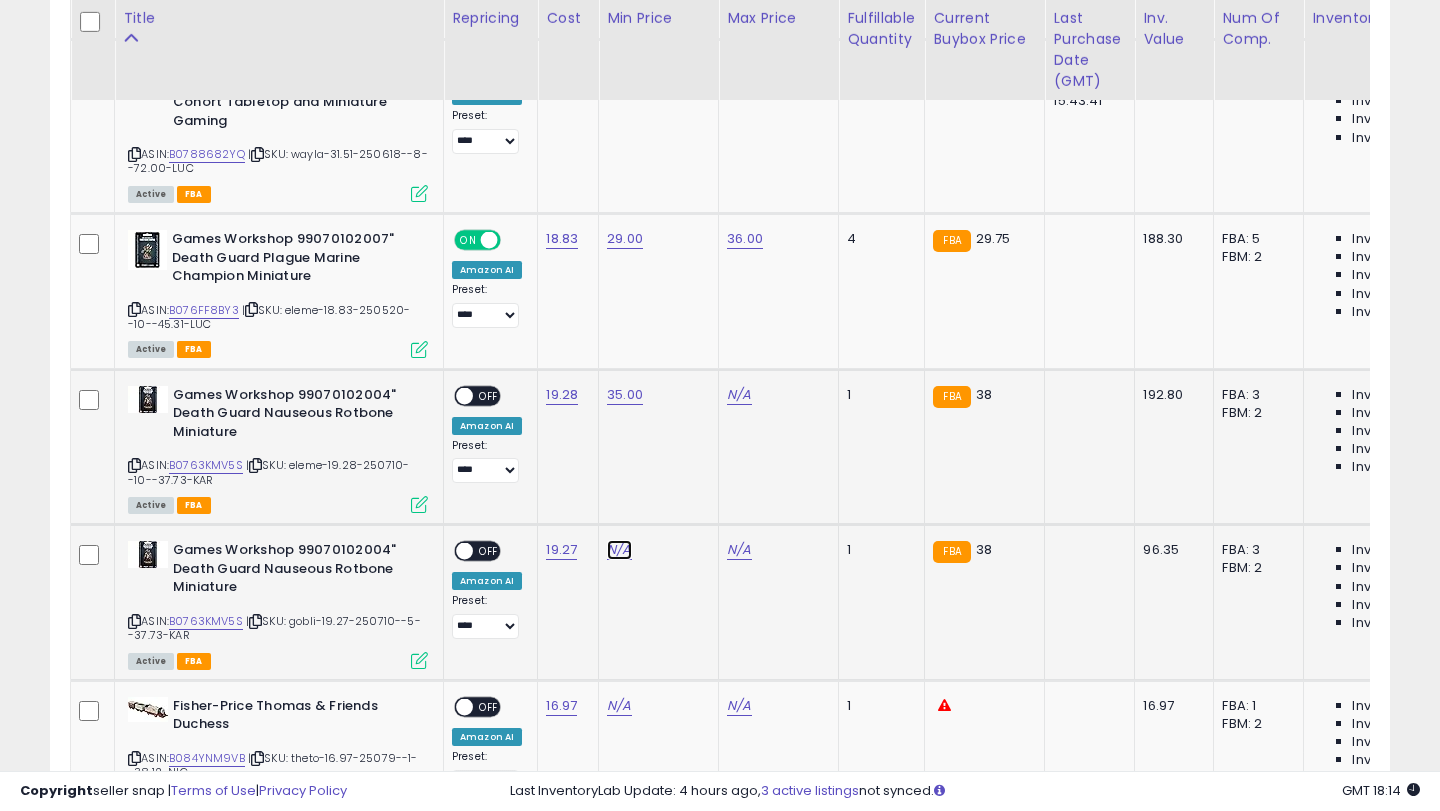 click on "N/A" at bounding box center (619, -6198) 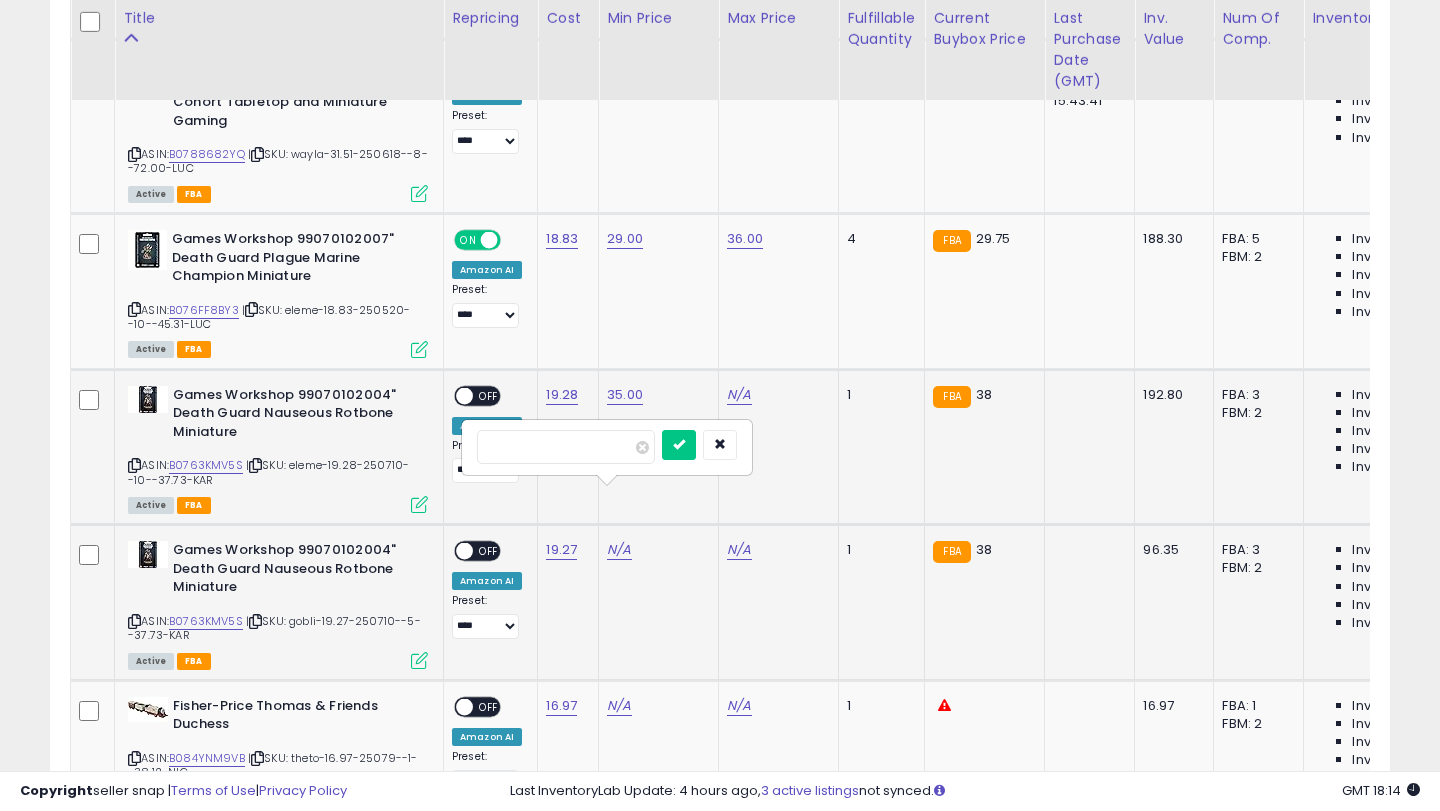 type on "**" 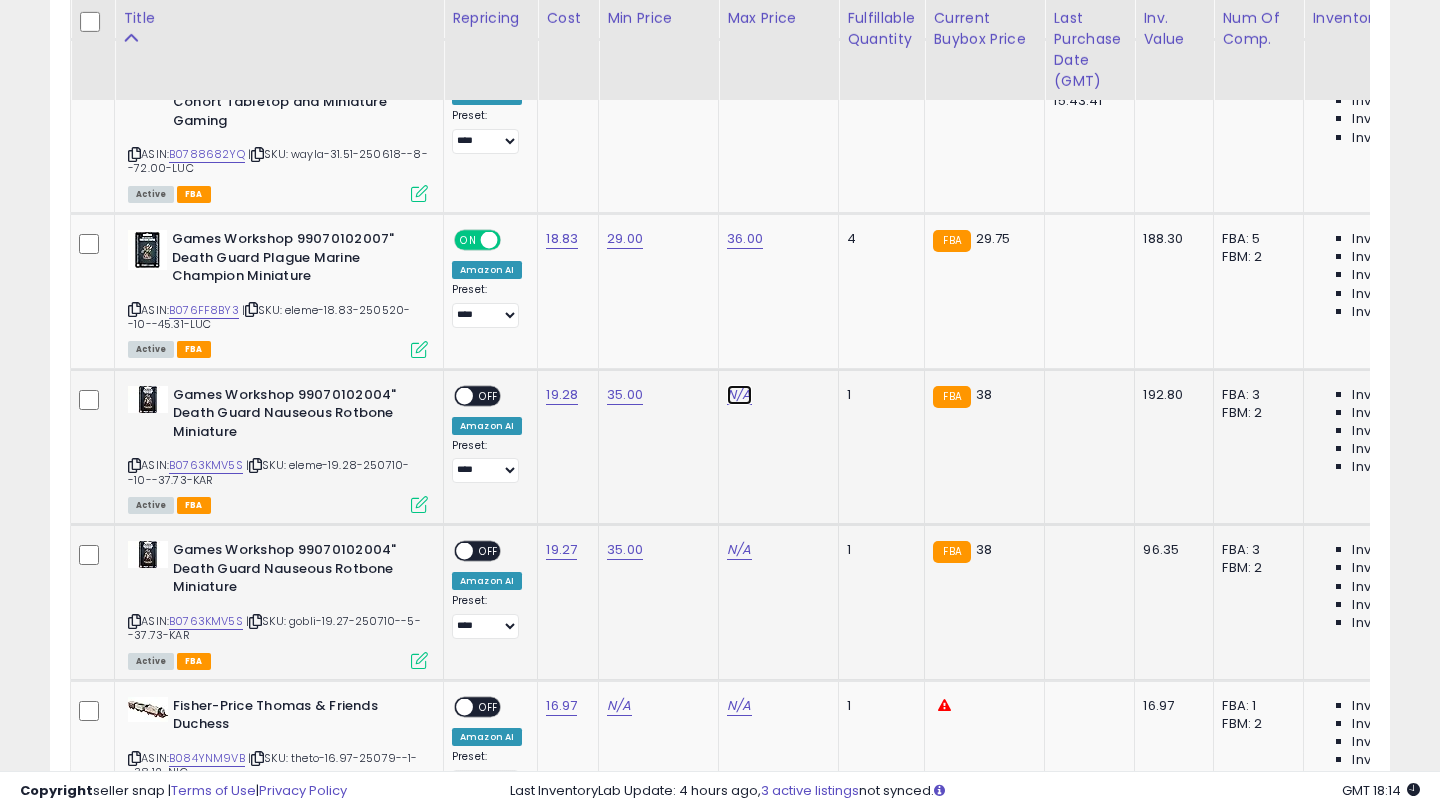 click on "N/A" at bounding box center (739, -6198) 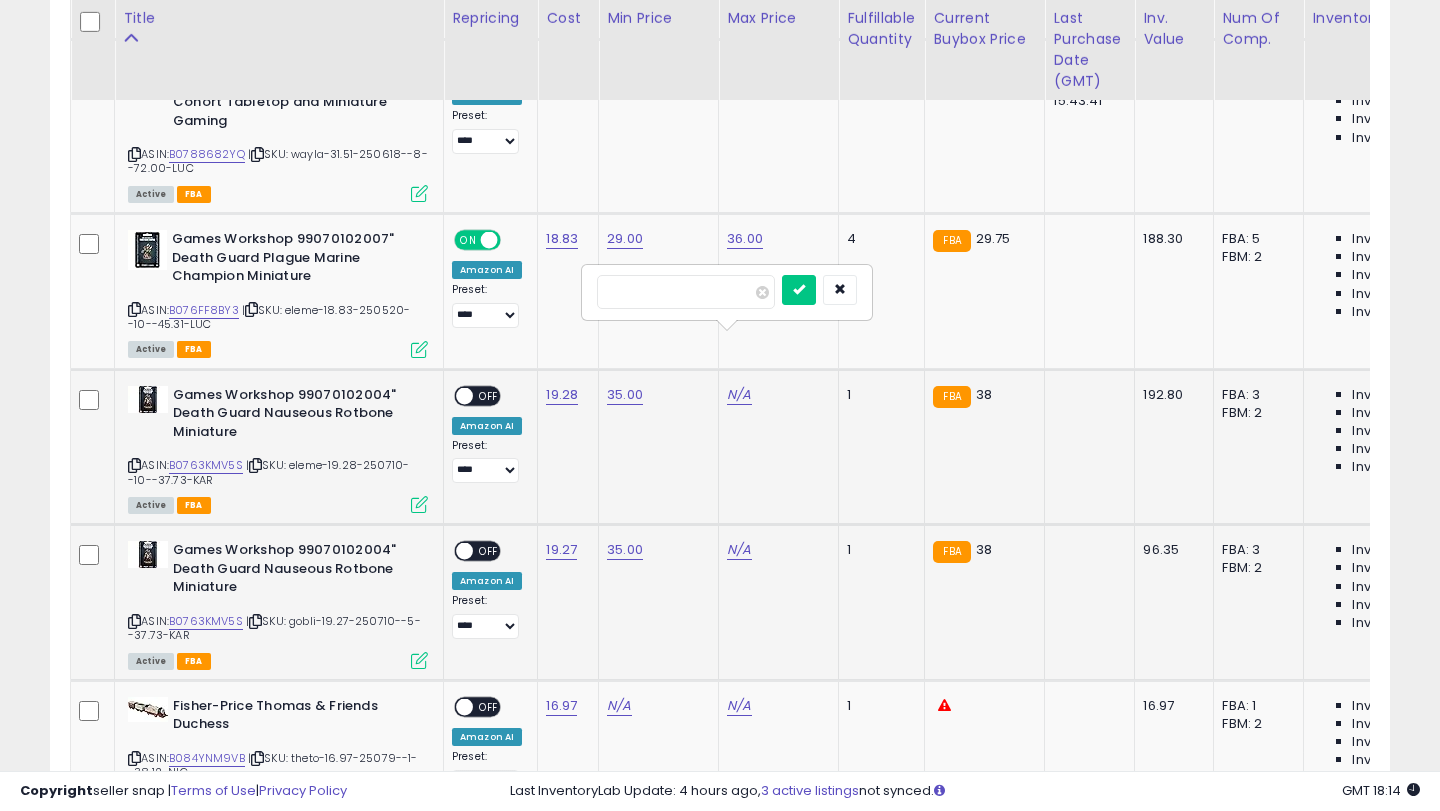 type on "**" 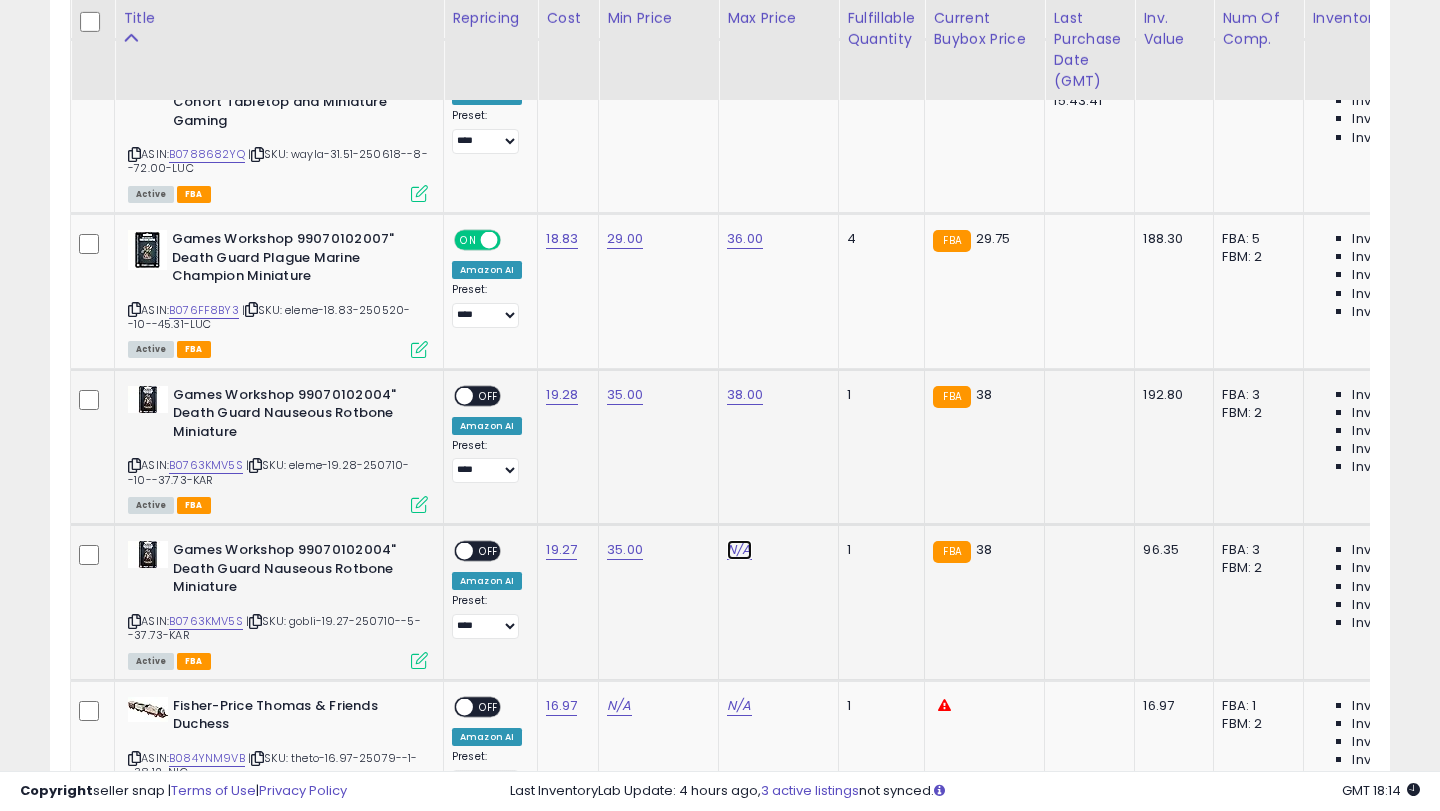 click on "N/A" at bounding box center [739, -6198] 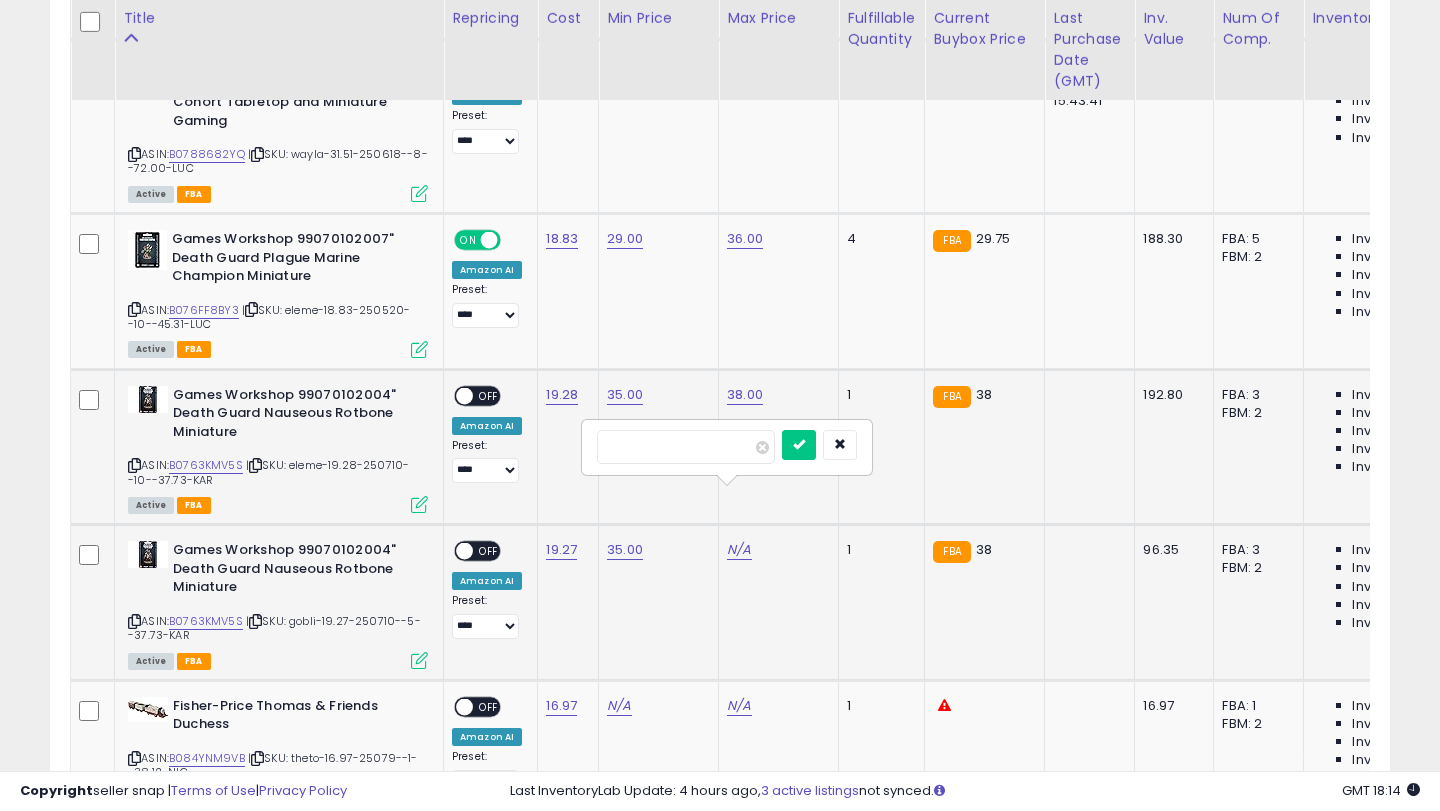 type on "**" 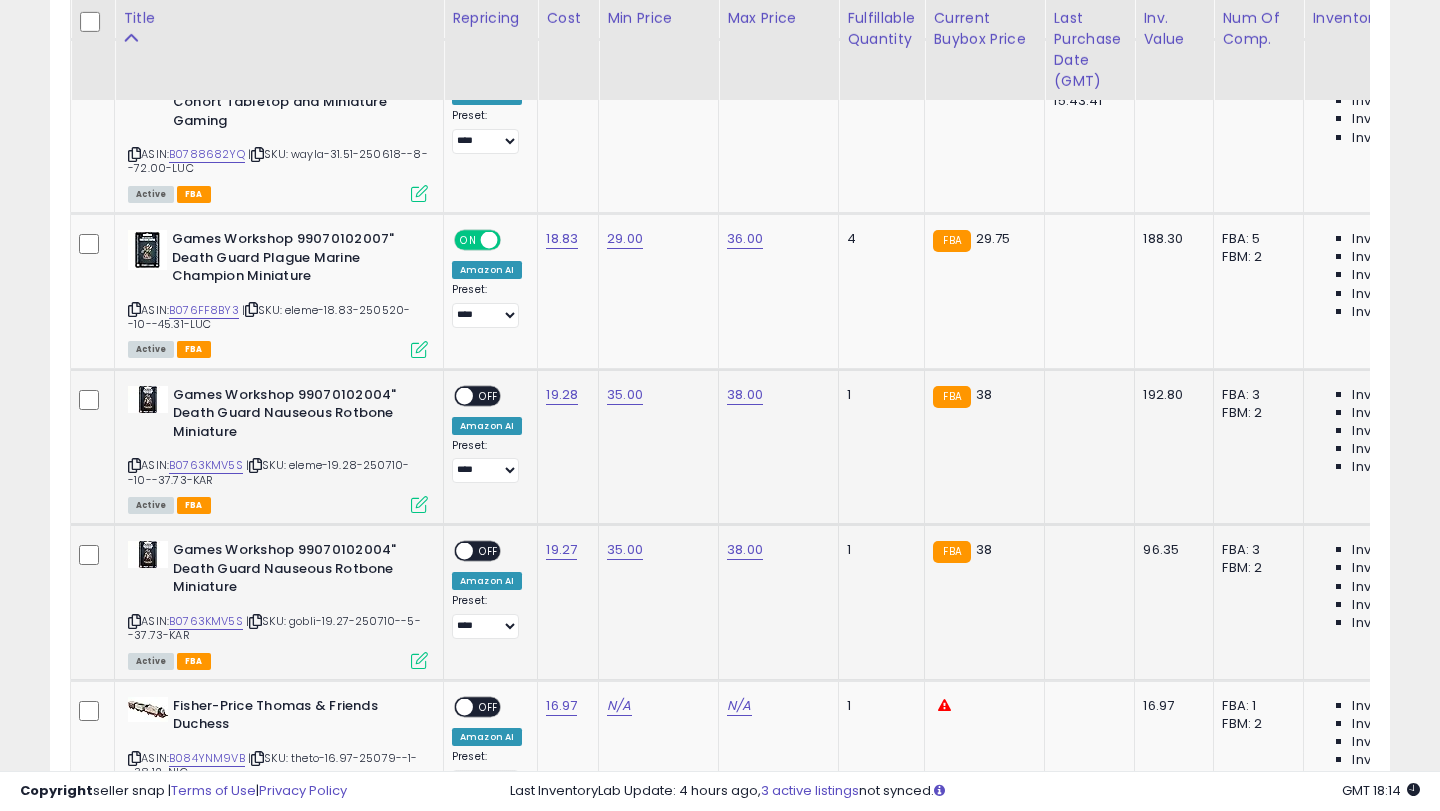 click on "OFF" at bounding box center (489, 395) 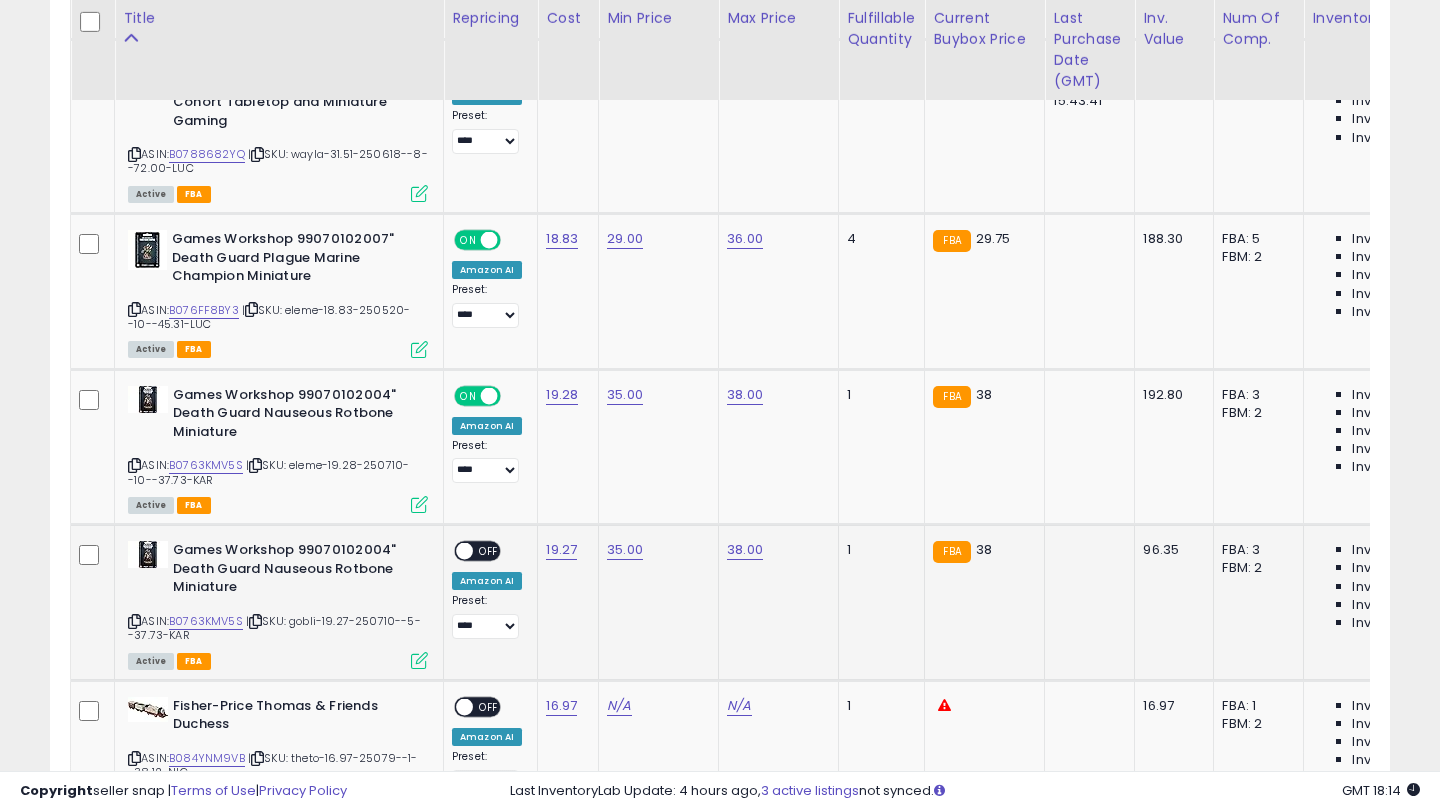 click on "OFF" at bounding box center [489, 551] 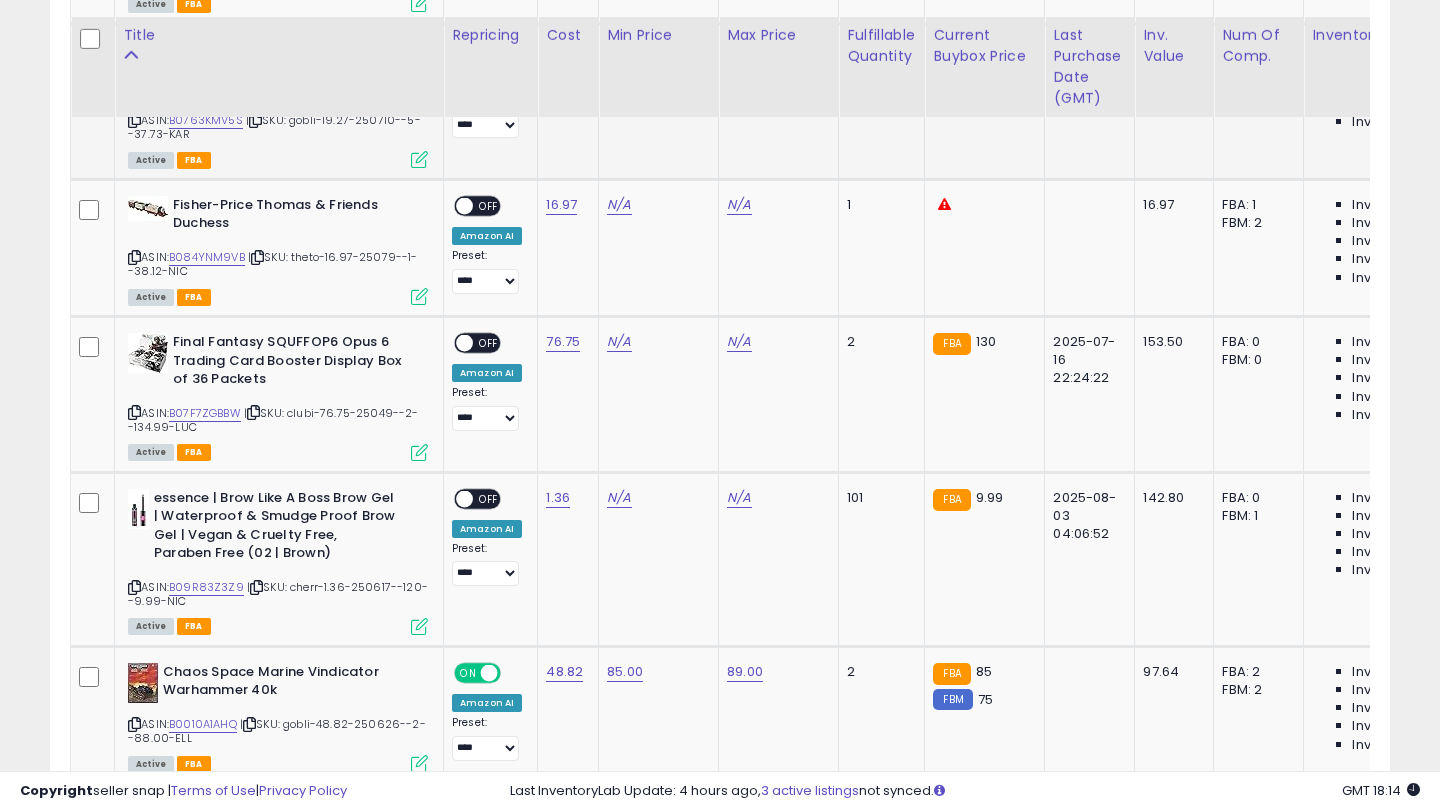 scroll, scrollTop: 7999, scrollLeft: 0, axis: vertical 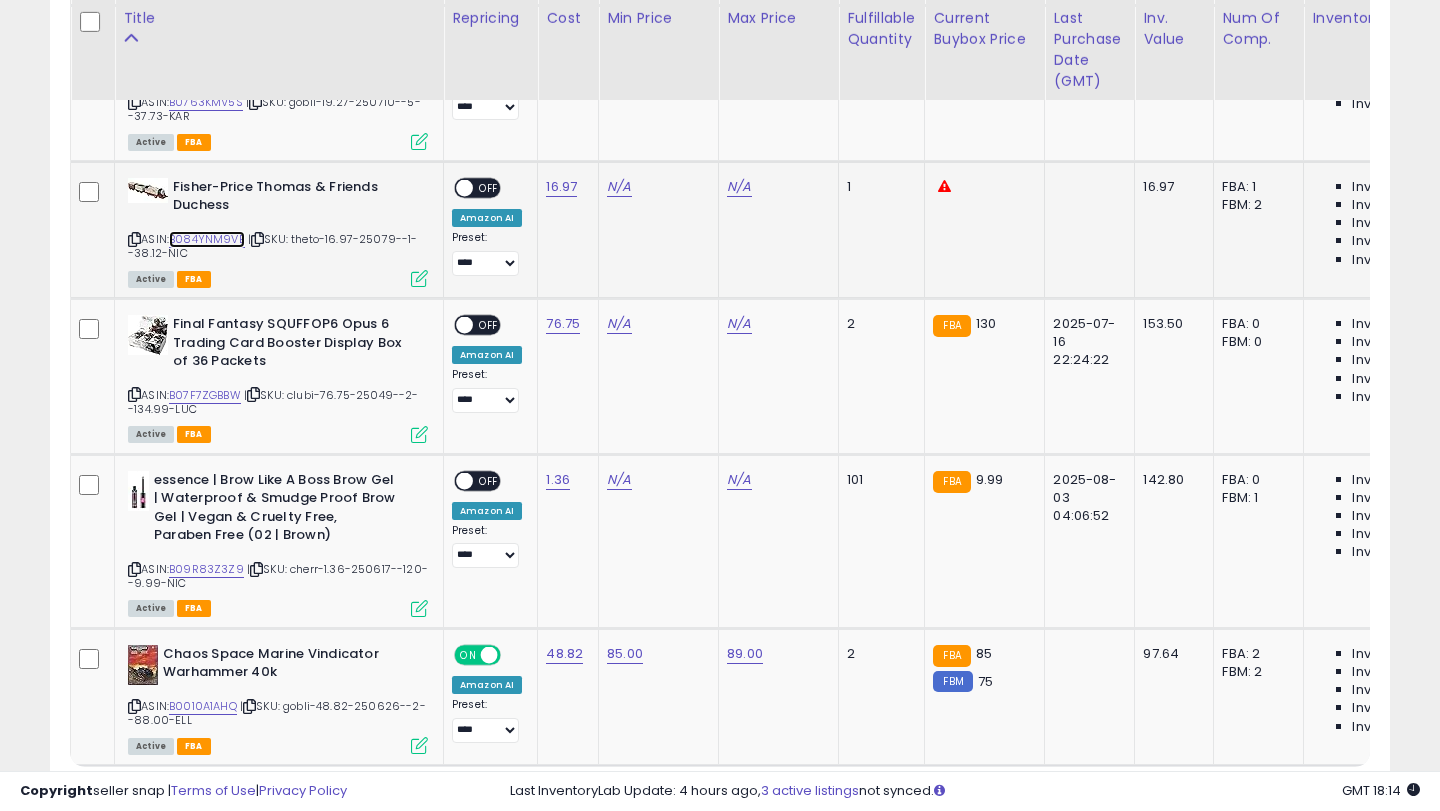 click on "B084YNM9VB" at bounding box center (207, 239) 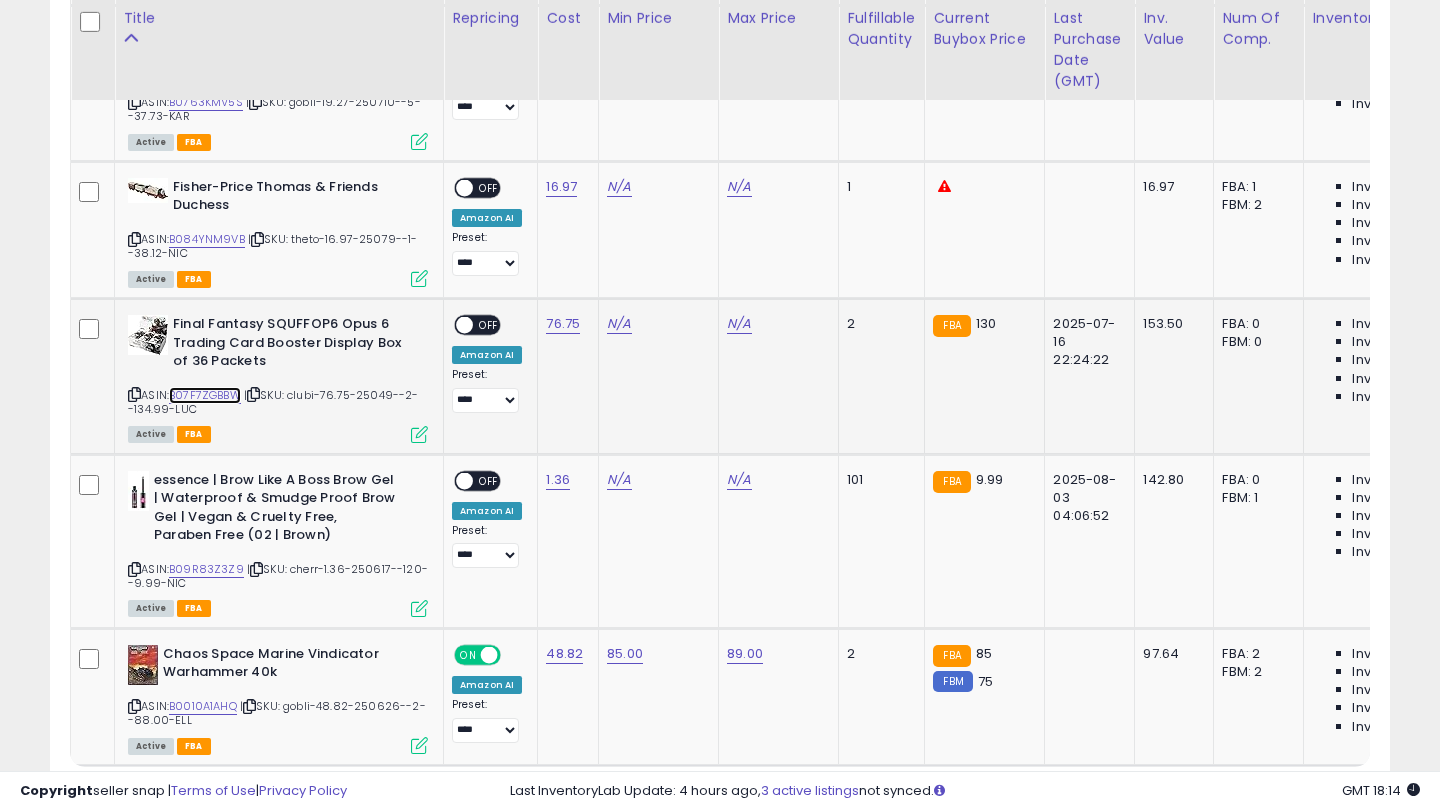 click on "B07F7ZGBBW" at bounding box center [205, 395] 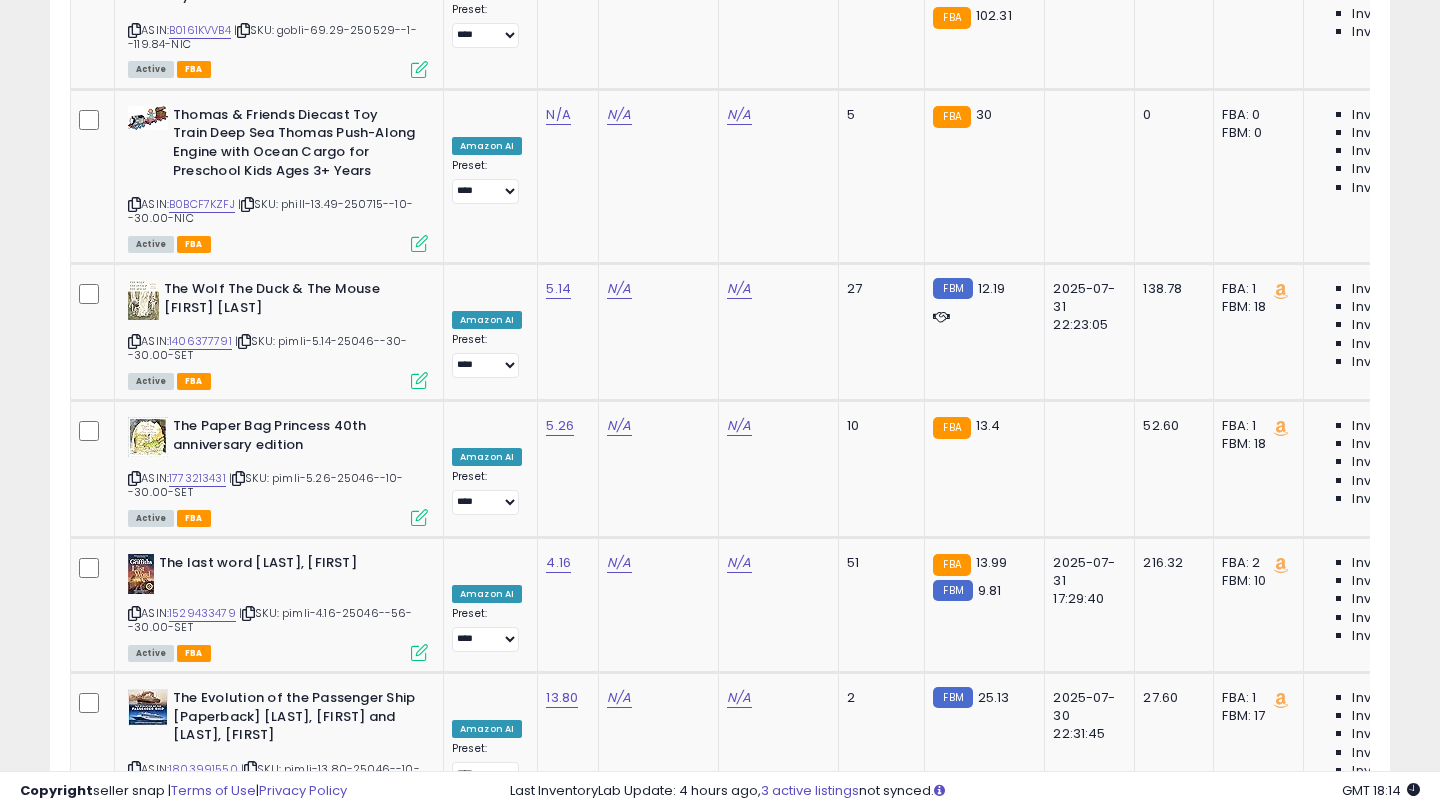 scroll, scrollTop: 0, scrollLeft: 0, axis: both 